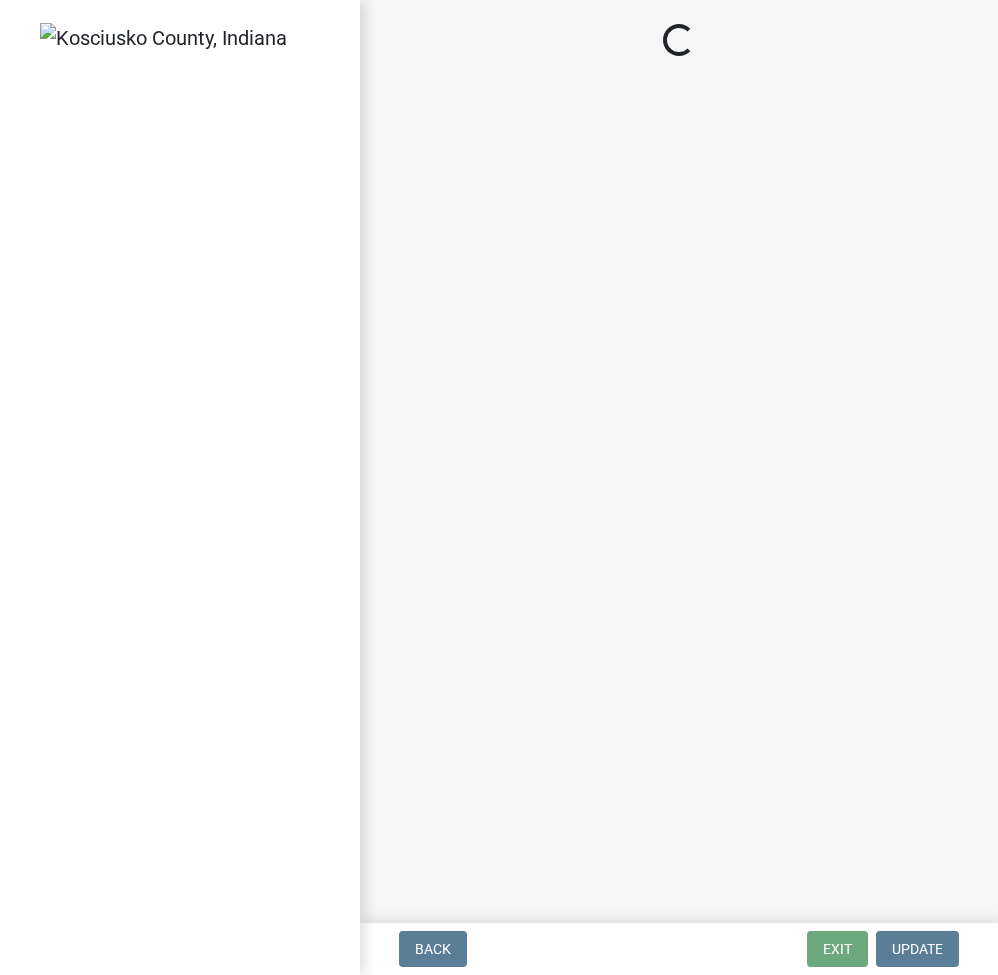 scroll, scrollTop: 0, scrollLeft: 0, axis: both 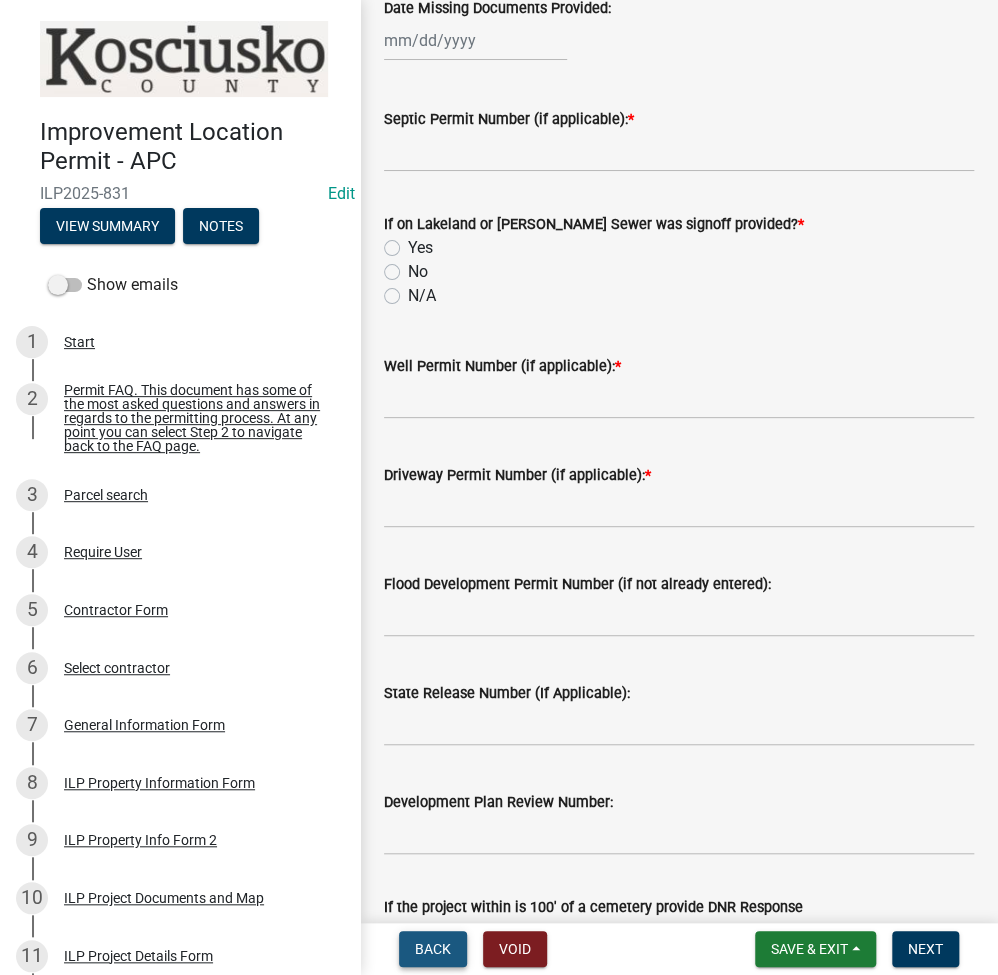 click on "Back" at bounding box center (433, 949) 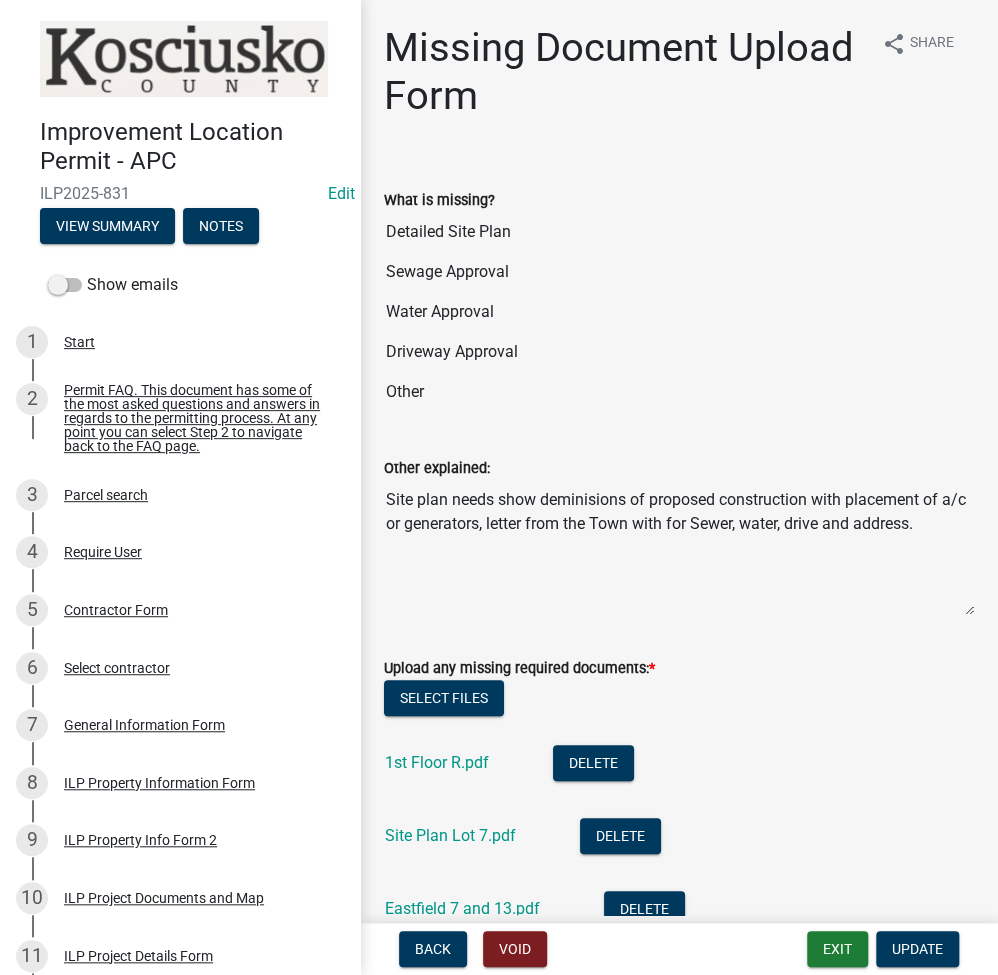 scroll, scrollTop: 157, scrollLeft: 0, axis: vertical 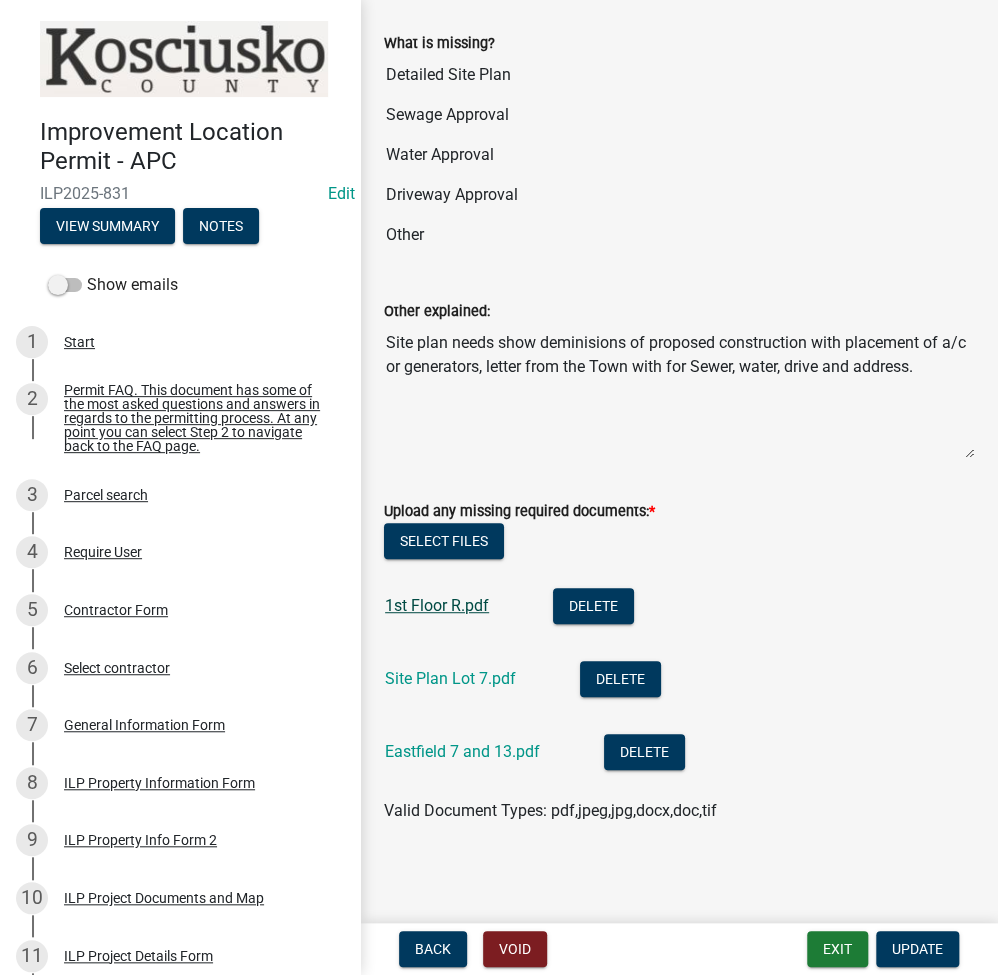 click on "1st Floor R.pdf" 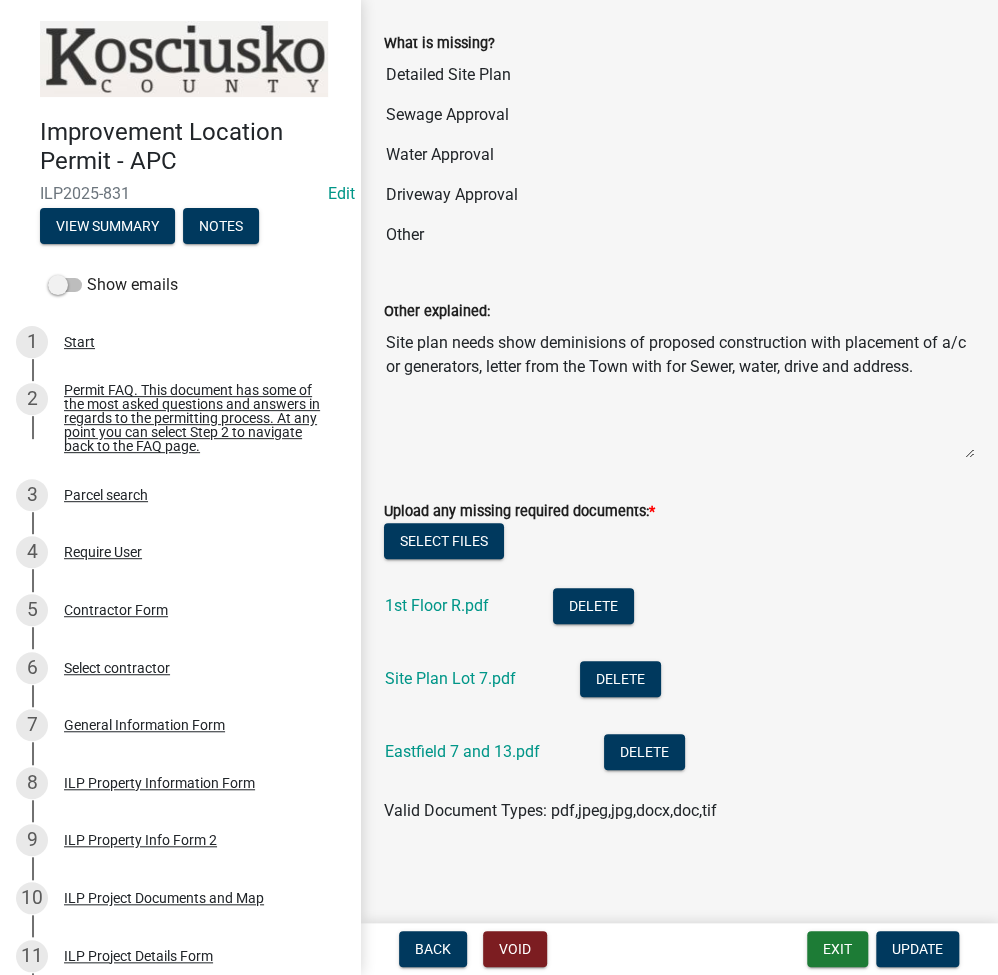 click on "Site Plan Lot 7.pdf" 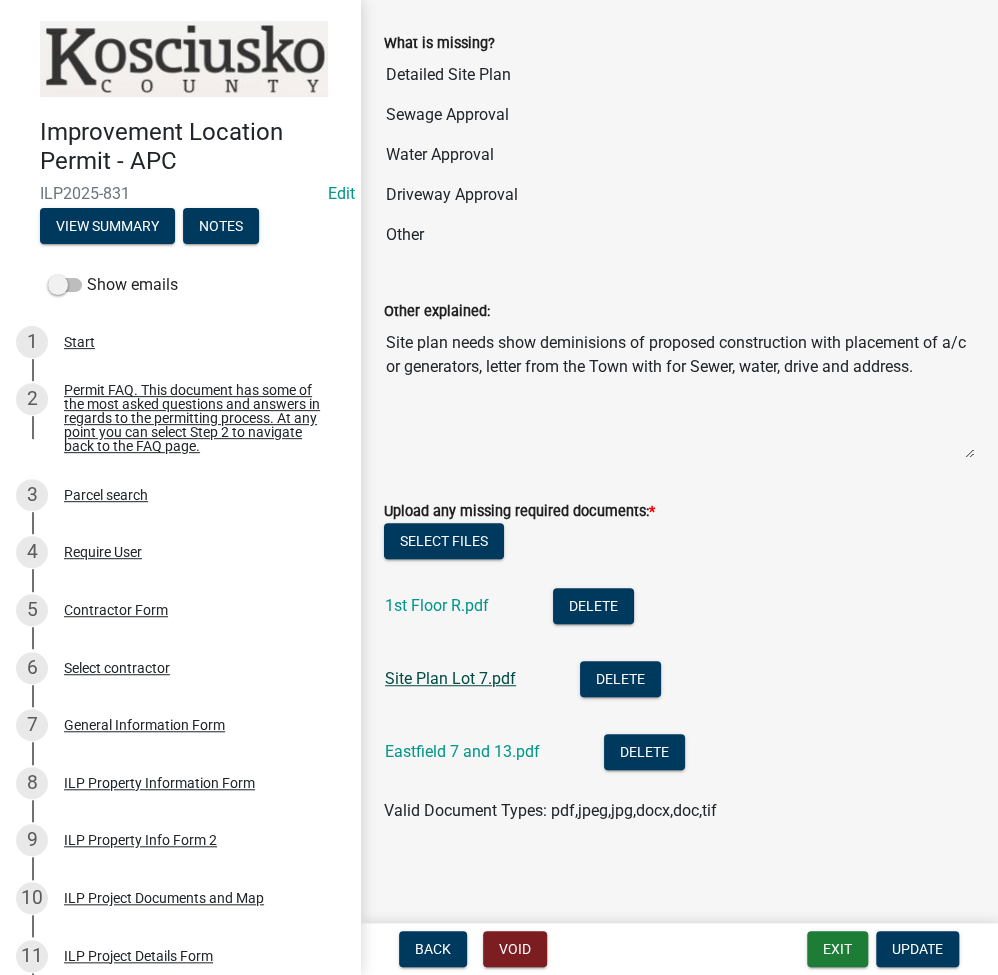 click on "Site Plan Lot 7.pdf" 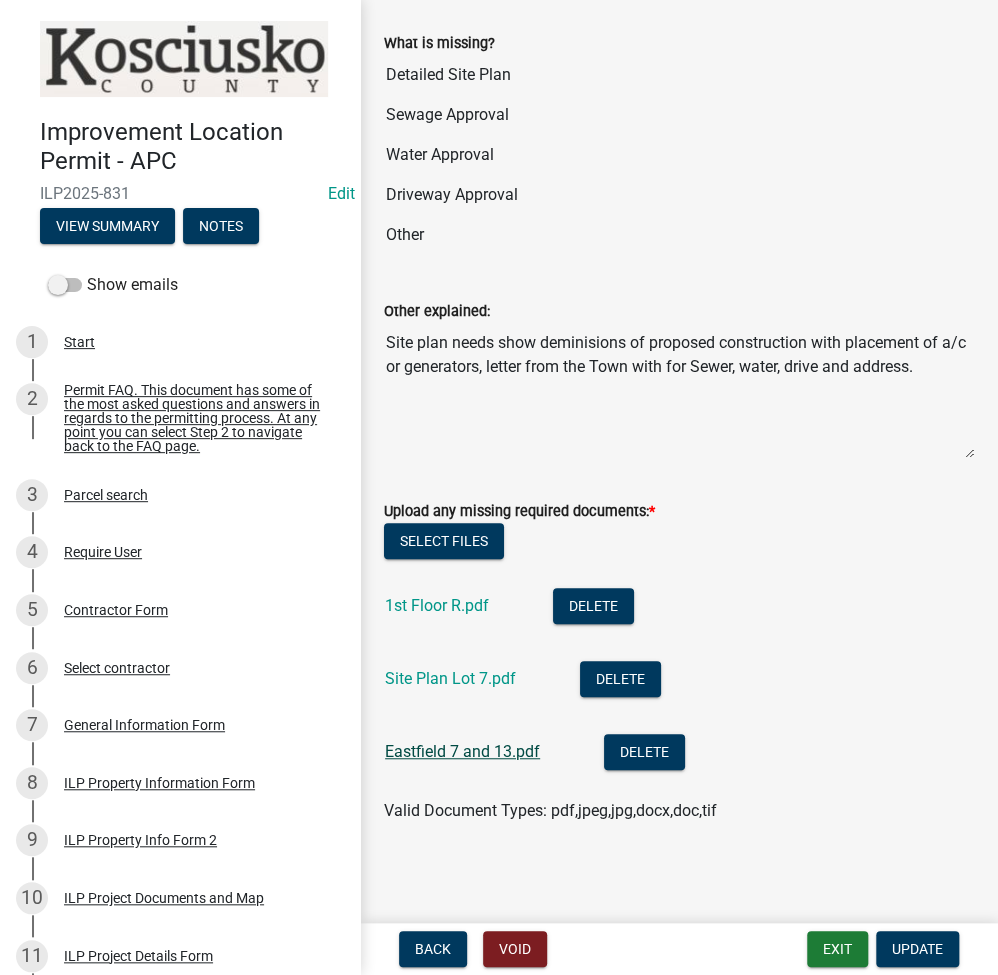 click on "Eastfield 7 and 13.pdf" 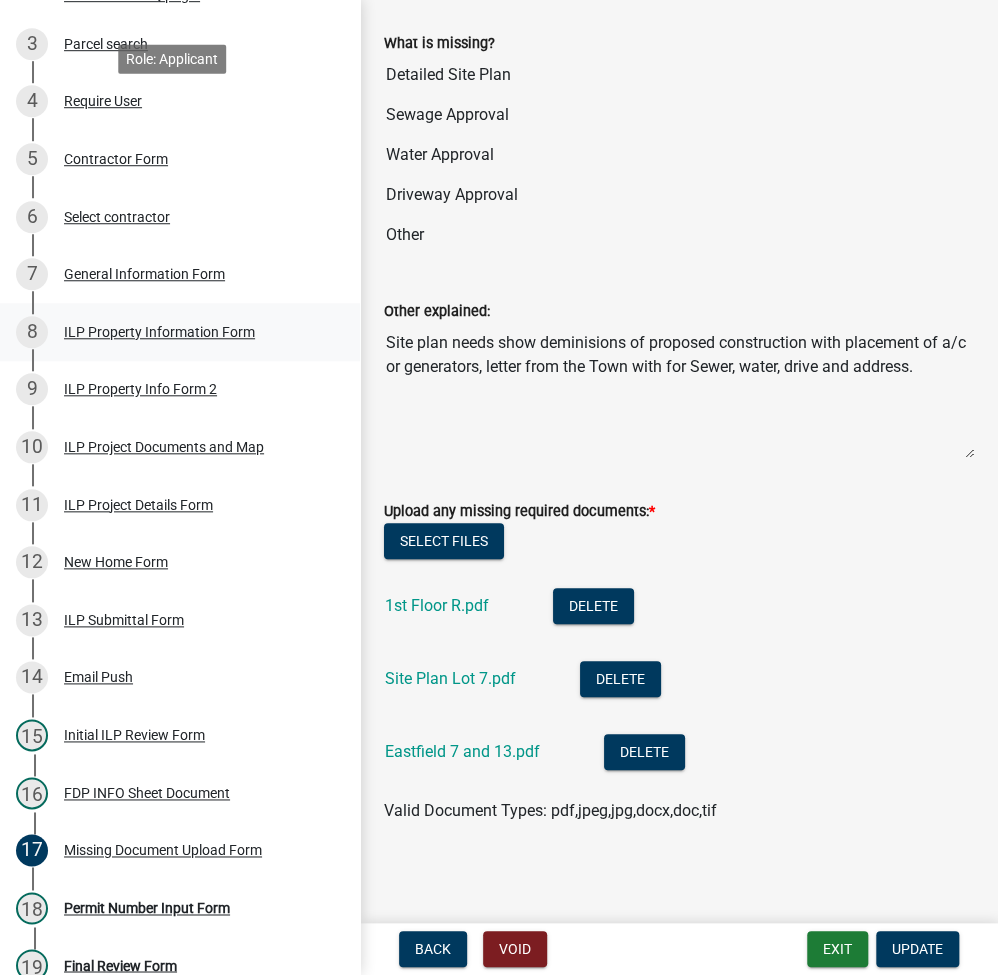 scroll, scrollTop: 677, scrollLeft: 0, axis: vertical 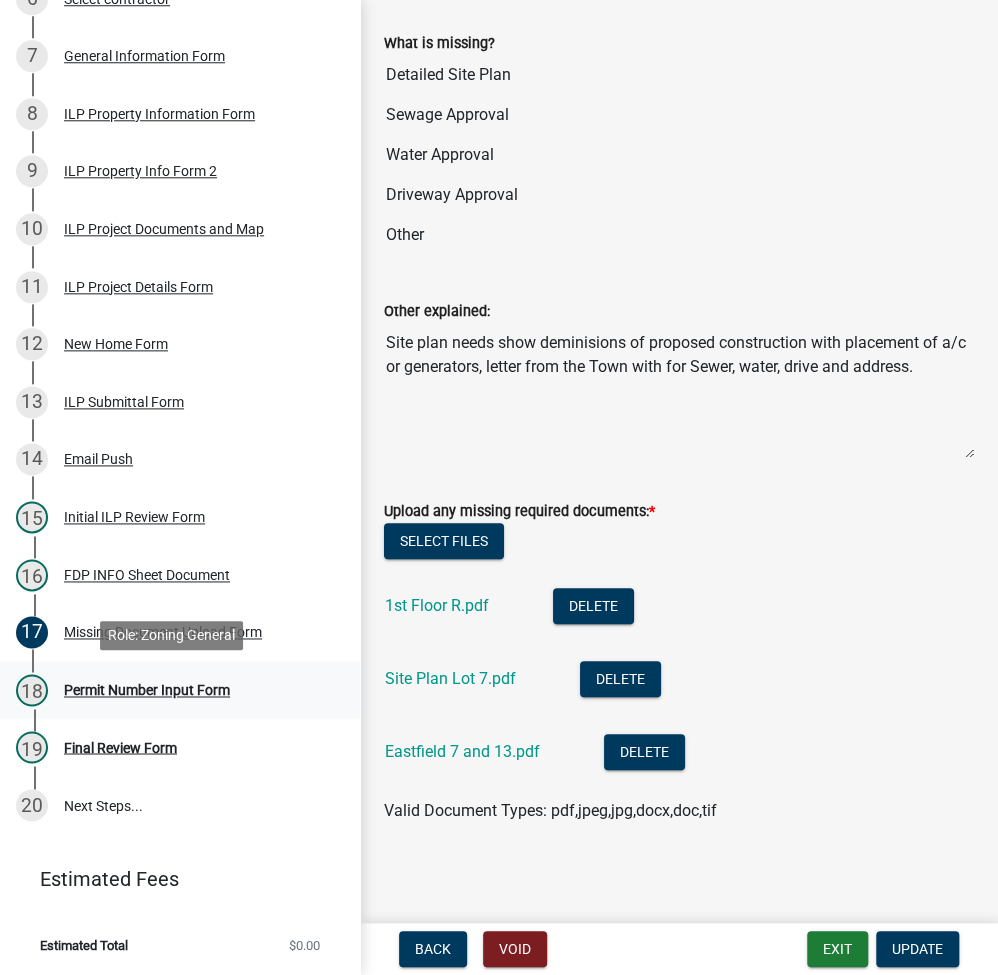 click on "Permit Number Input Form" at bounding box center (147, 690) 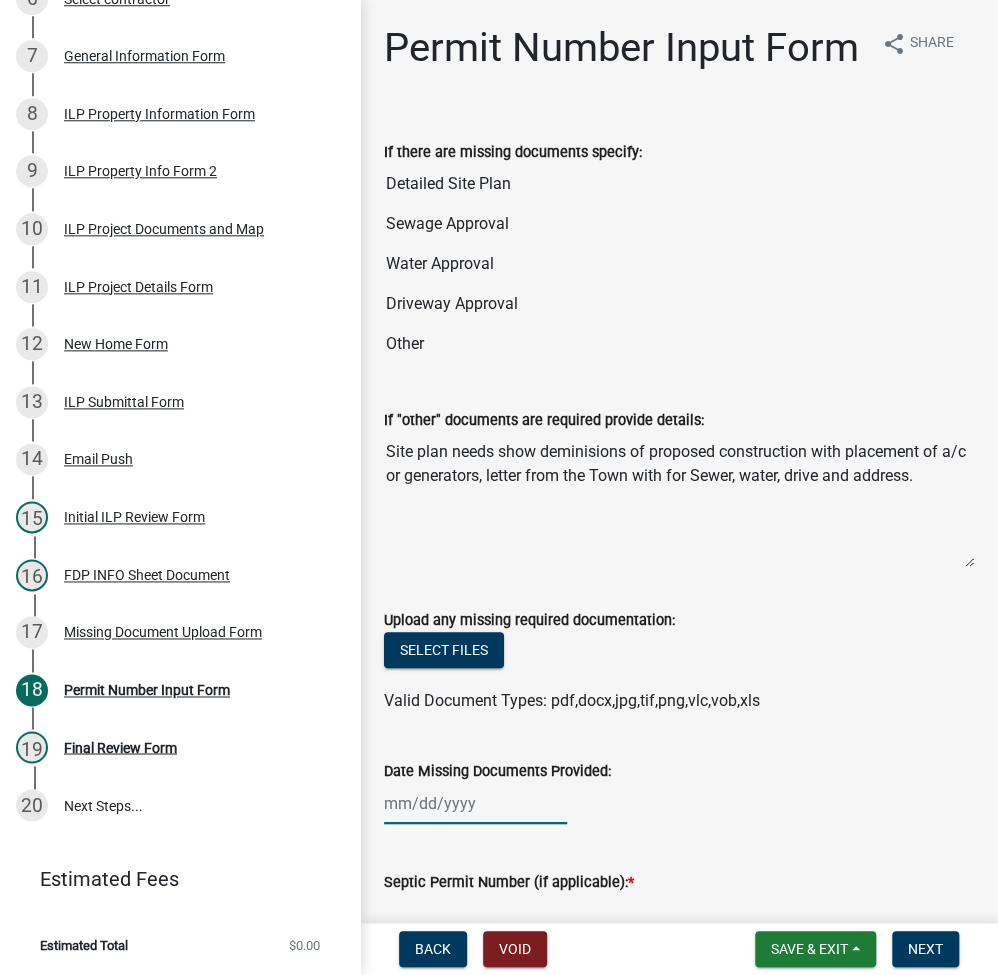 click 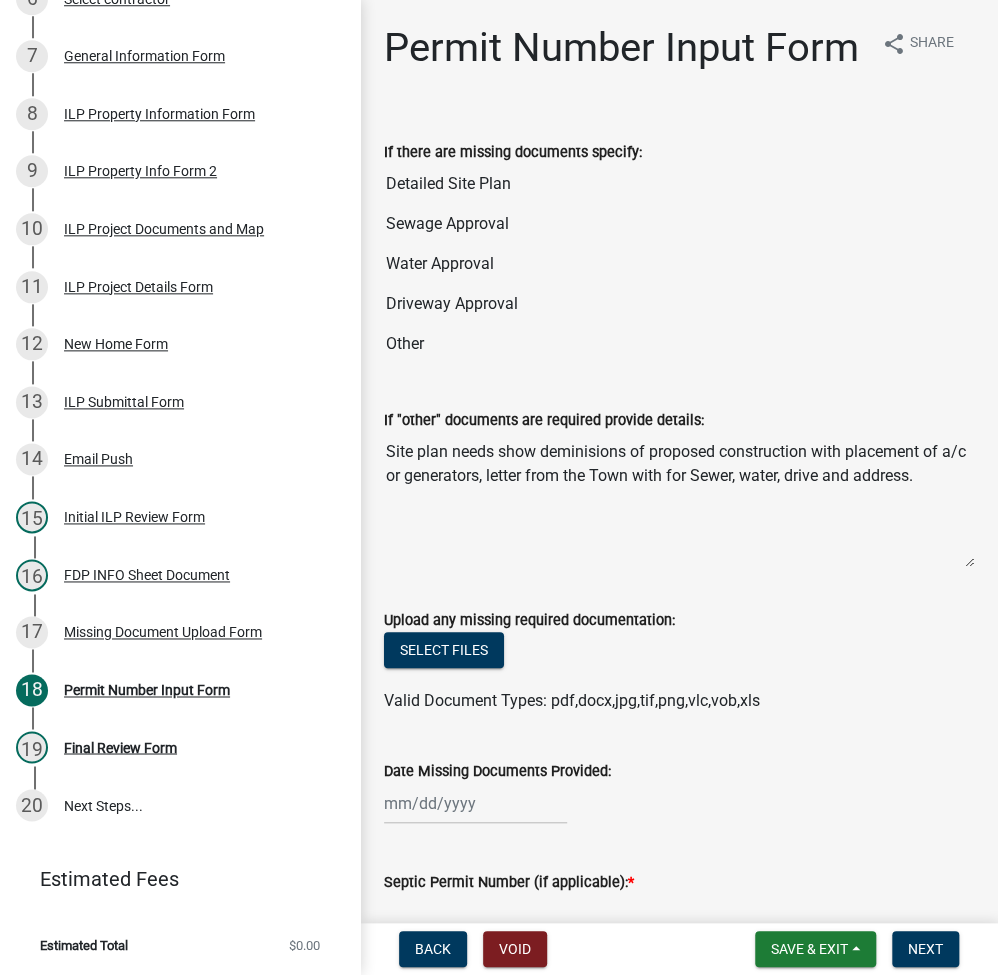 select on "7" 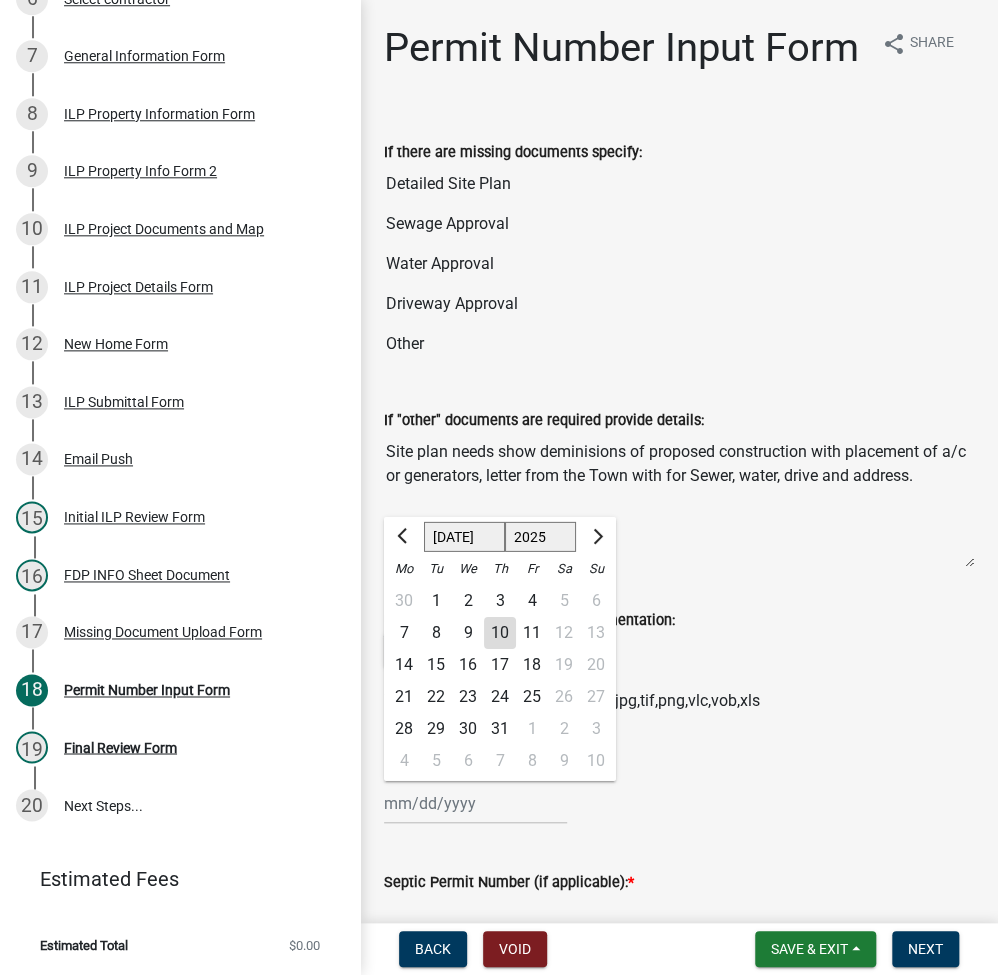 click on "10" 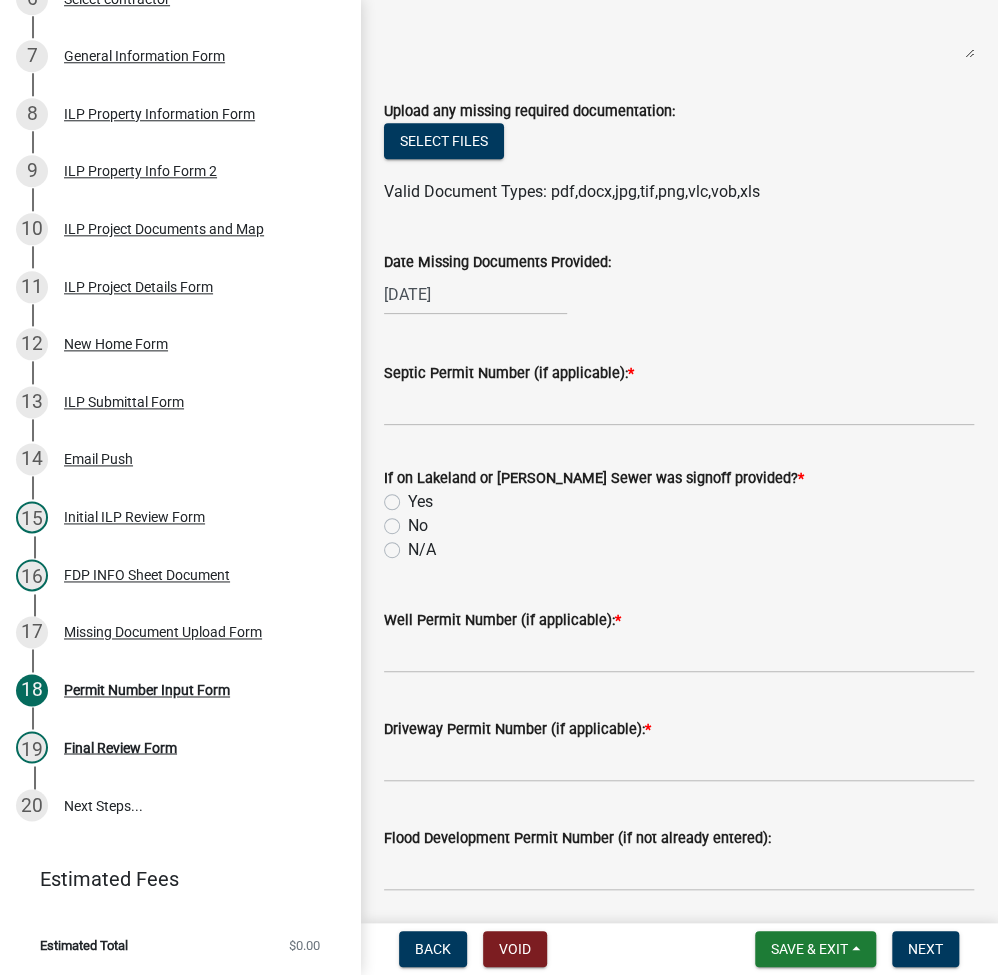 scroll, scrollTop: 800, scrollLeft: 0, axis: vertical 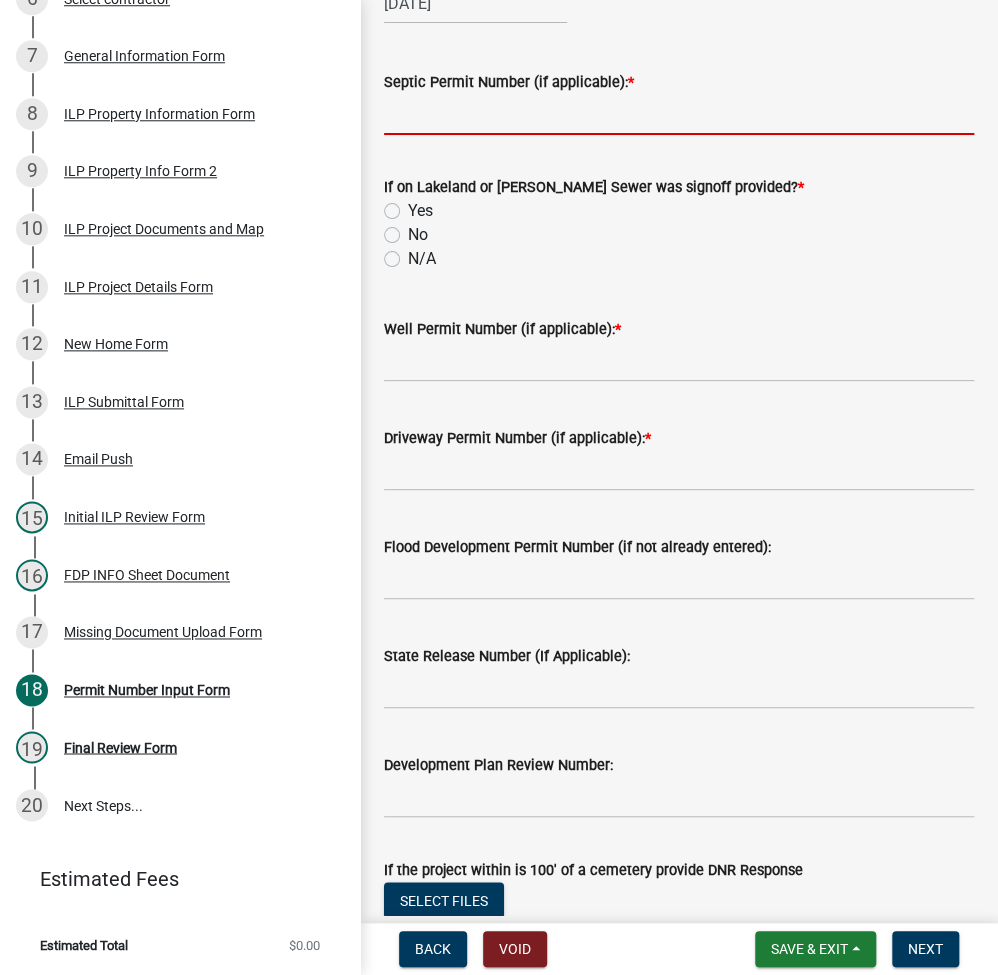 click on "Septic Permit Number (if applicable):  *" at bounding box center (679, 114) 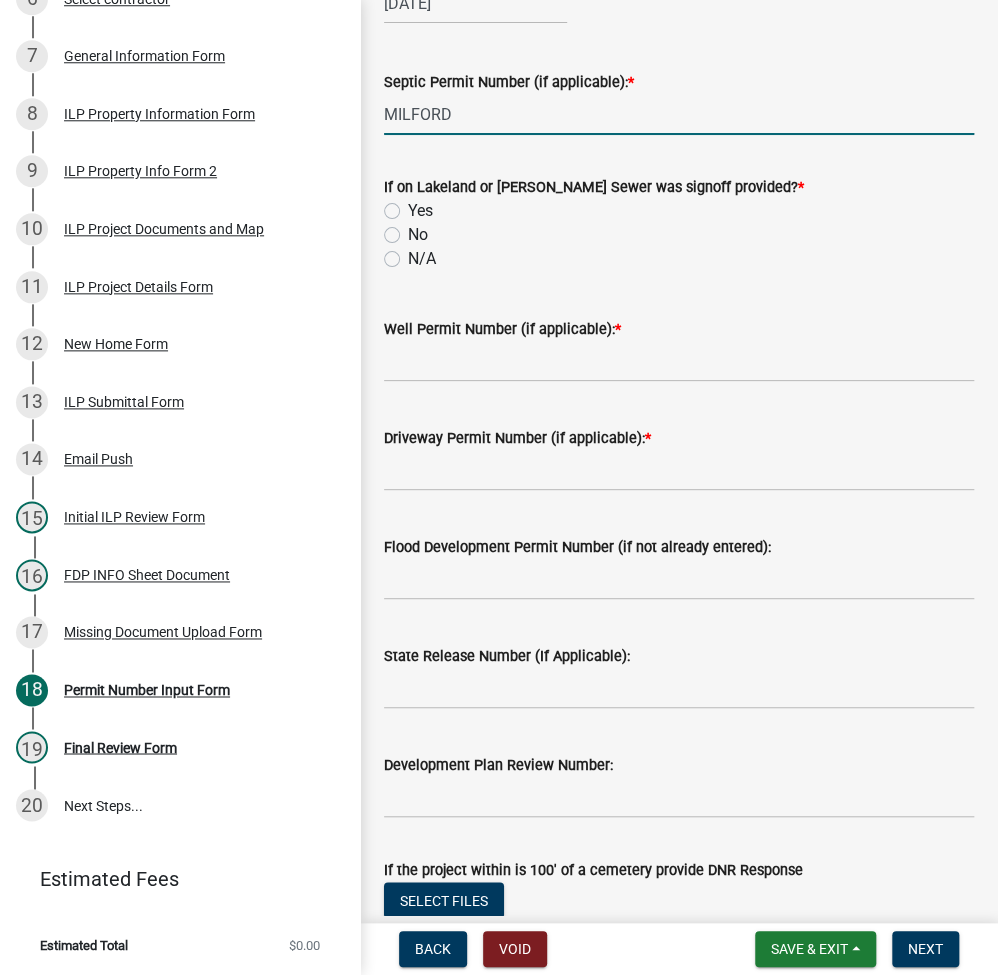 type on "MILFORD" 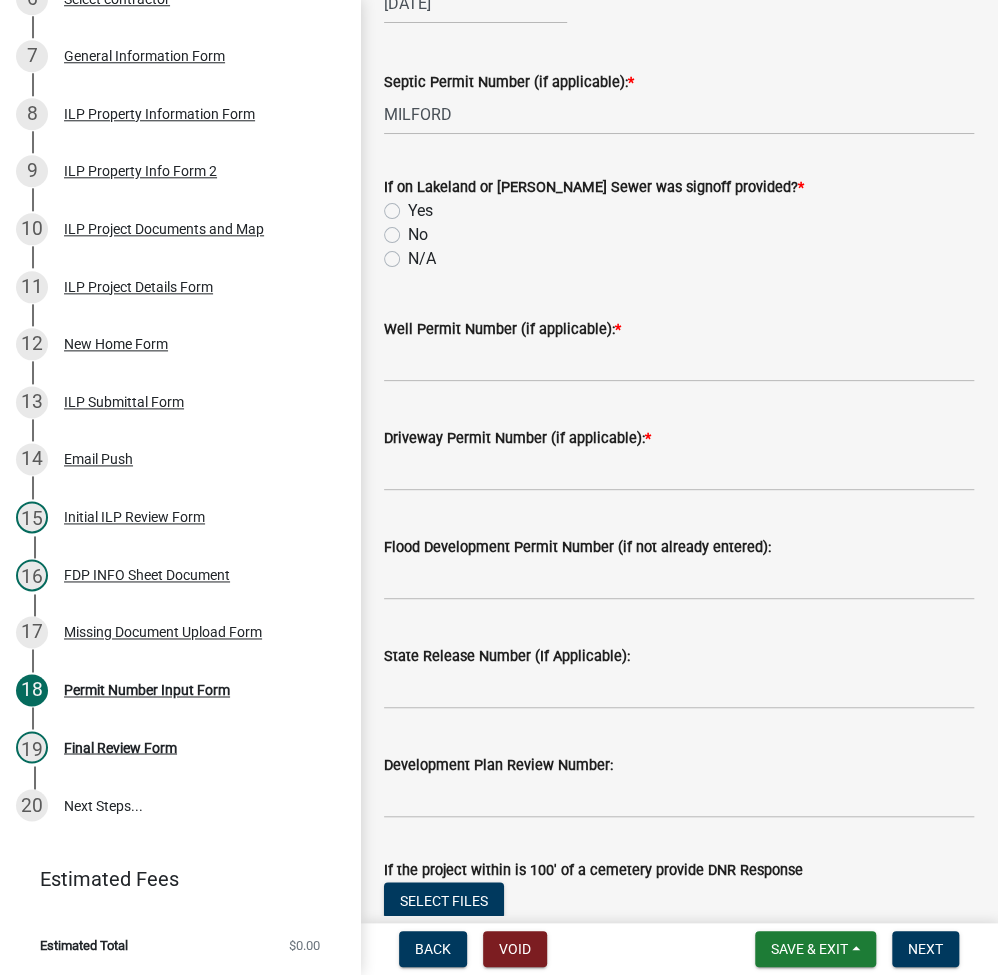 click on "No" at bounding box center (414, 229) 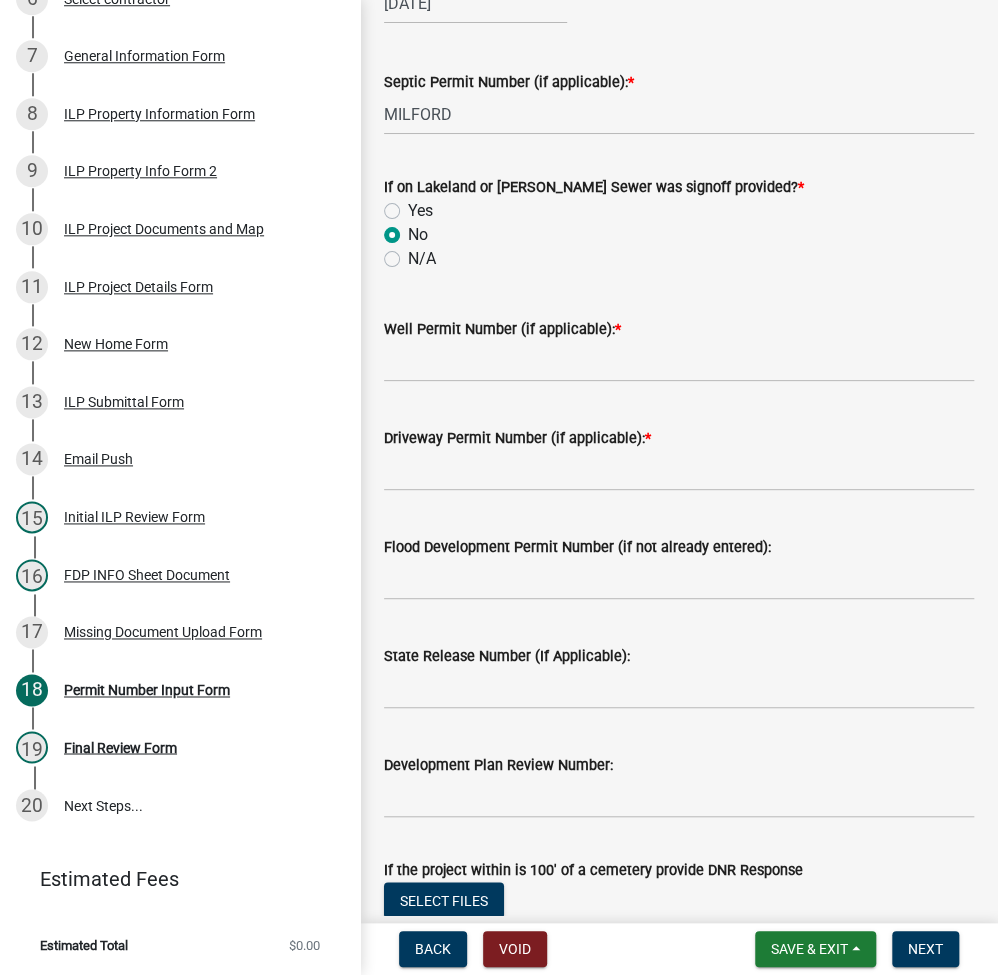 radio on "true" 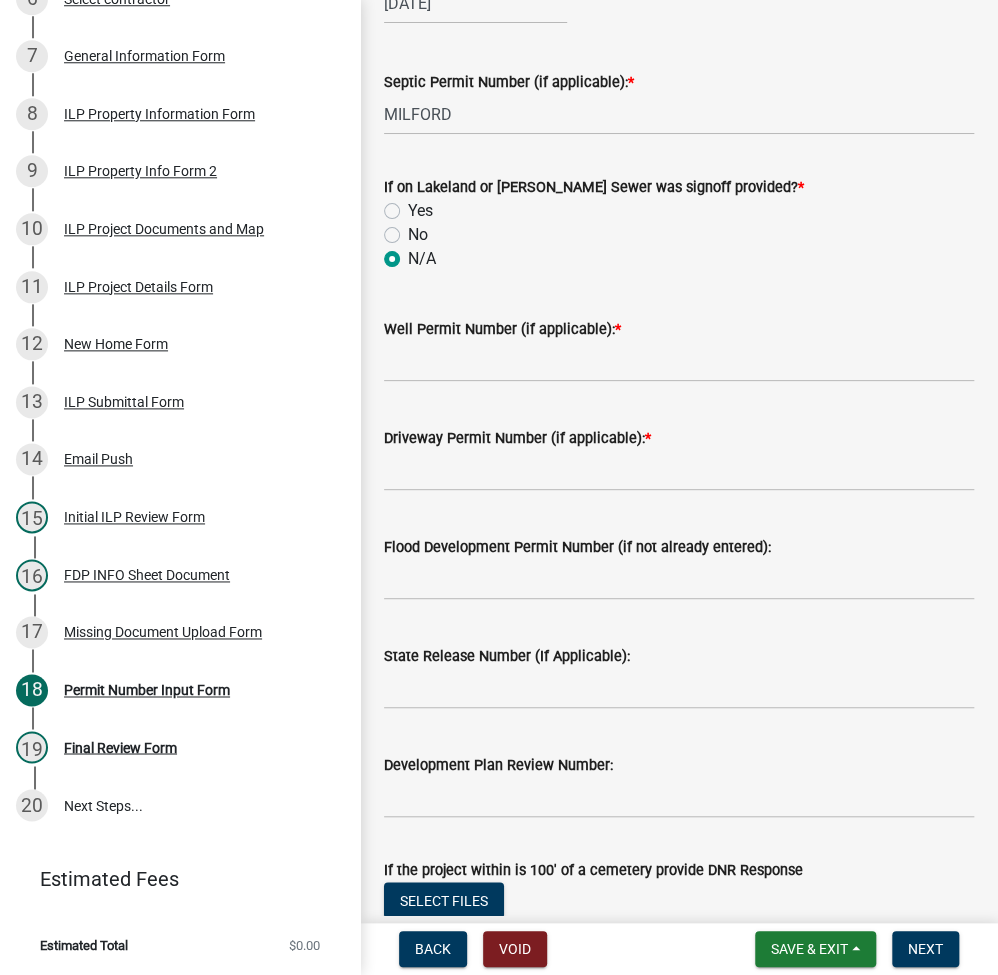 radio on "true" 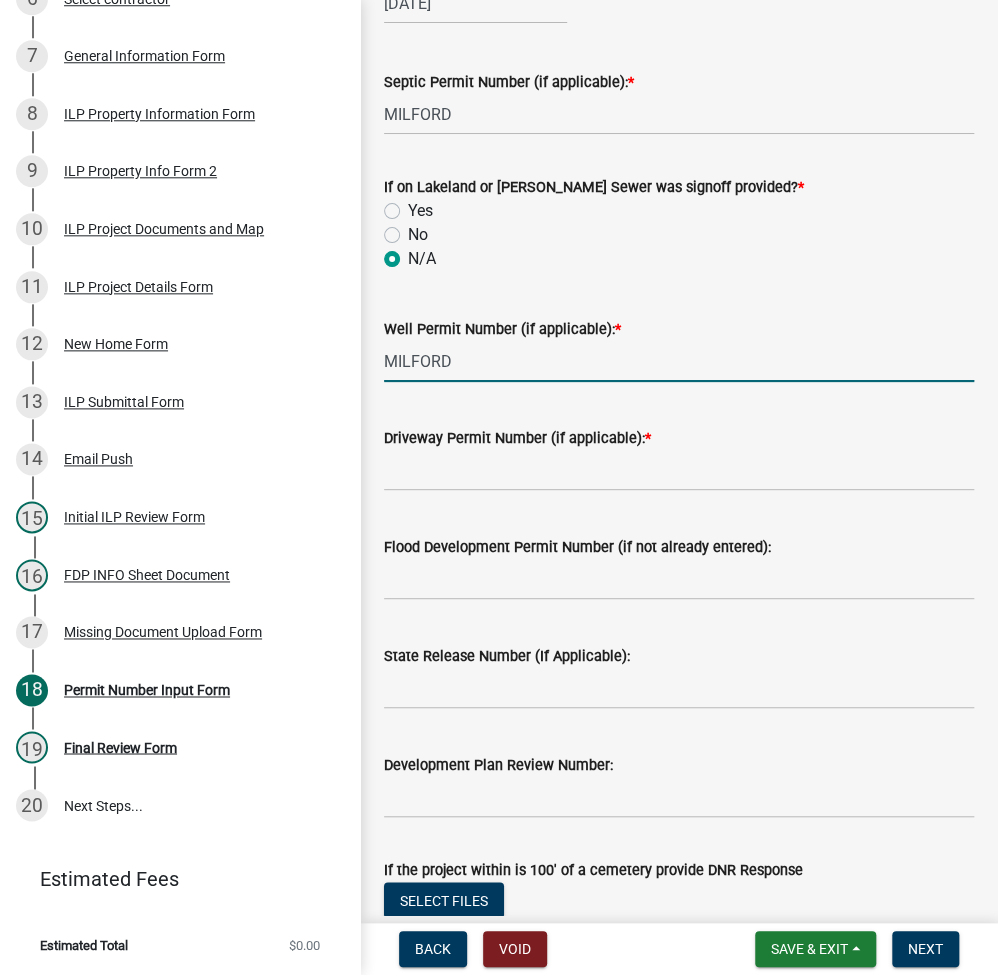 type on "MILFORD" 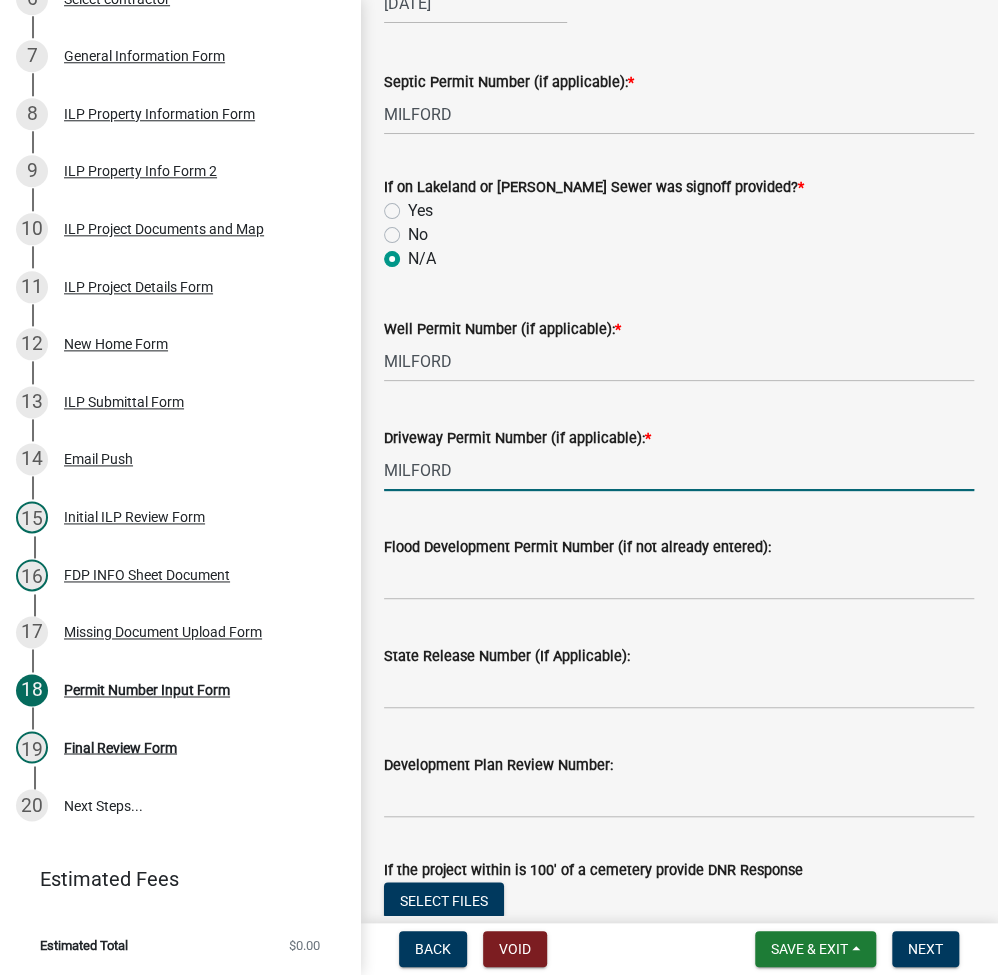scroll, scrollTop: 1296, scrollLeft: 0, axis: vertical 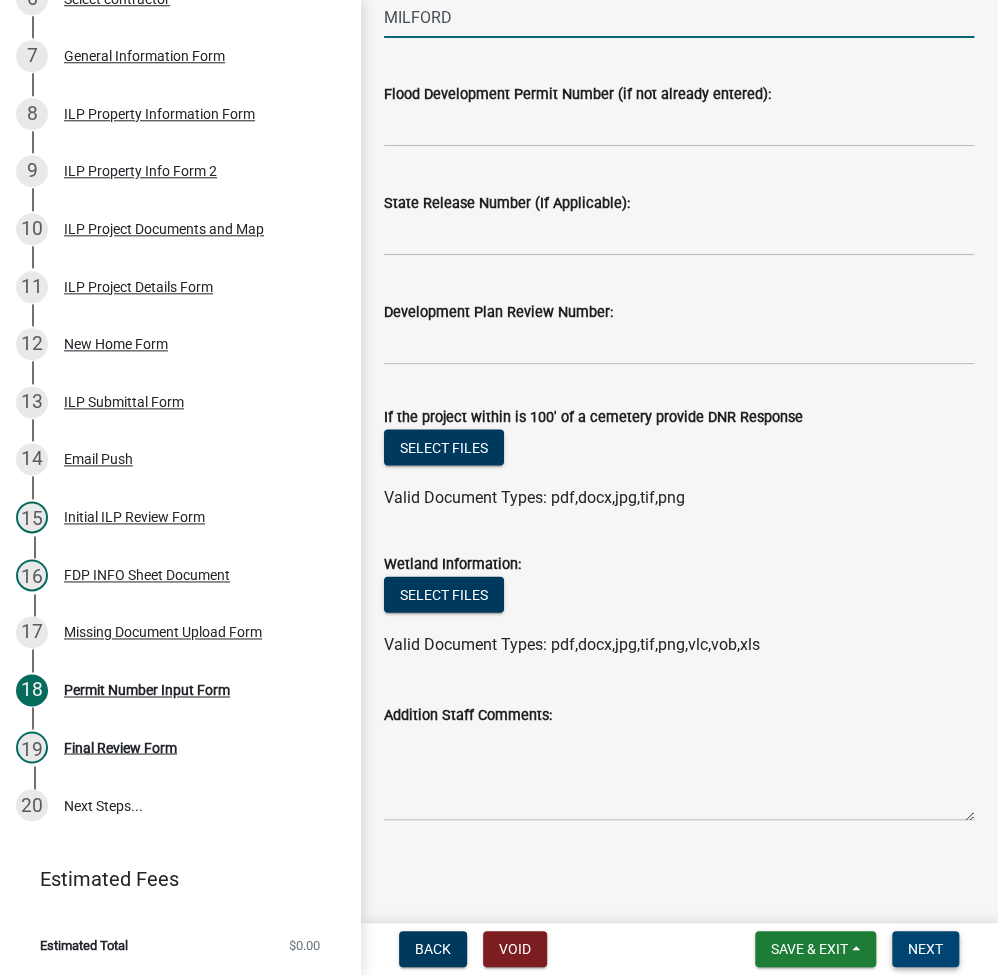 type on "MILFORD" 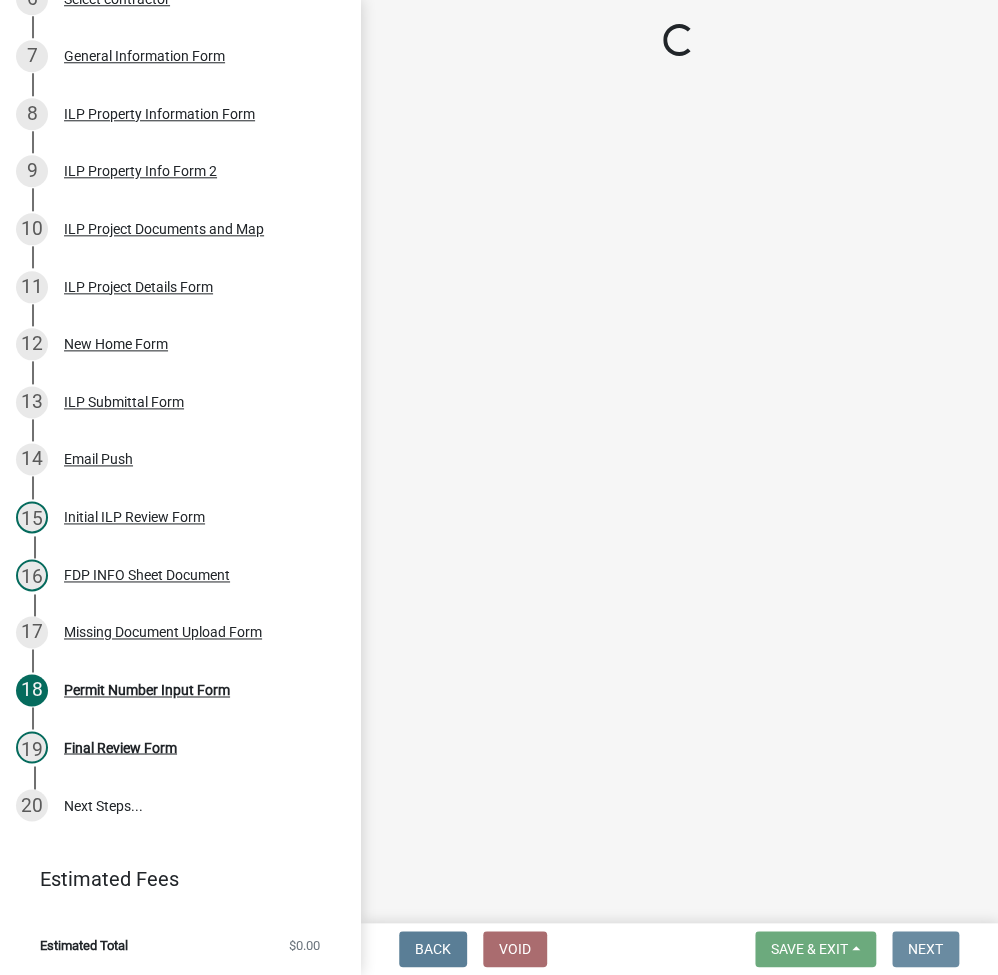 scroll, scrollTop: 0, scrollLeft: 0, axis: both 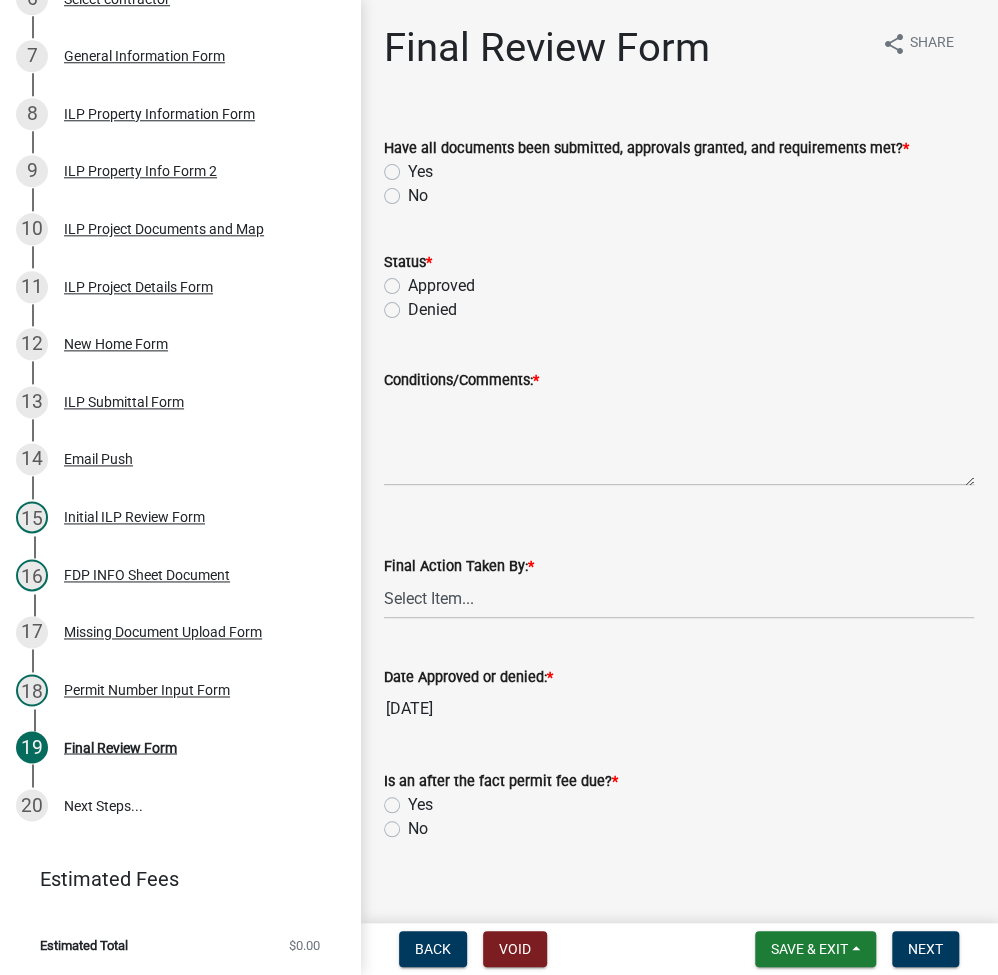 click on "Yes" 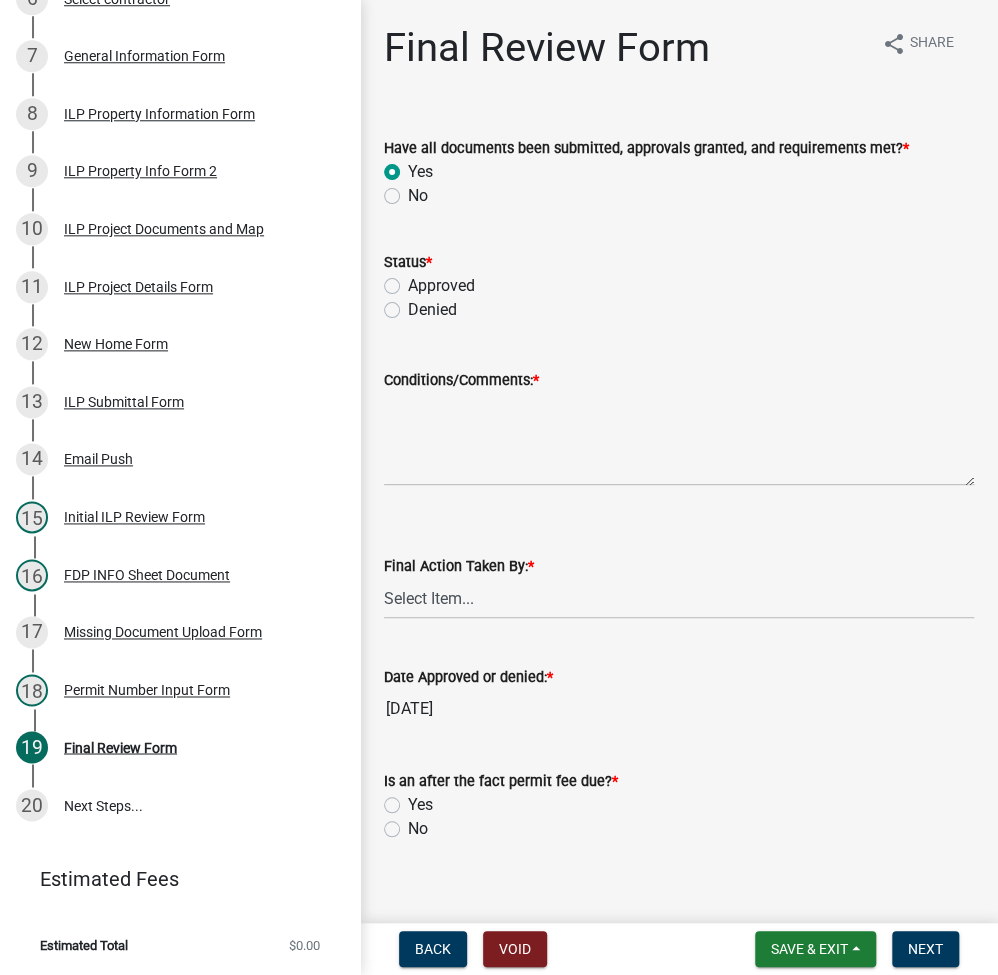 radio on "true" 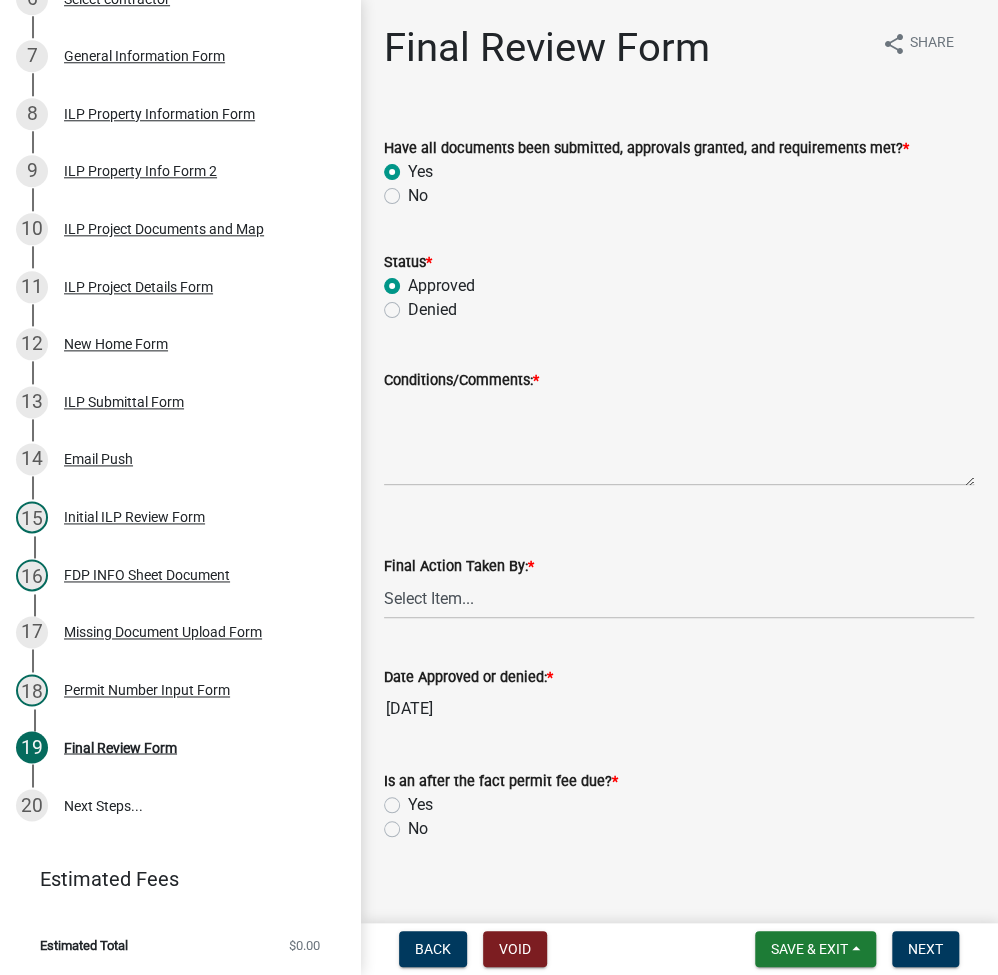 radio on "true" 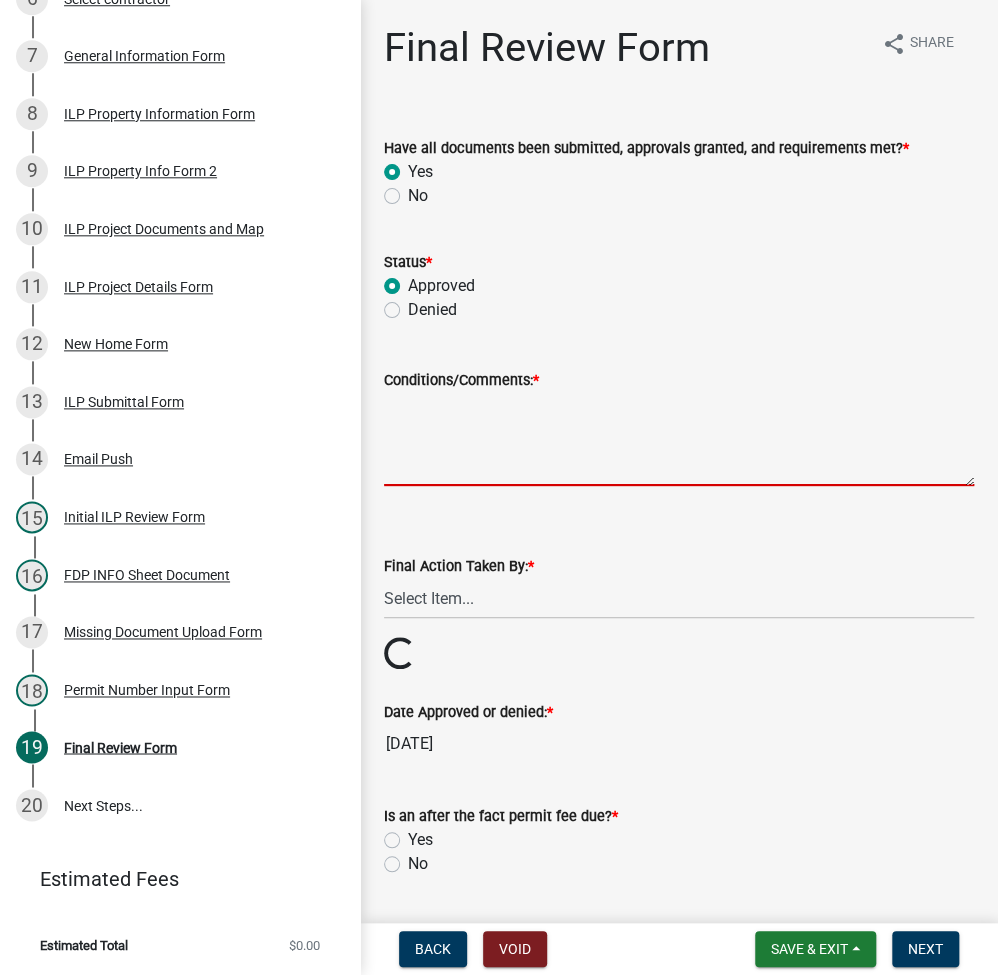 click on "Conditions/Comments:  *" at bounding box center [679, 439] 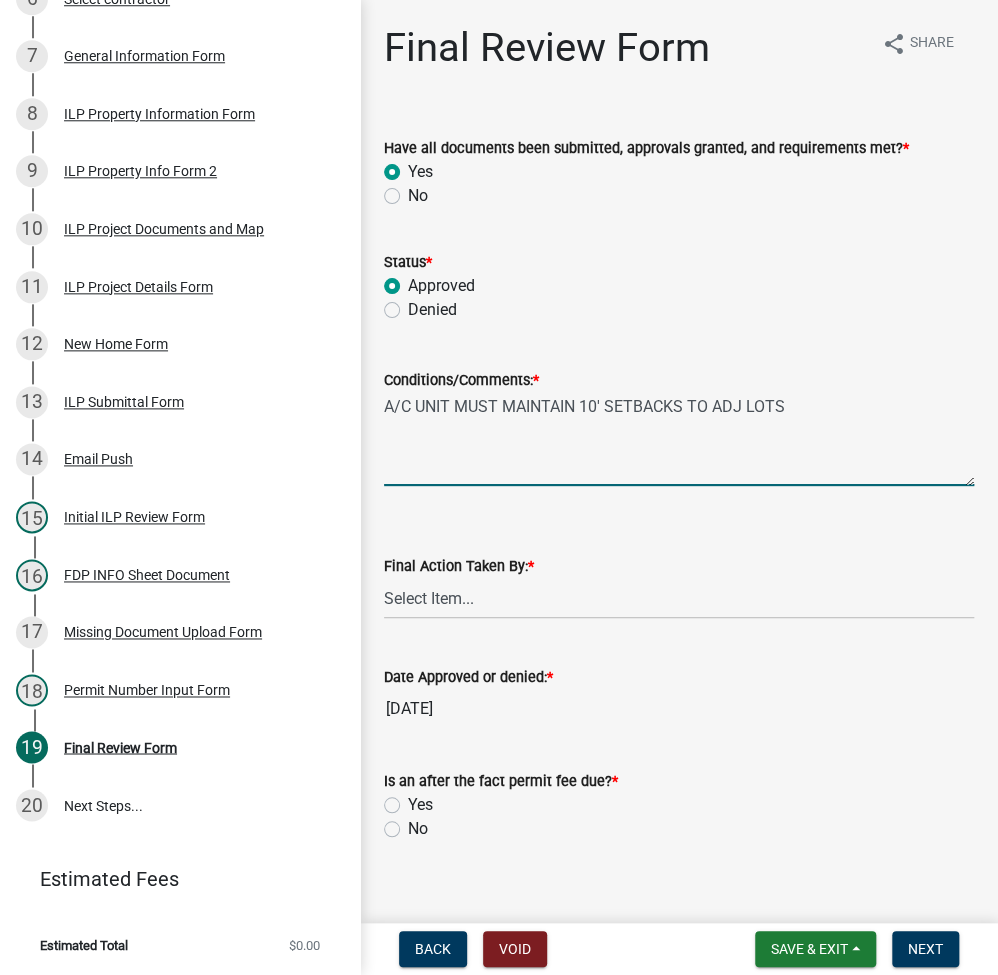 type on "A/C UNIT MUST MAINTAIN 10' SETBACKS TO ADJ LOTS" 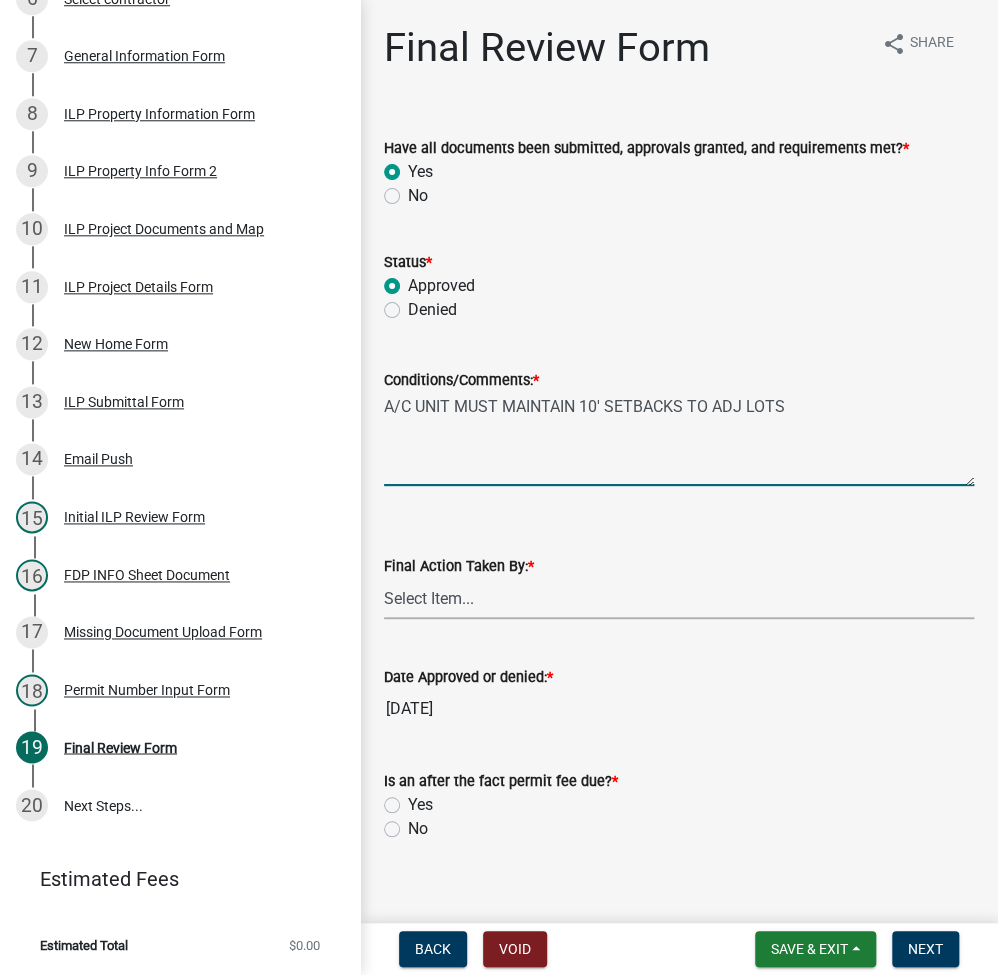 click on "Select Item...   MMS   LT   AT   CS   AH   Vacant" at bounding box center (679, 598) 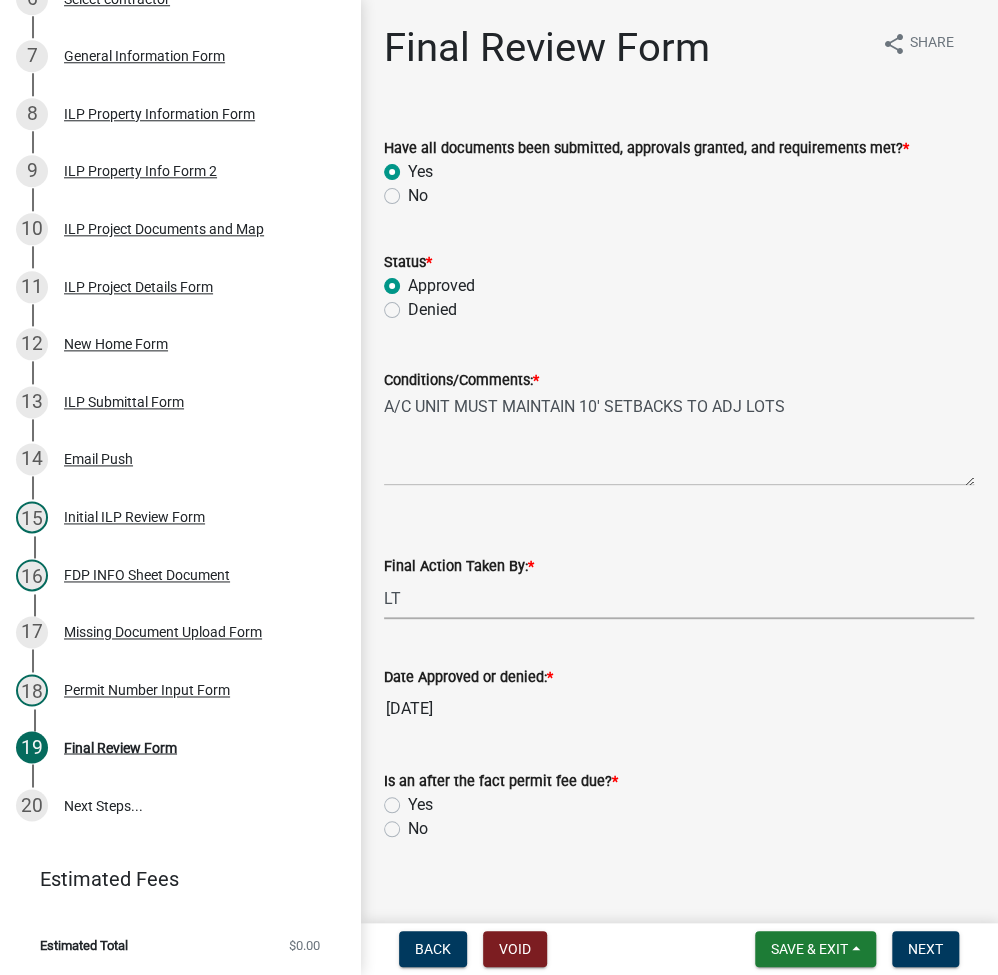 click on "Select Item...   MMS   LT   AT   CS   AH   Vacant" at bounding box center [679, 598] 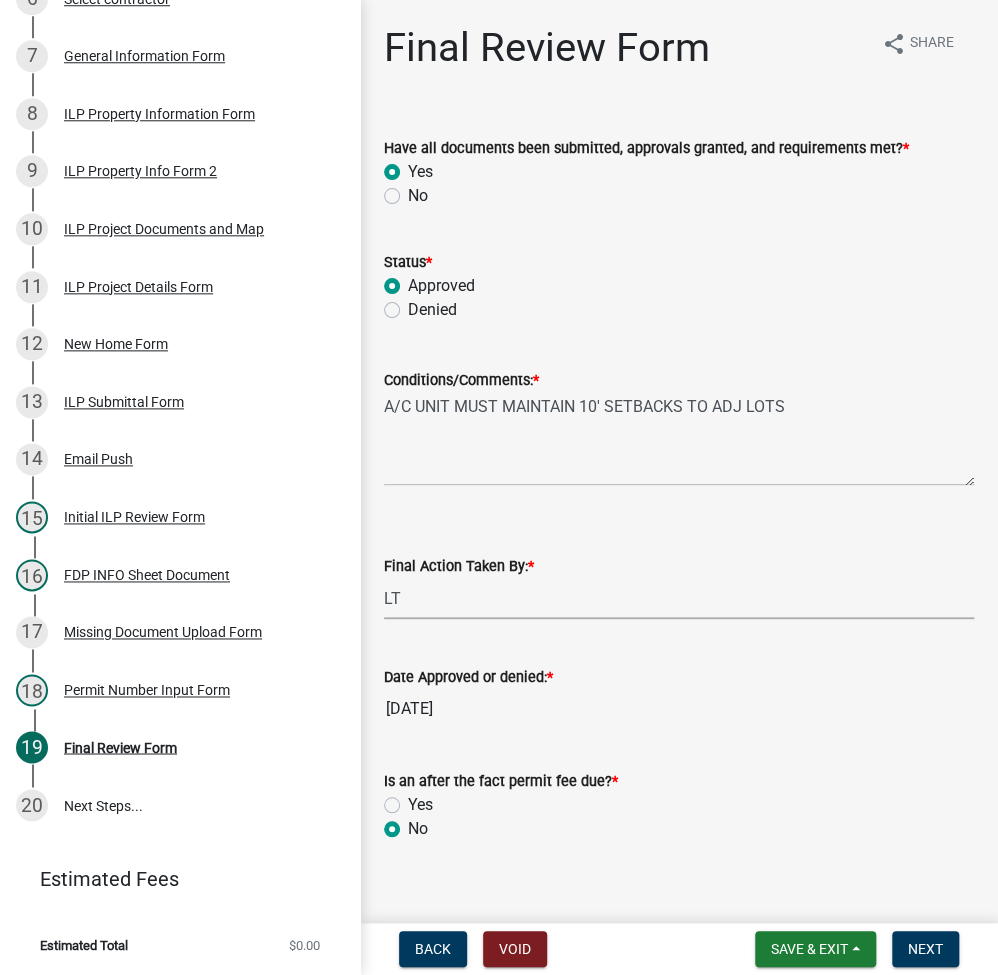 radio on "true" 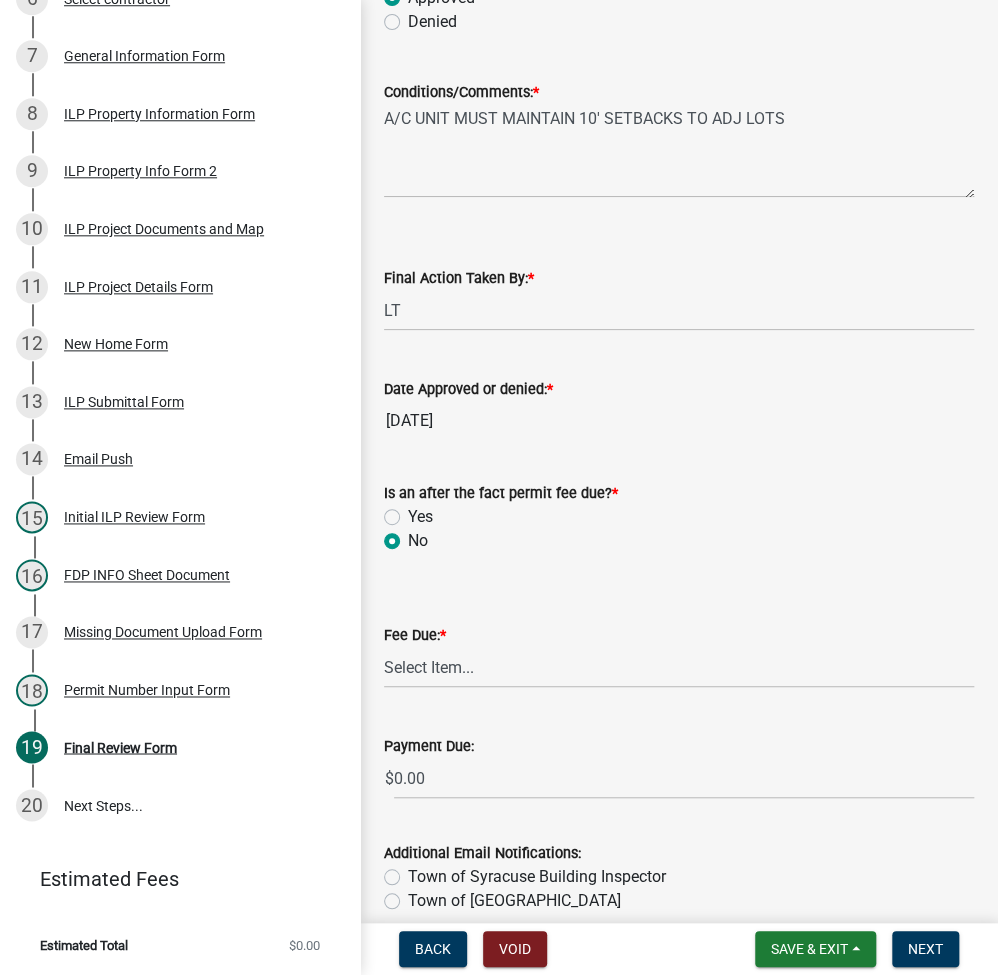 scroll, scrollTop: 380, scrollLeft: 0, axis: vertical 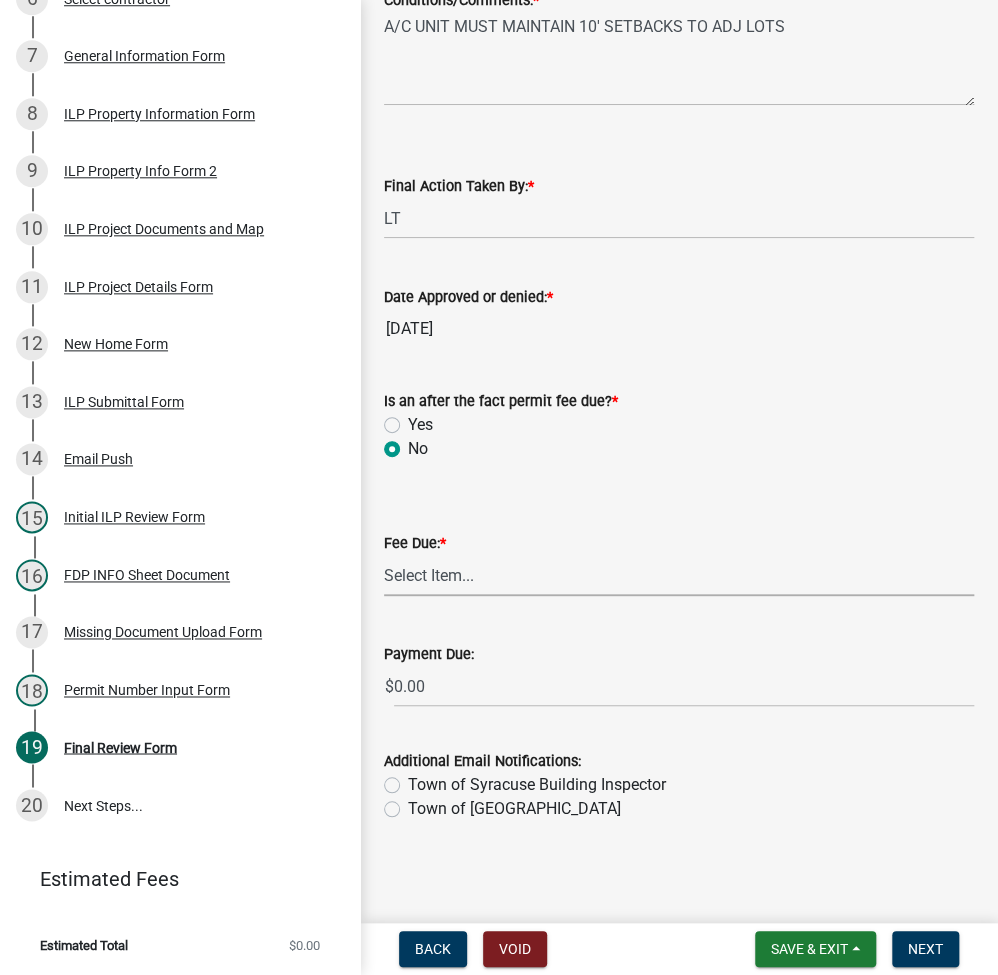 click on "Select Item...   N/A   $10.00   $25.00   $125.00   $250   $500   $500 + $10.00 for every 10 sq. ft. over 5000   $1000" at bounding box center [679, 575] 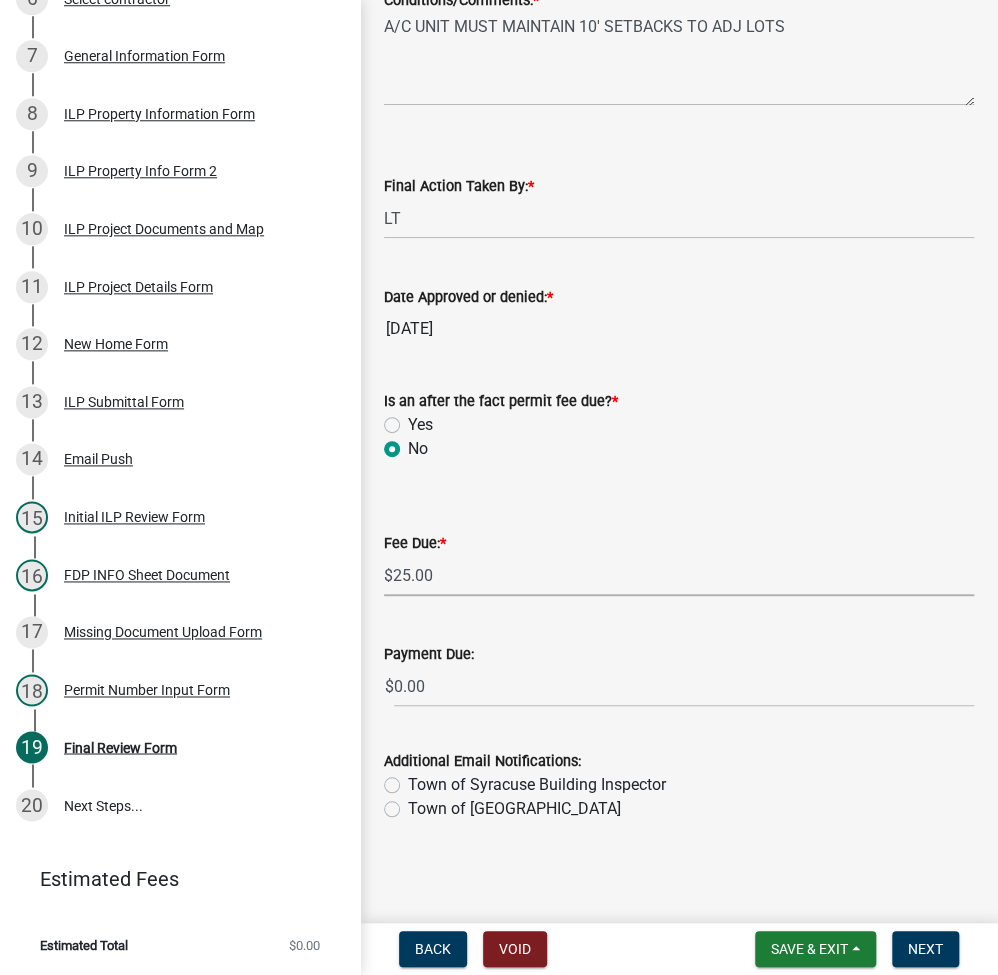 click on "Select Item...   N/A   $10.00   $25.00   $125.00   $250   $500   $500 + $10.00 for every 10 sq. ft. over 5000   $1000" at bounding box center (679, 575) 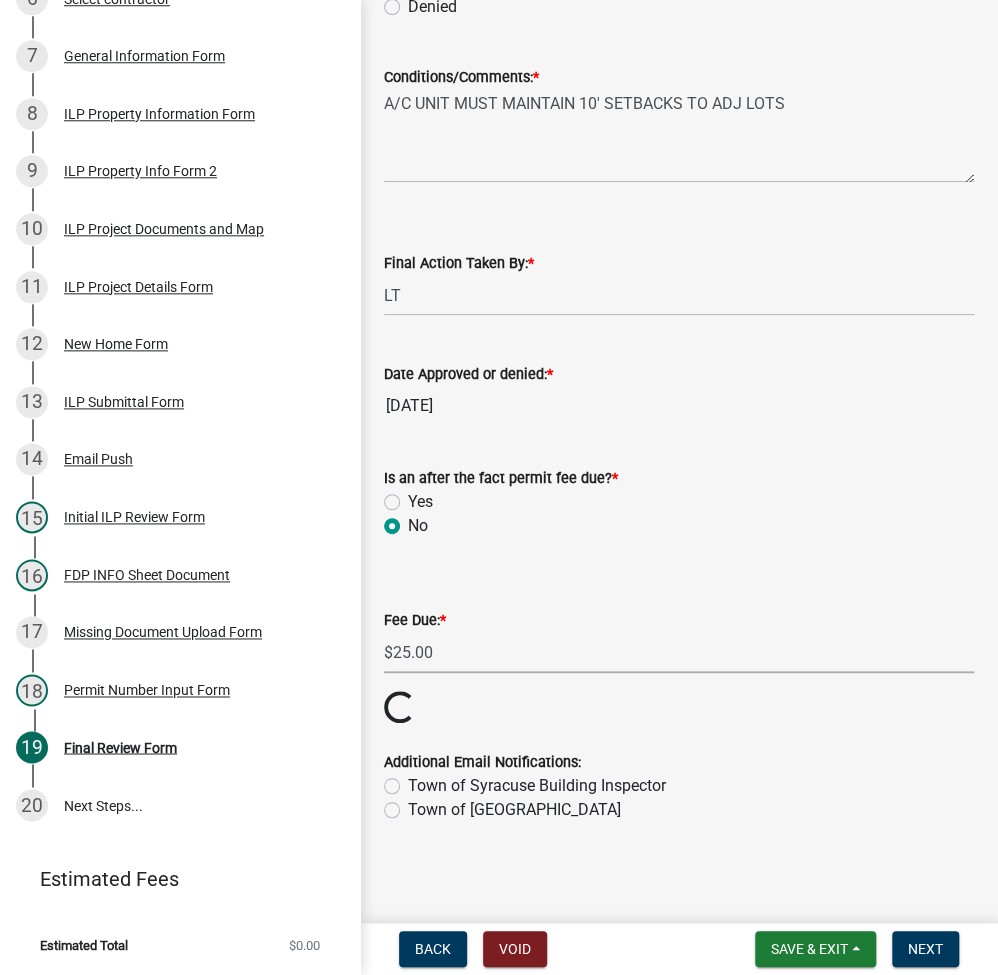scroll, scrollTop: 380, scrollLeft: 0, axis: vertical 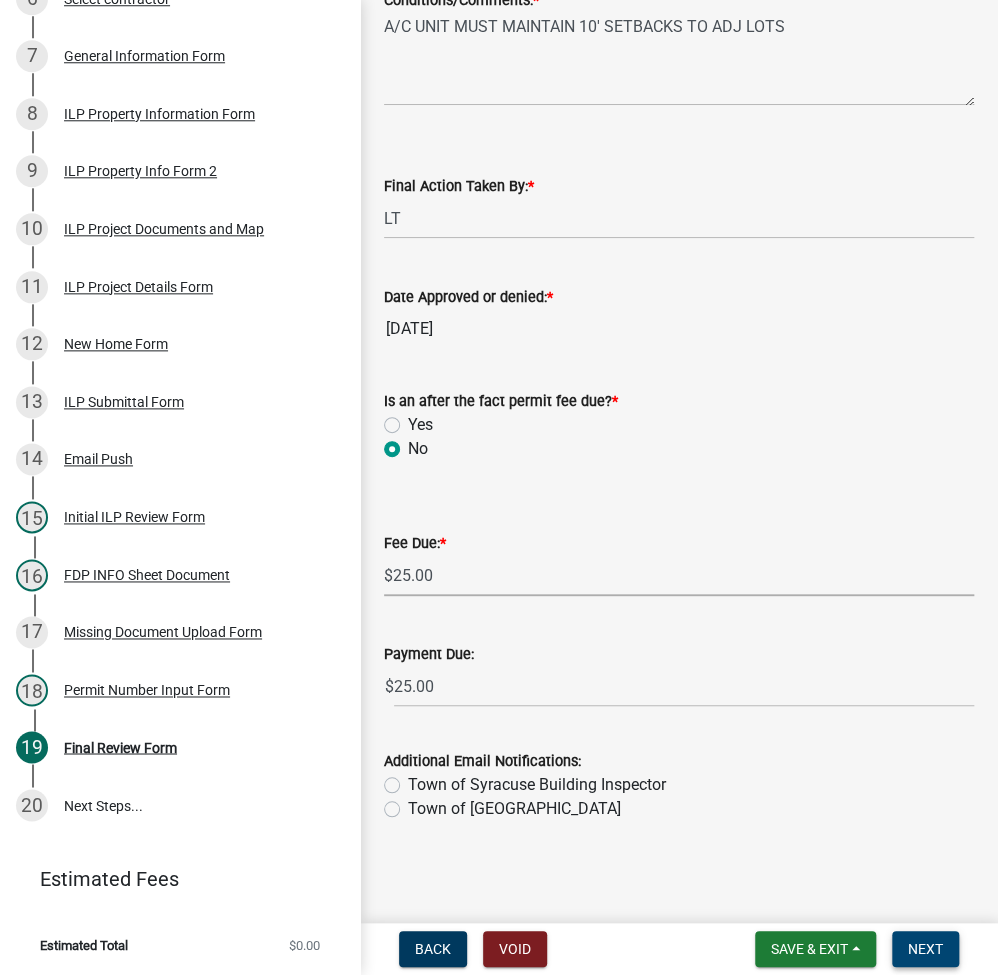 click on "Next" at bounding box center (925, 949) 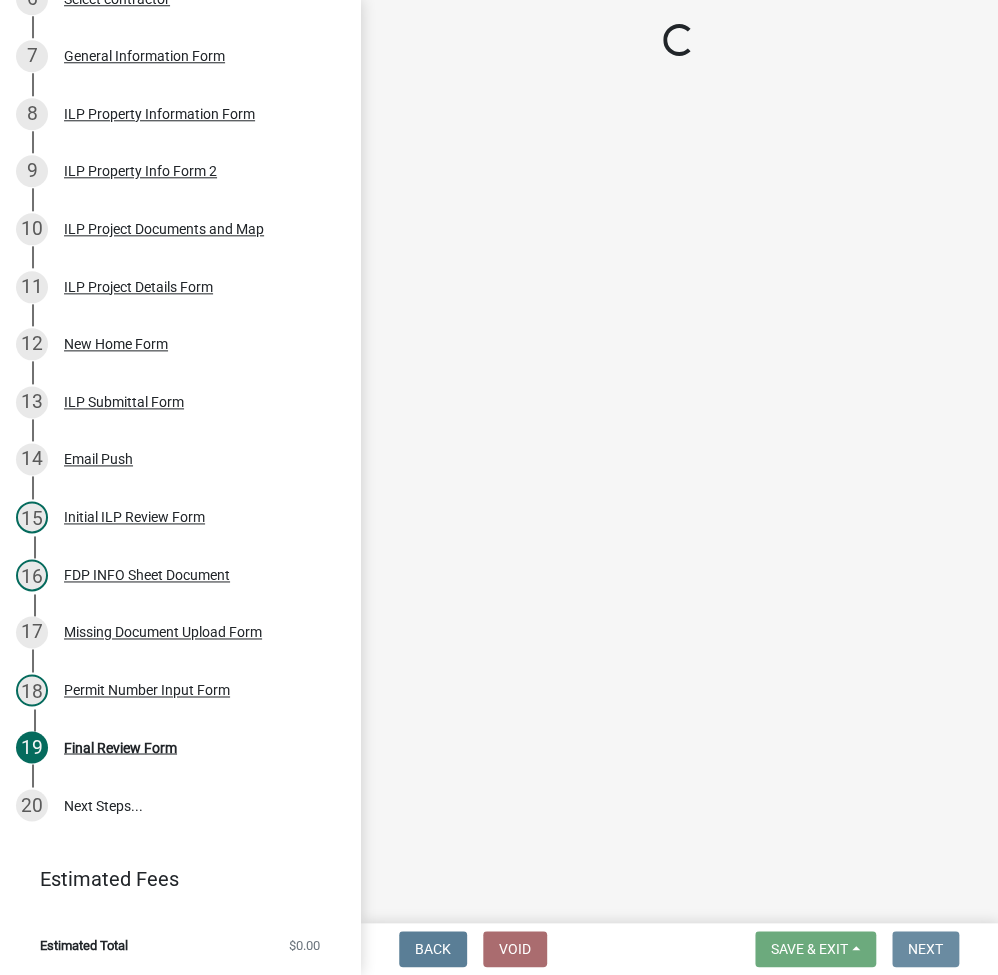 scroll, scrollTop: 0, scrollLeft: 0, axis: both 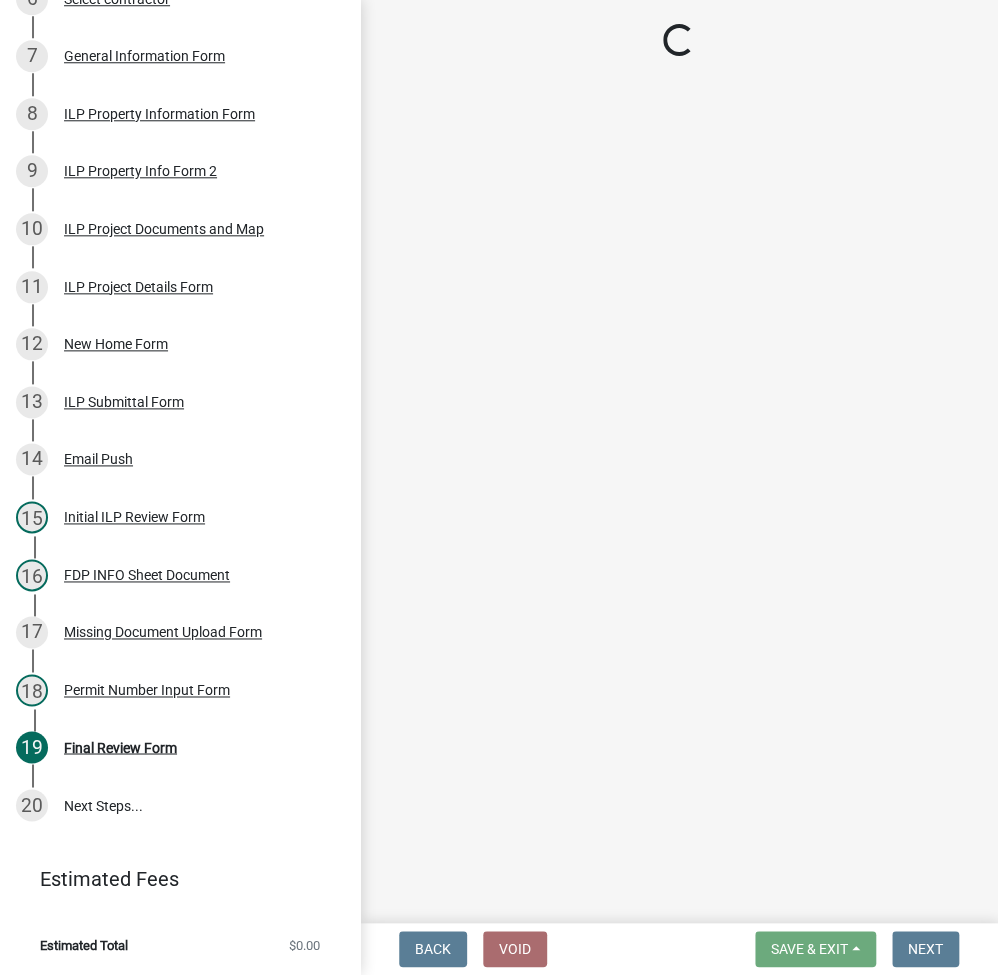select on "3: 3" 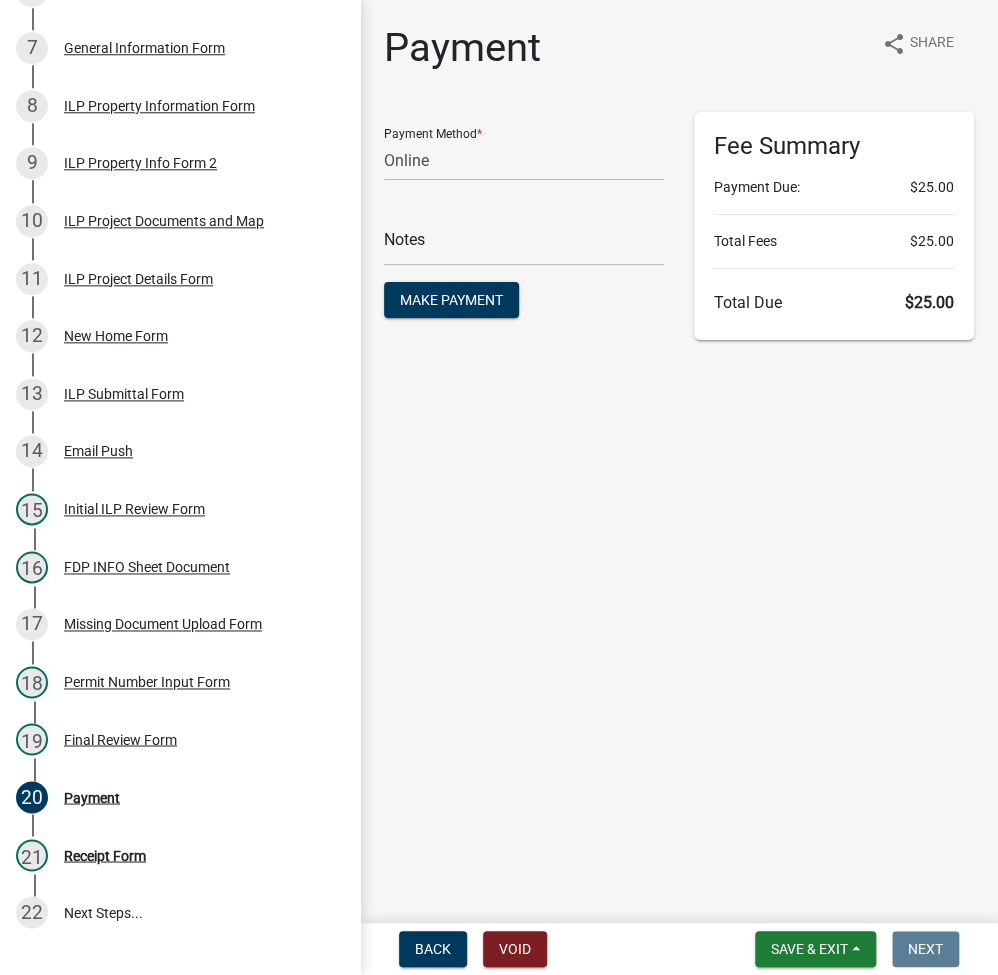 scroll, scrollTop: 792, scrollLeft: 0, axis: vertical 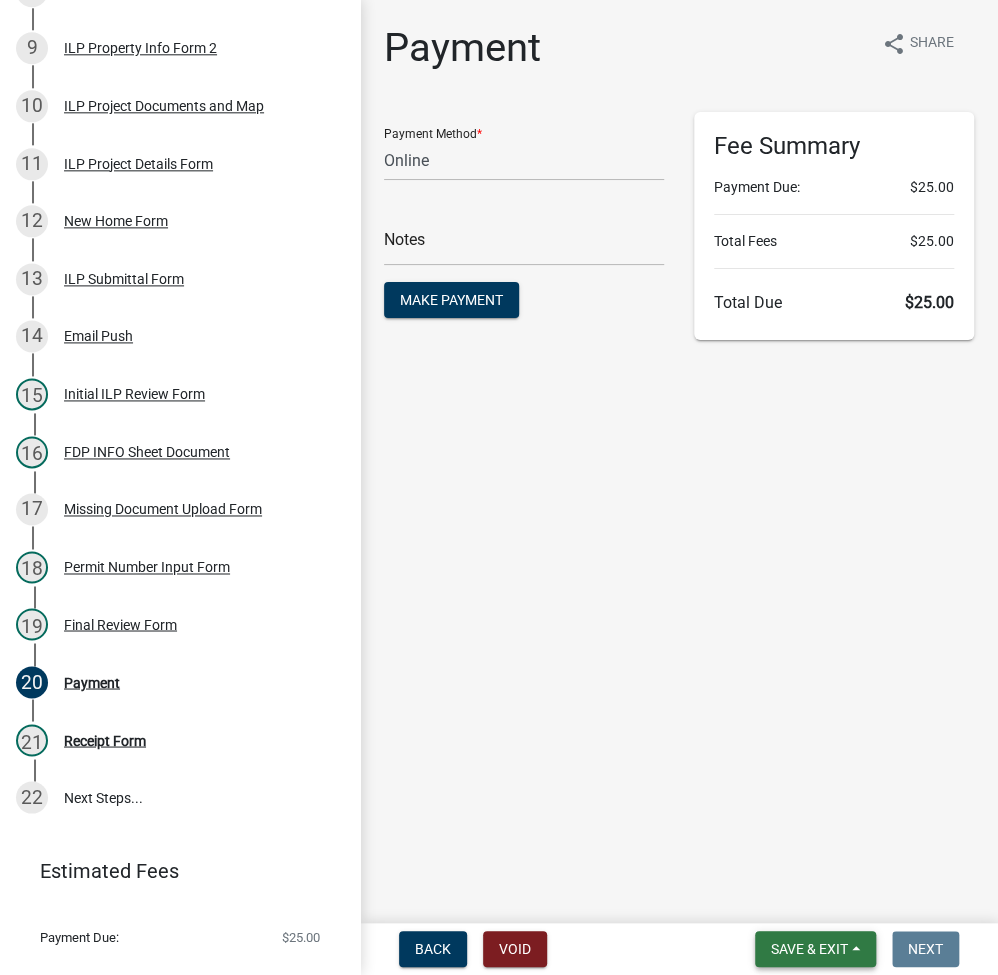 click on "Save & Exit" at bounding box center (809, 949) 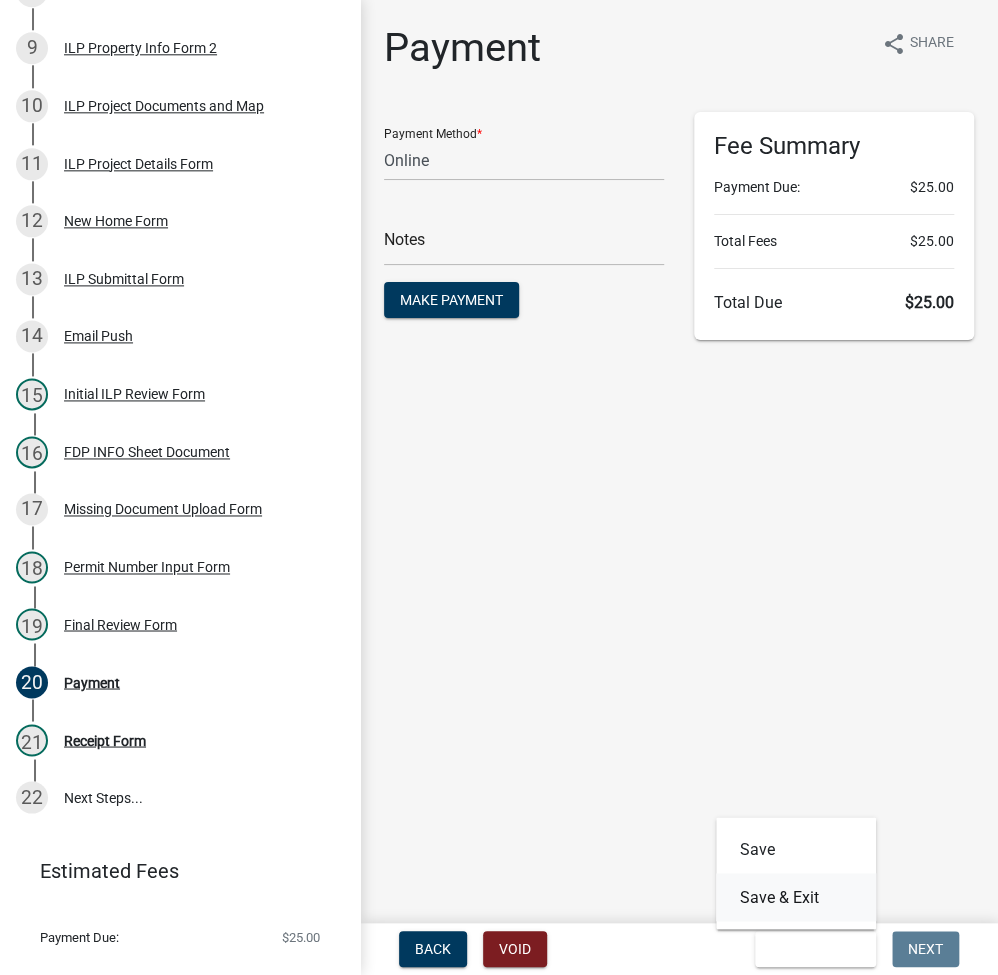 click on "Save & Exit" at bounding box center (796, 897) 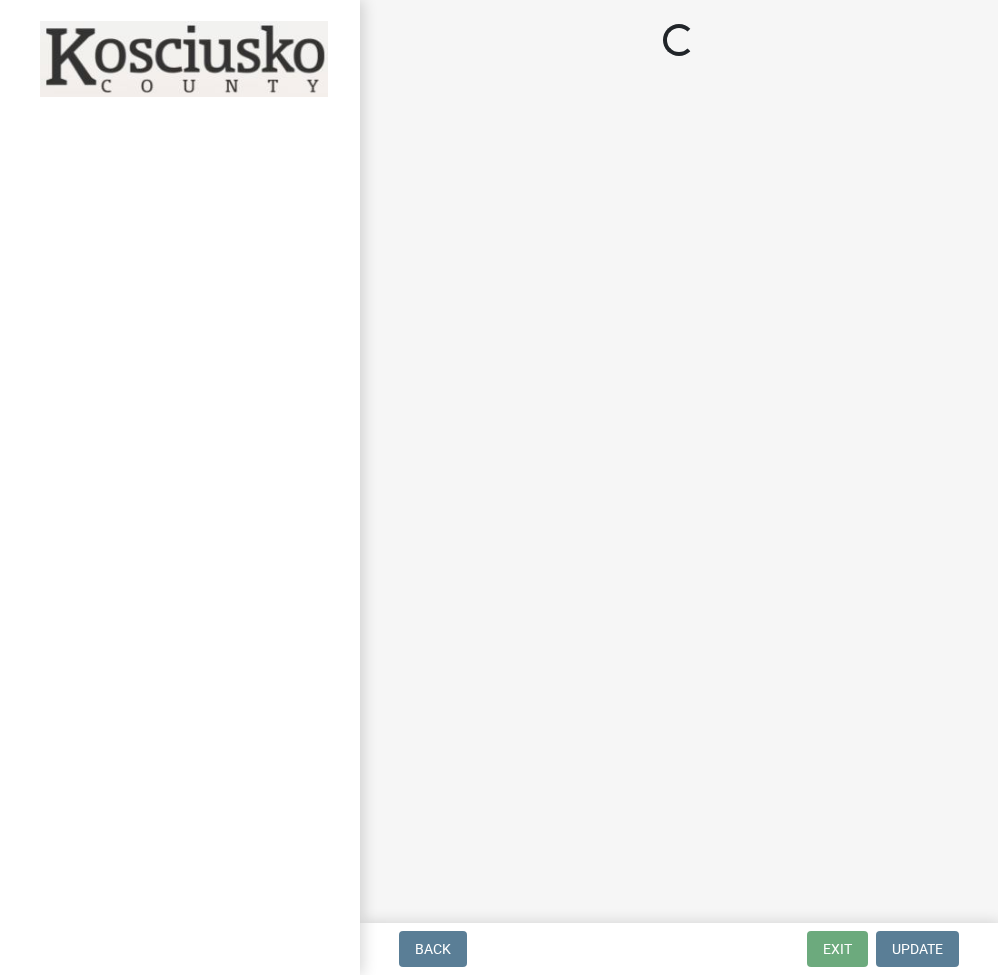 scroll, scrollTop: 0, scrollLeft: 0, axis: both 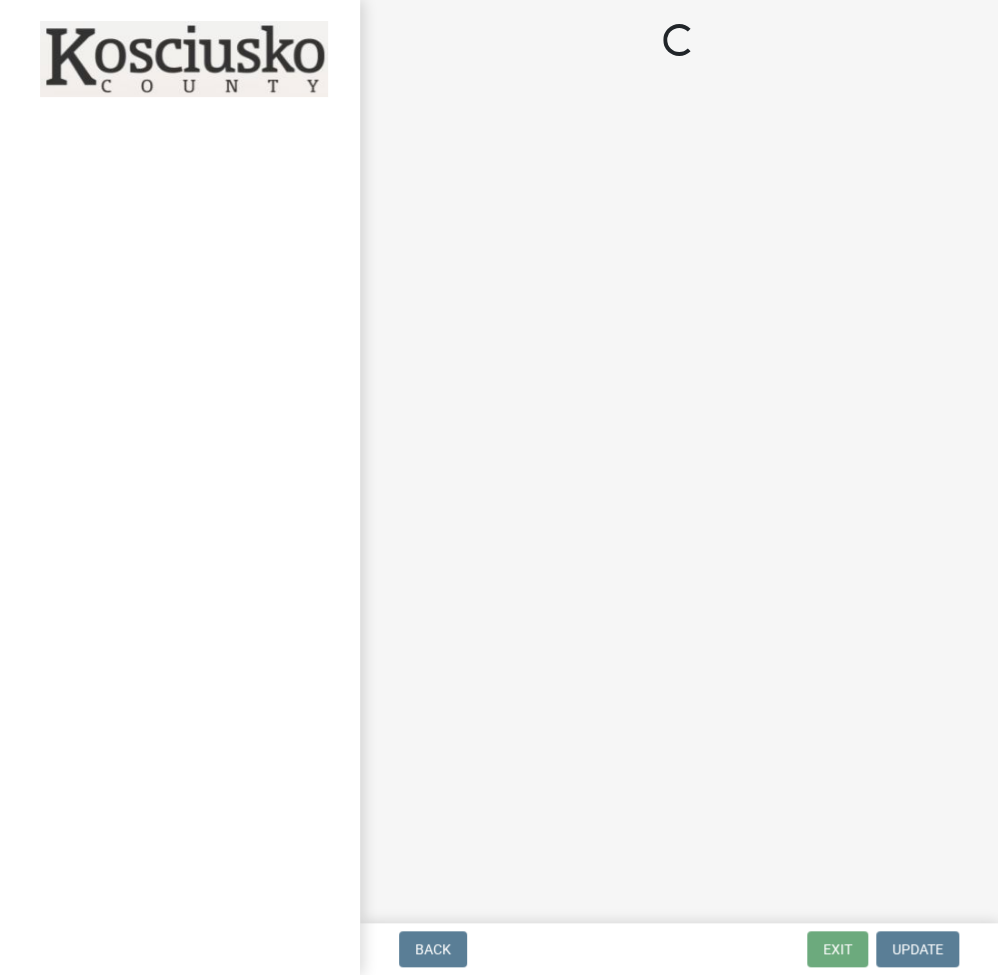 select on "3: 3" 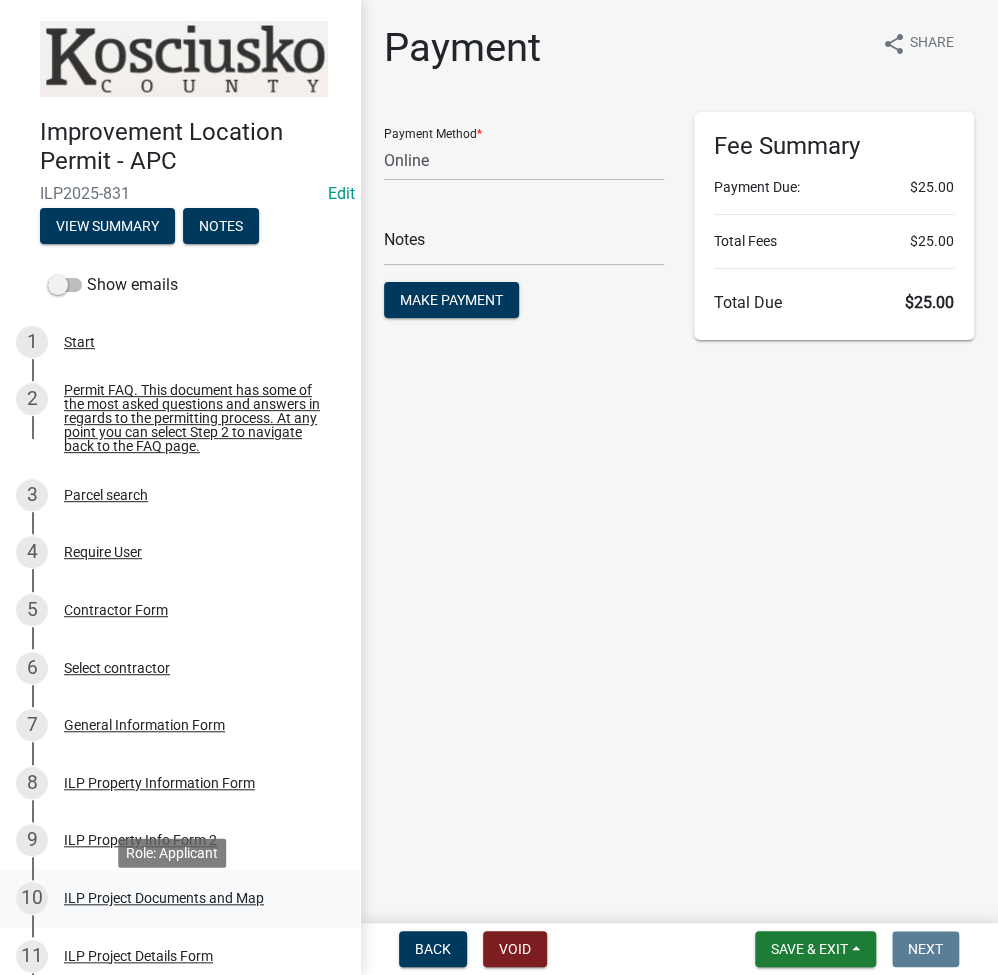 click on "ILP Project Documents and Map" at bounding box center [164, 898] 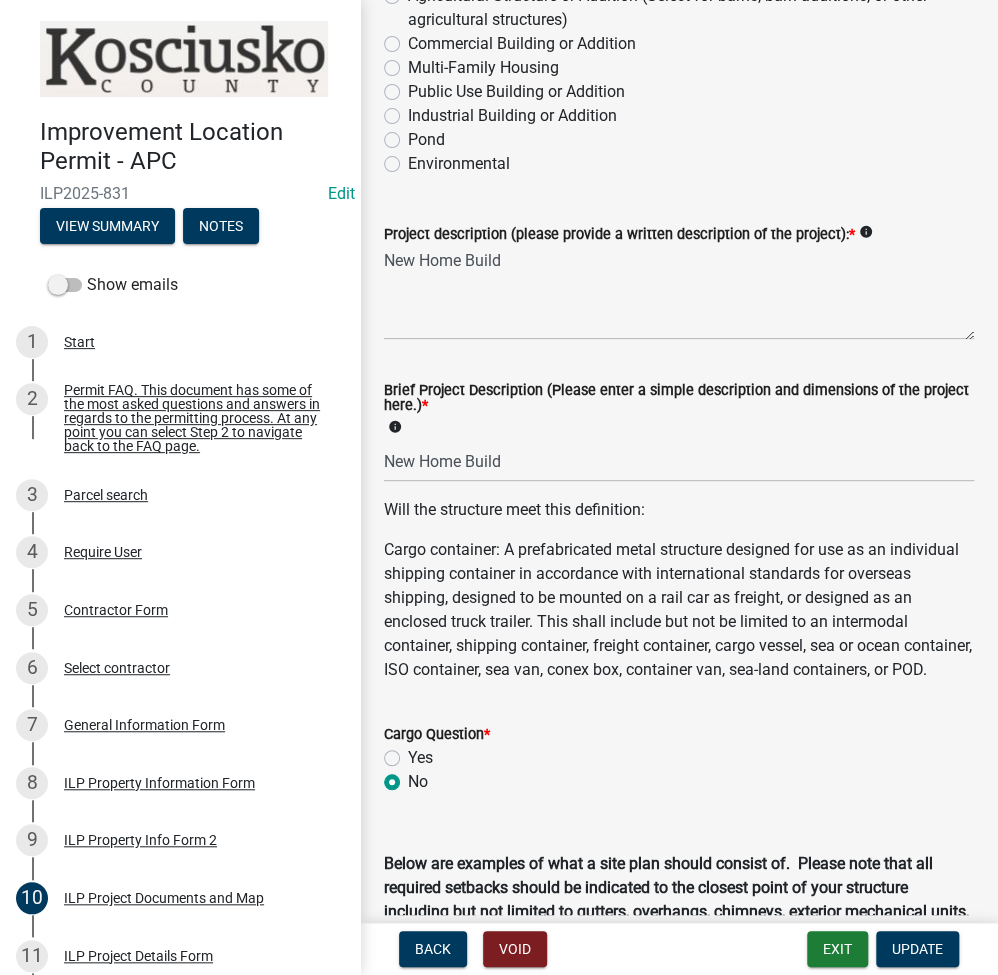 scroll, scrollTop: 800, scrollLeft: 0, axis: vertical 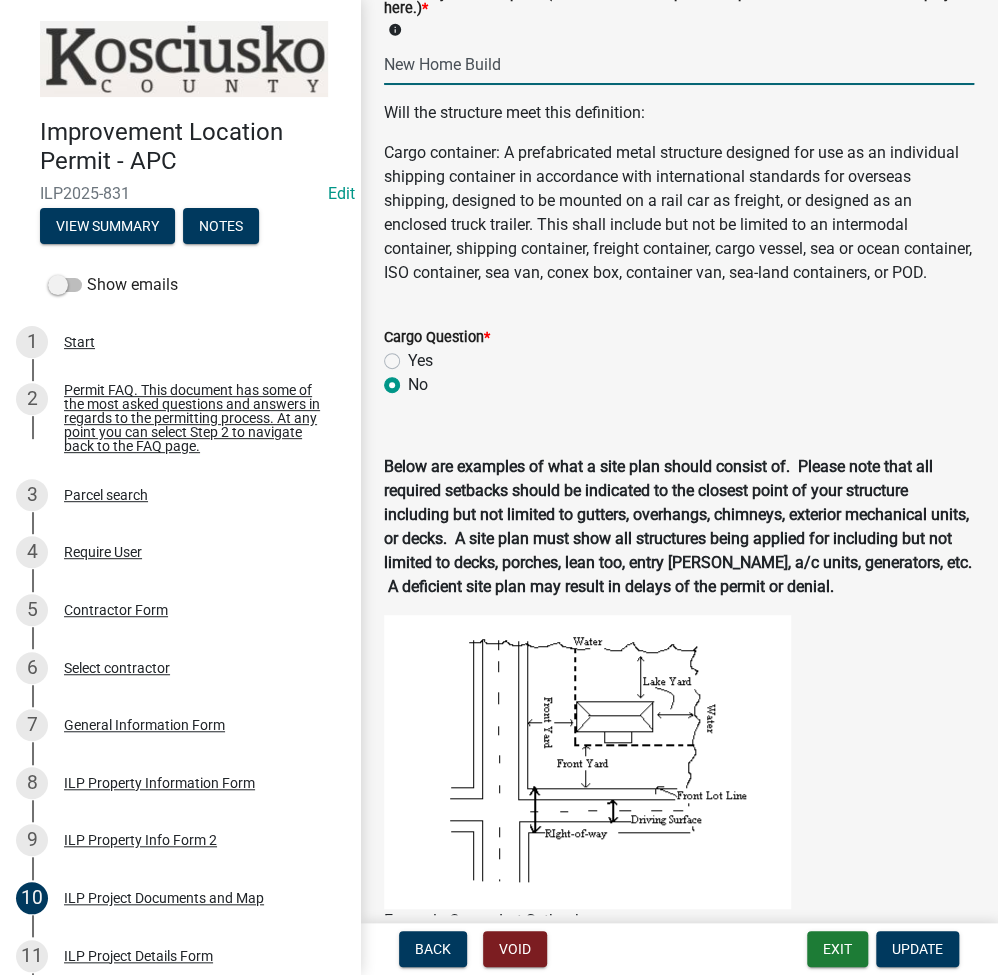 click on "New Home Build" at bounding box center [679, 64] 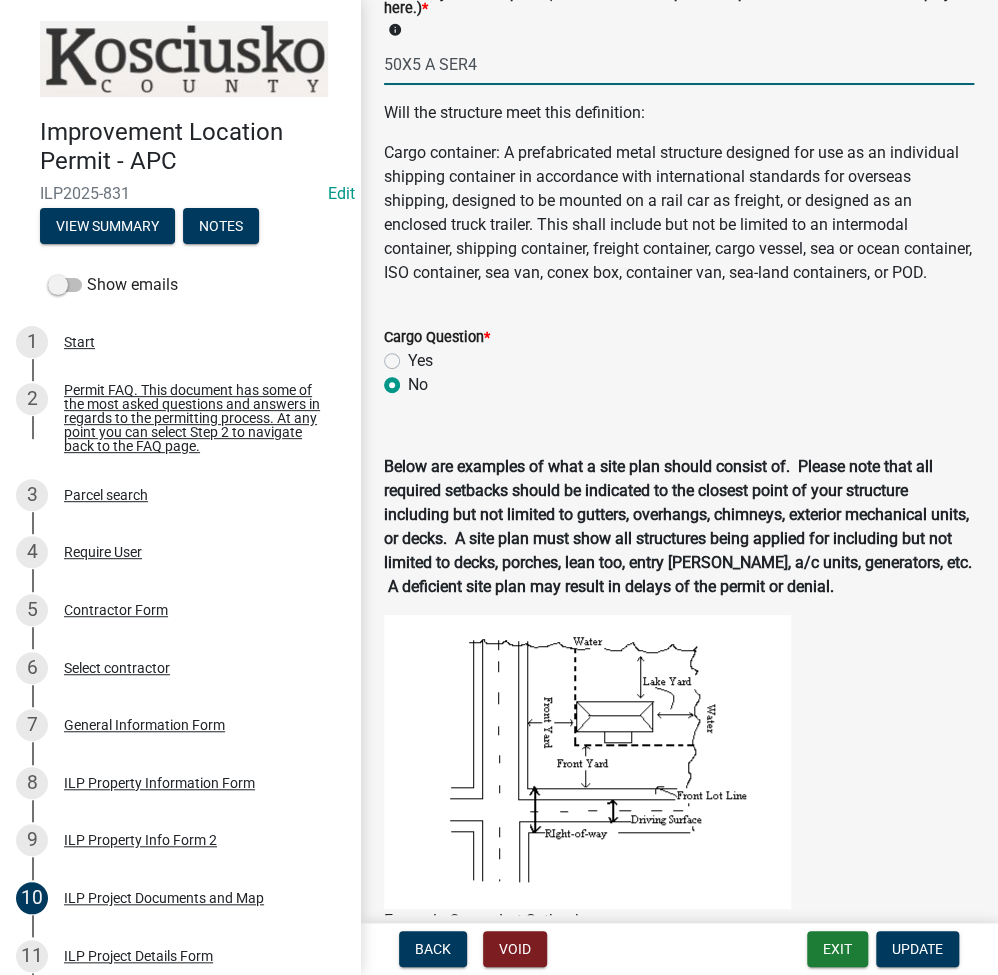 drag, startPoint x: 387, startPoint y: 97, endPoint x: 743, endPoint y: 111, distance: 356.27518 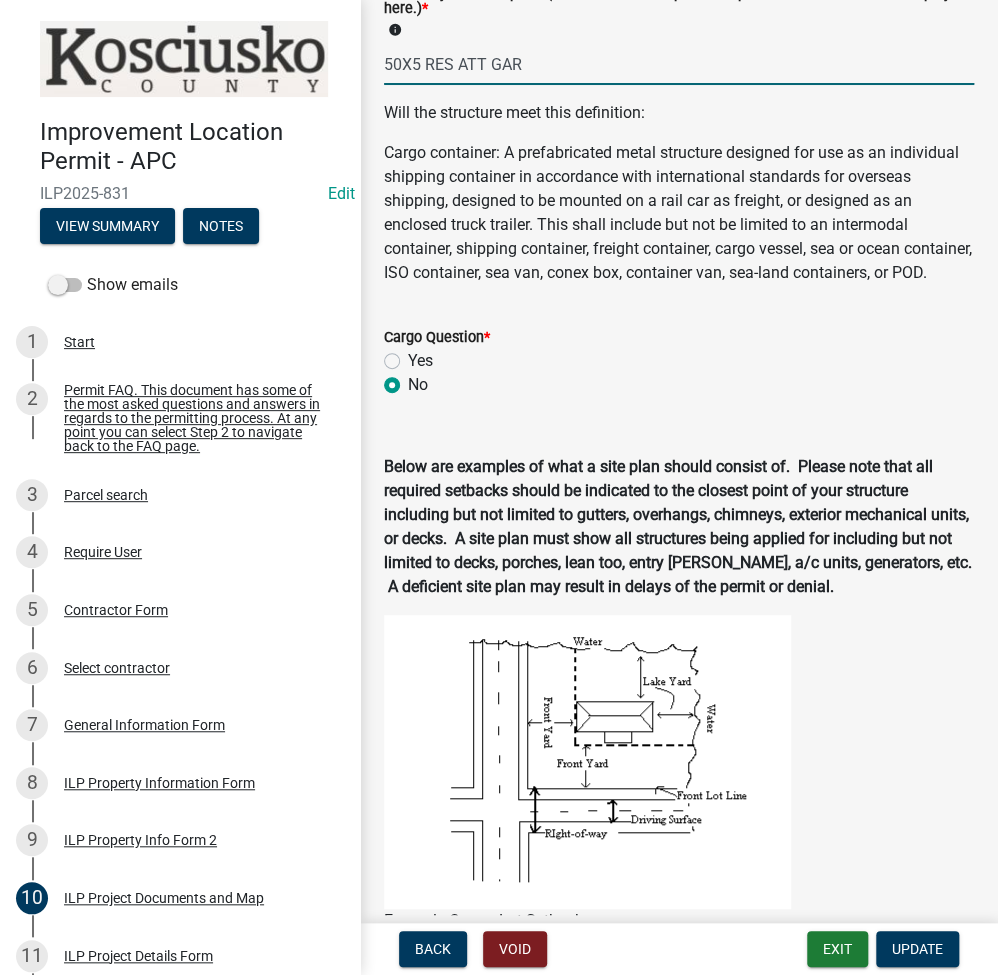 type on "50X5 RES ATT GAR" 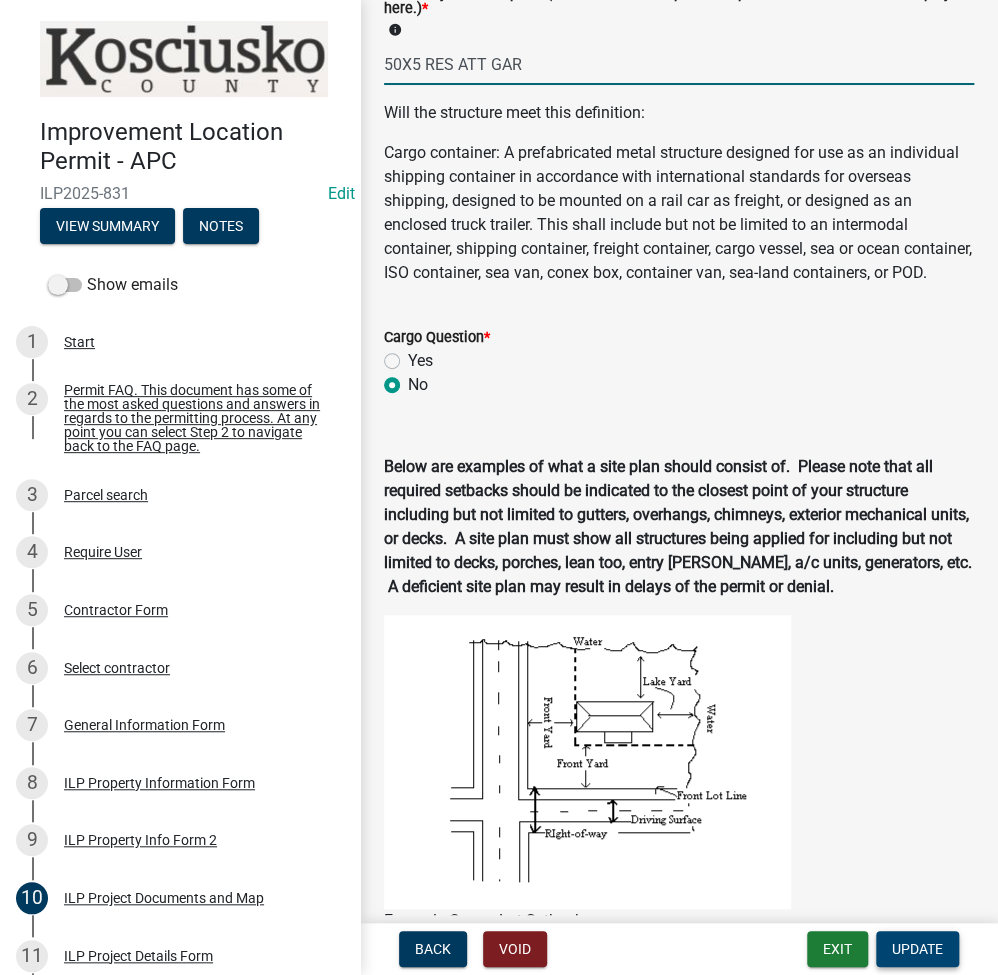 click on "Update" at bounding box center (917, 949) 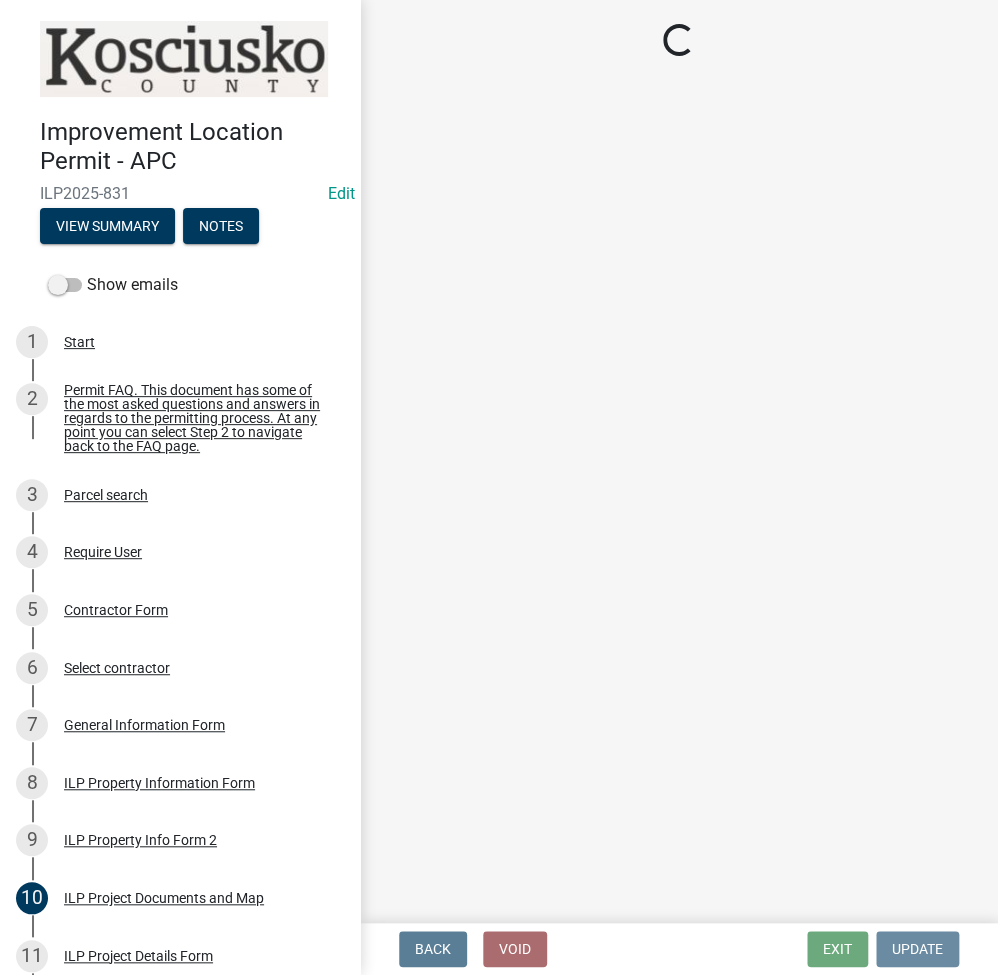 scroll, scrollTop: 0, scrollLeft: 0, axis: both 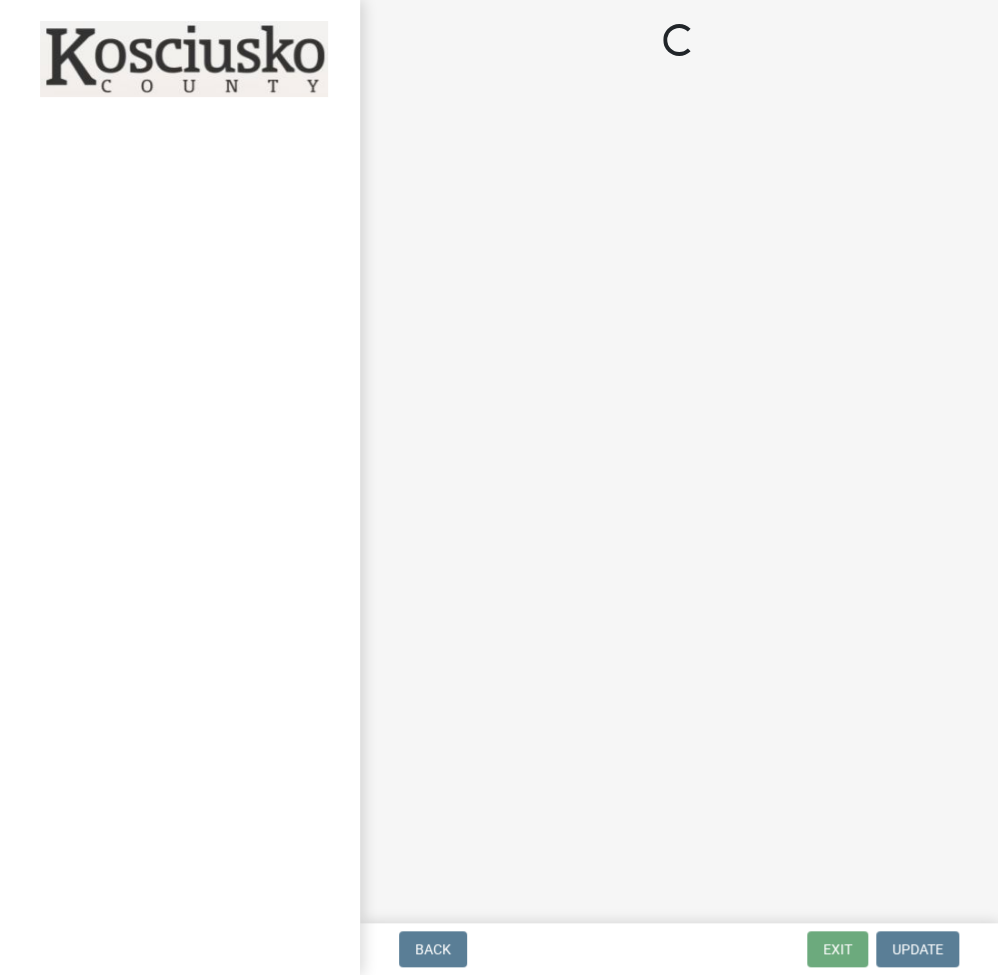 select on "3: 3" 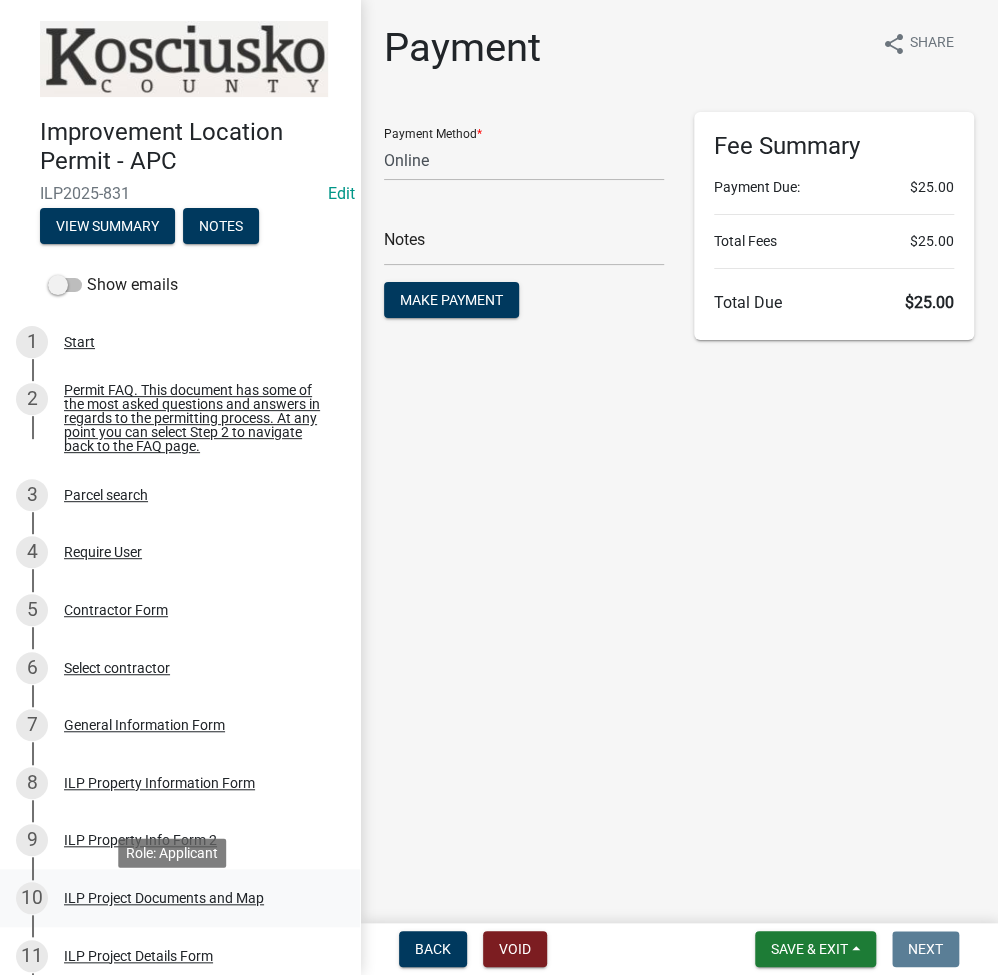 click on "ILP Project Documents and Map" at bounding box center [164, 898] 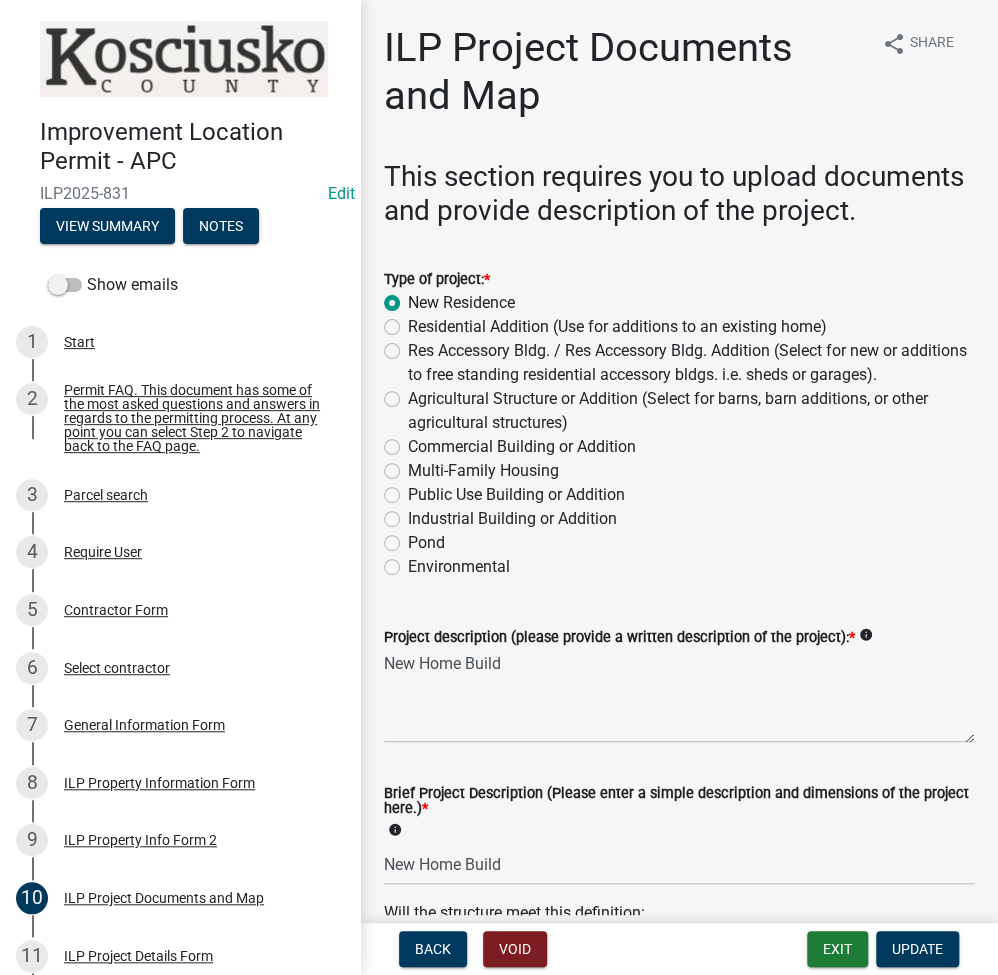 scroll, scrollTop: 533, scrollLeft: 0, axis: vertical 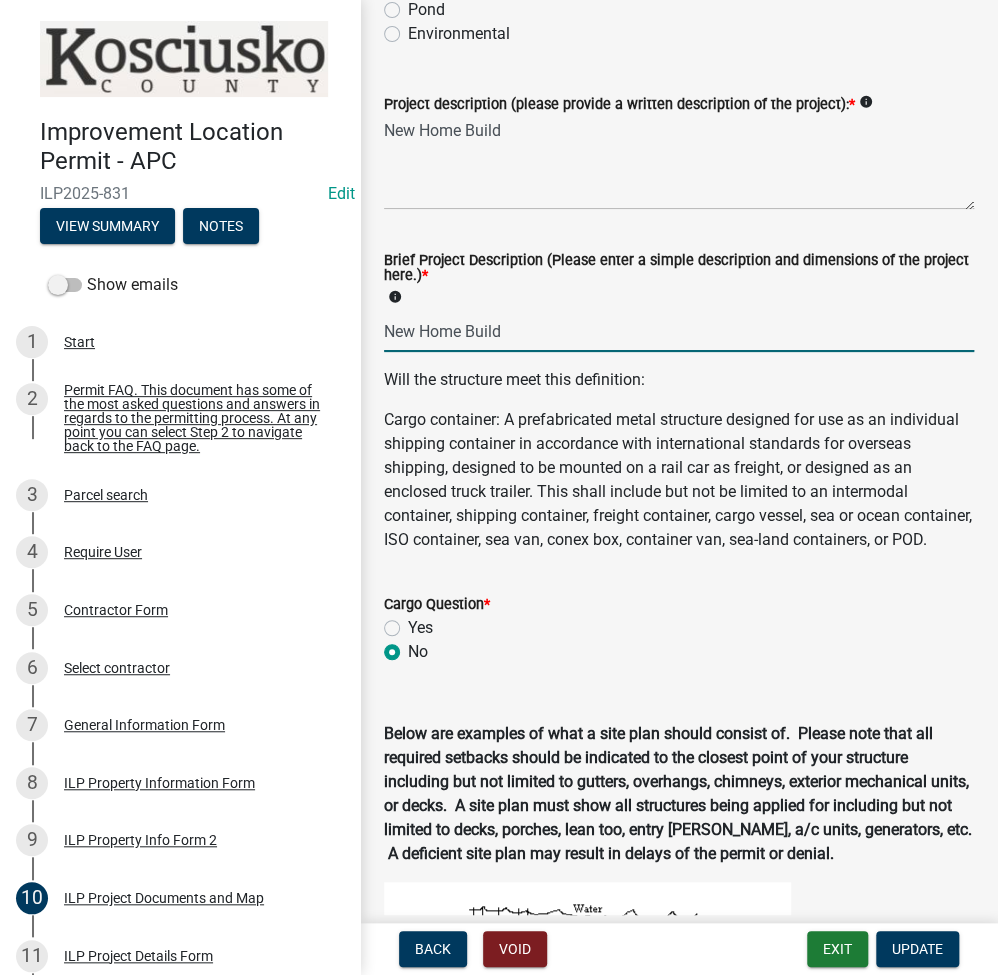 drag, startPoint x: 529, startPoint y: 358, endPoint x: 362, endPoint y: 349, distance: 167.24234 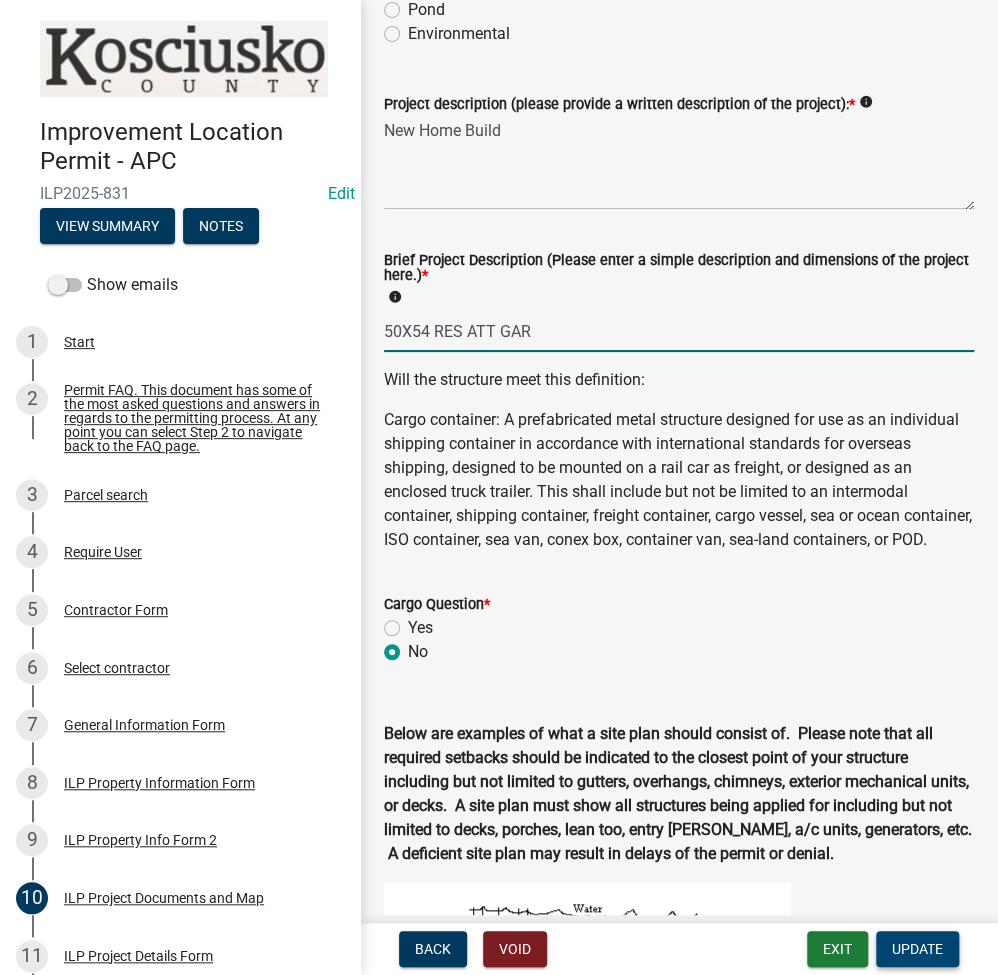 type on "50X54 RES ATT GAR" 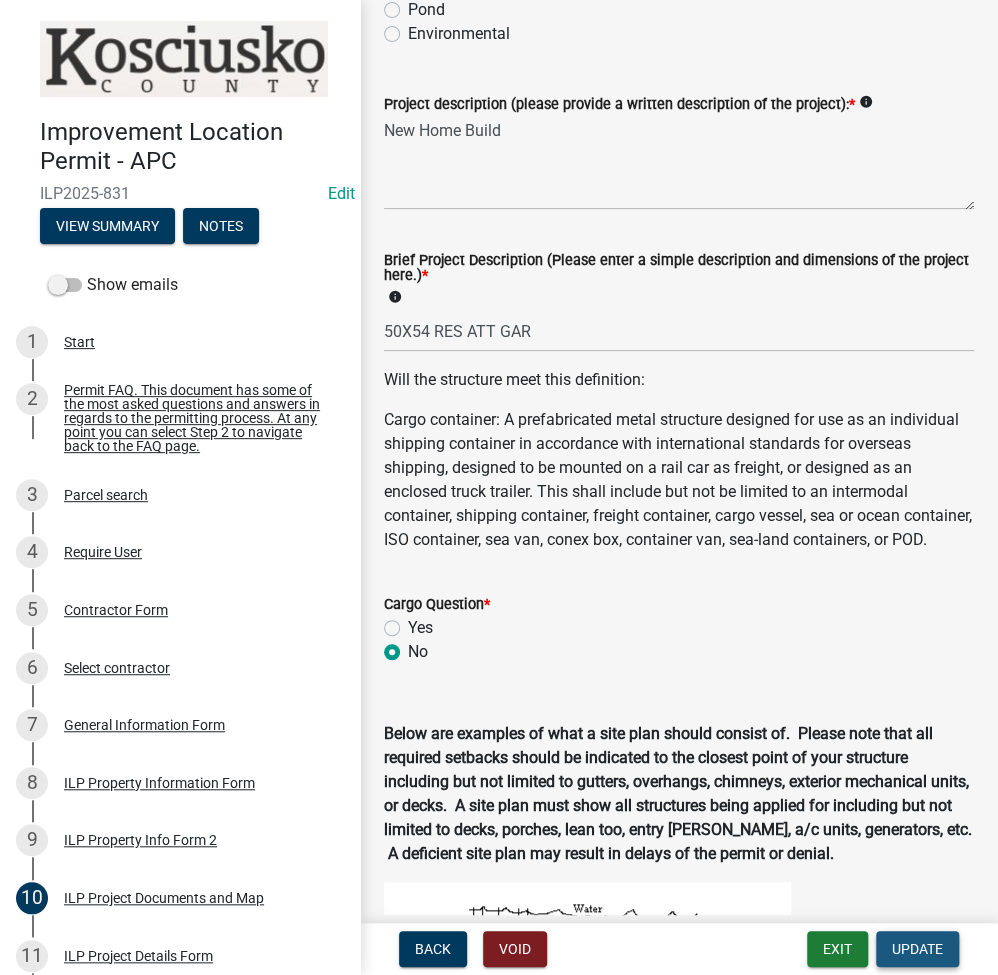 click on "Update" at bounding box center (917, 949) 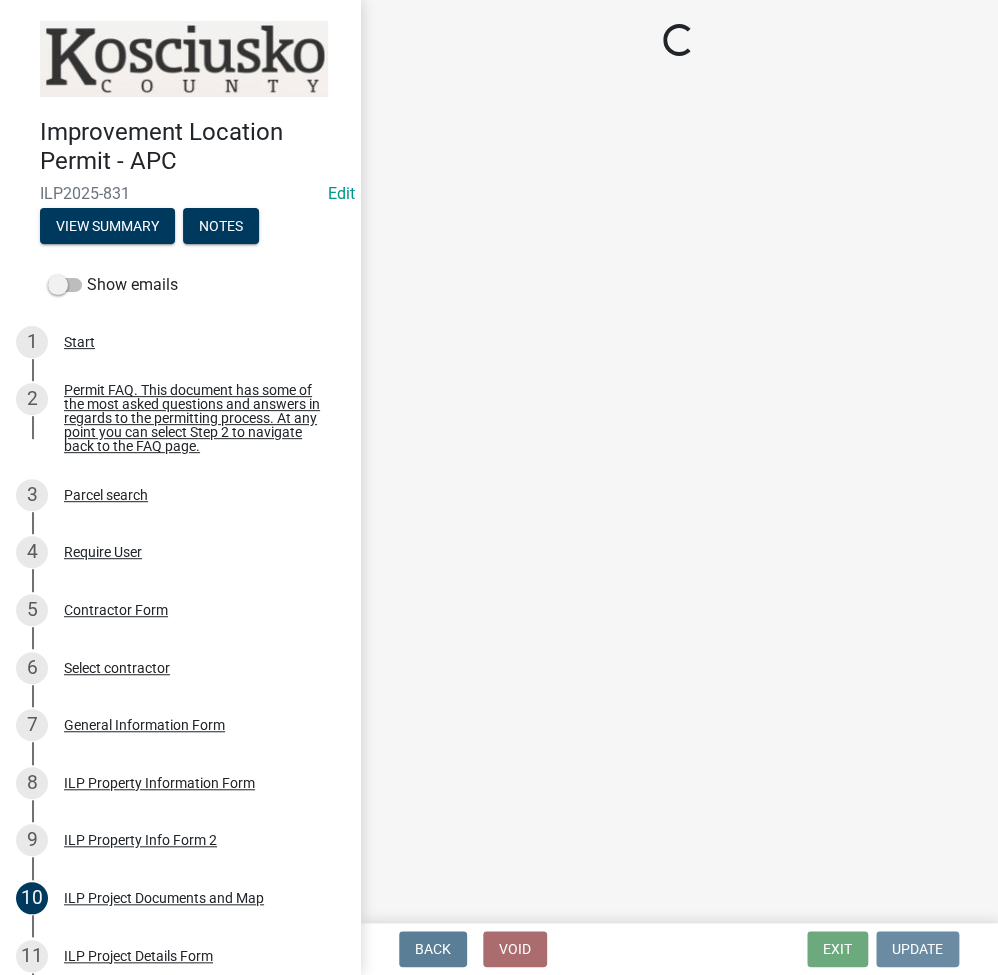 scroll, scrollTop: 0, scrollLeft: 0, axis: both 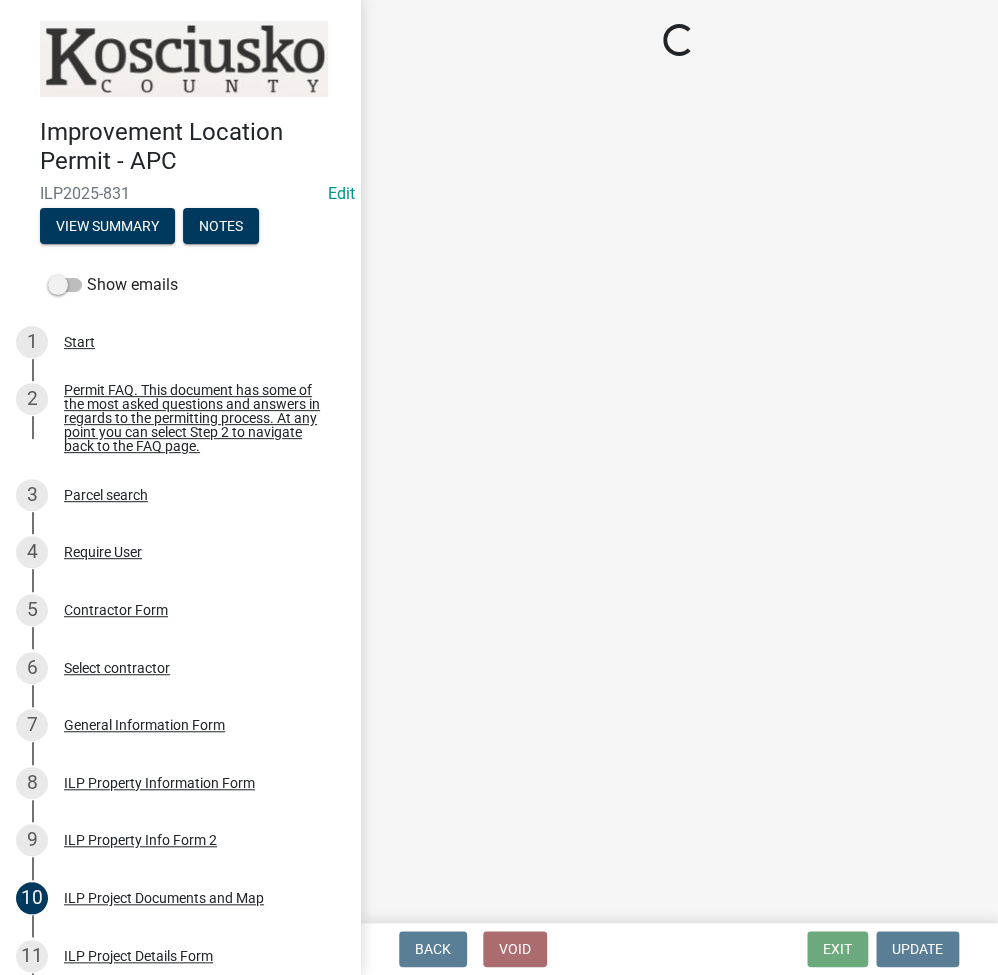 select on "3: 3" 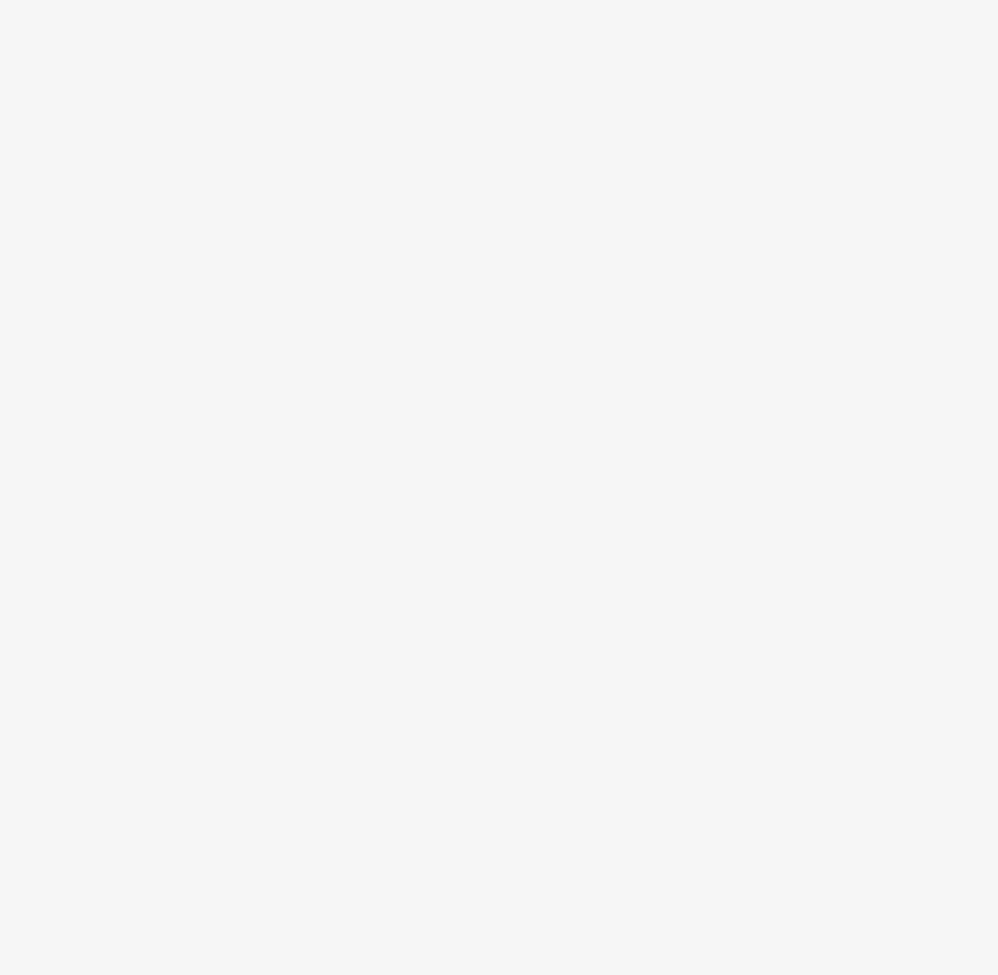 scroll, scrollTop: 0, scrollLeft: 0, axis: both 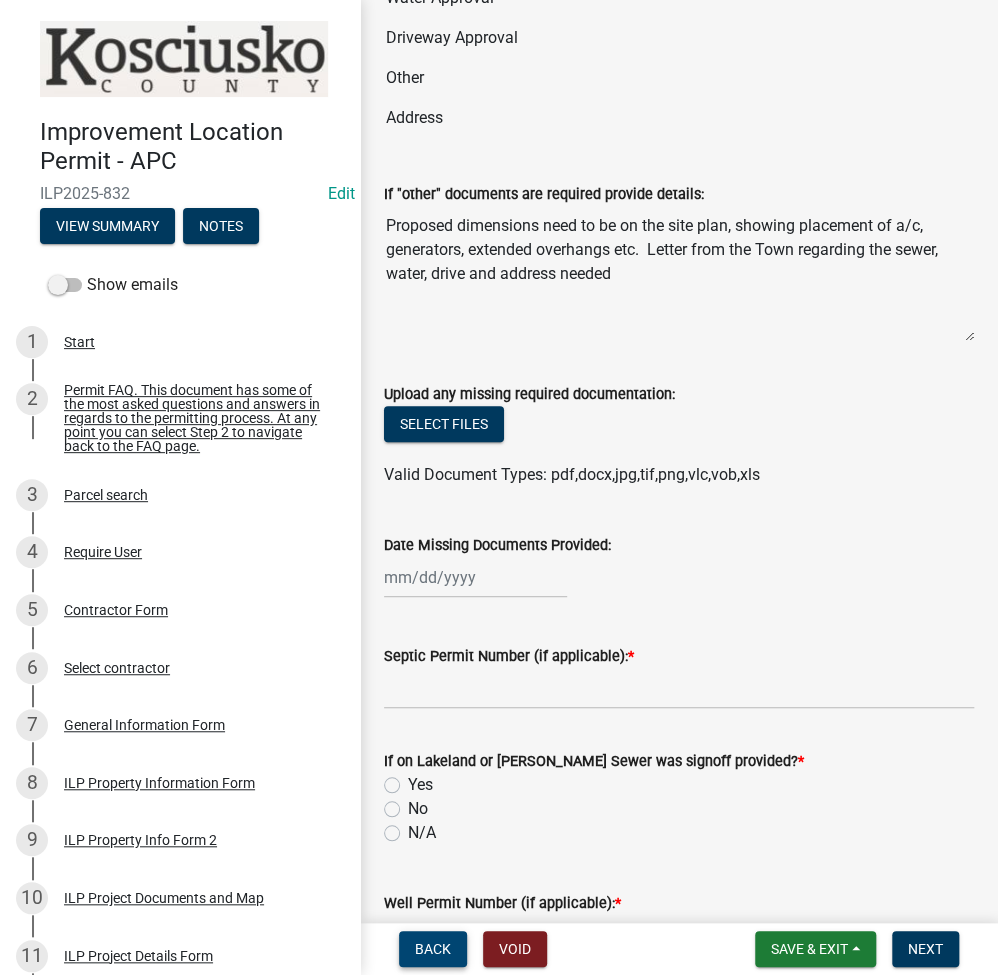 click on "Back" at bounding box center (433, 949) 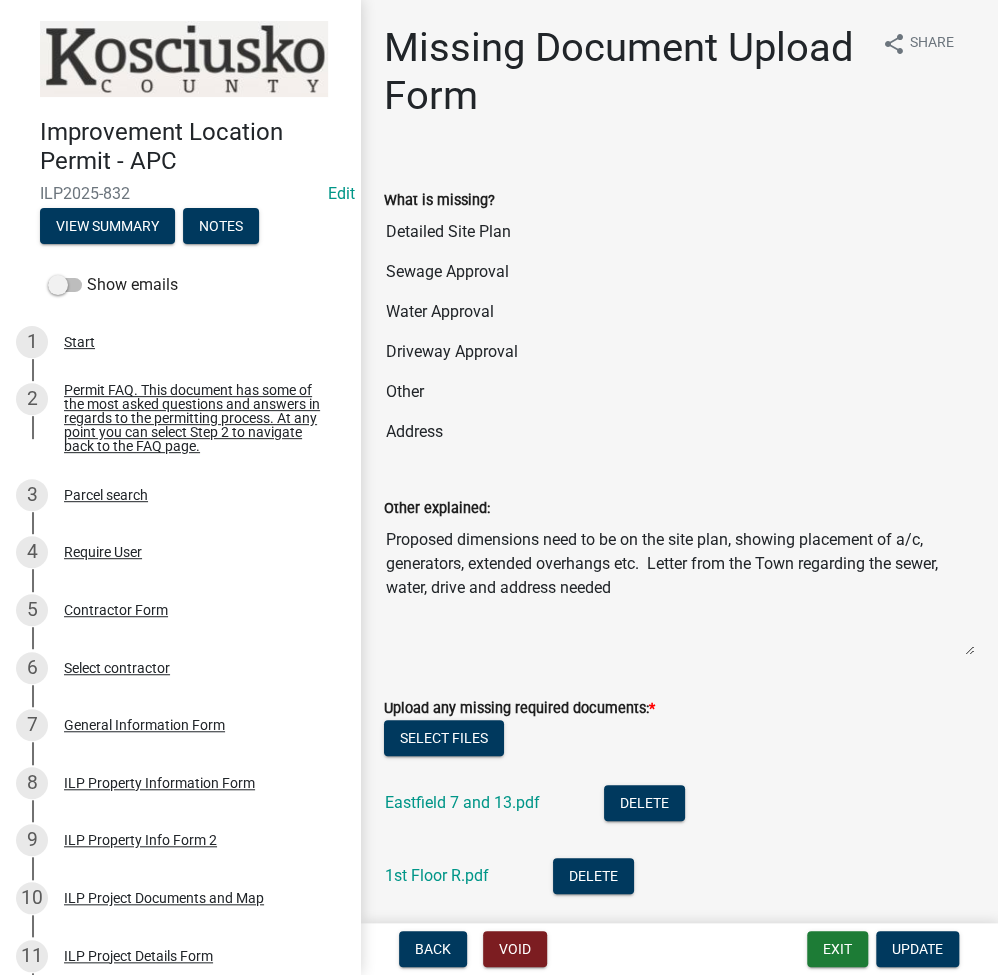 scroll, scrollTop: 196, scrollLeft: 0, axis: vertical 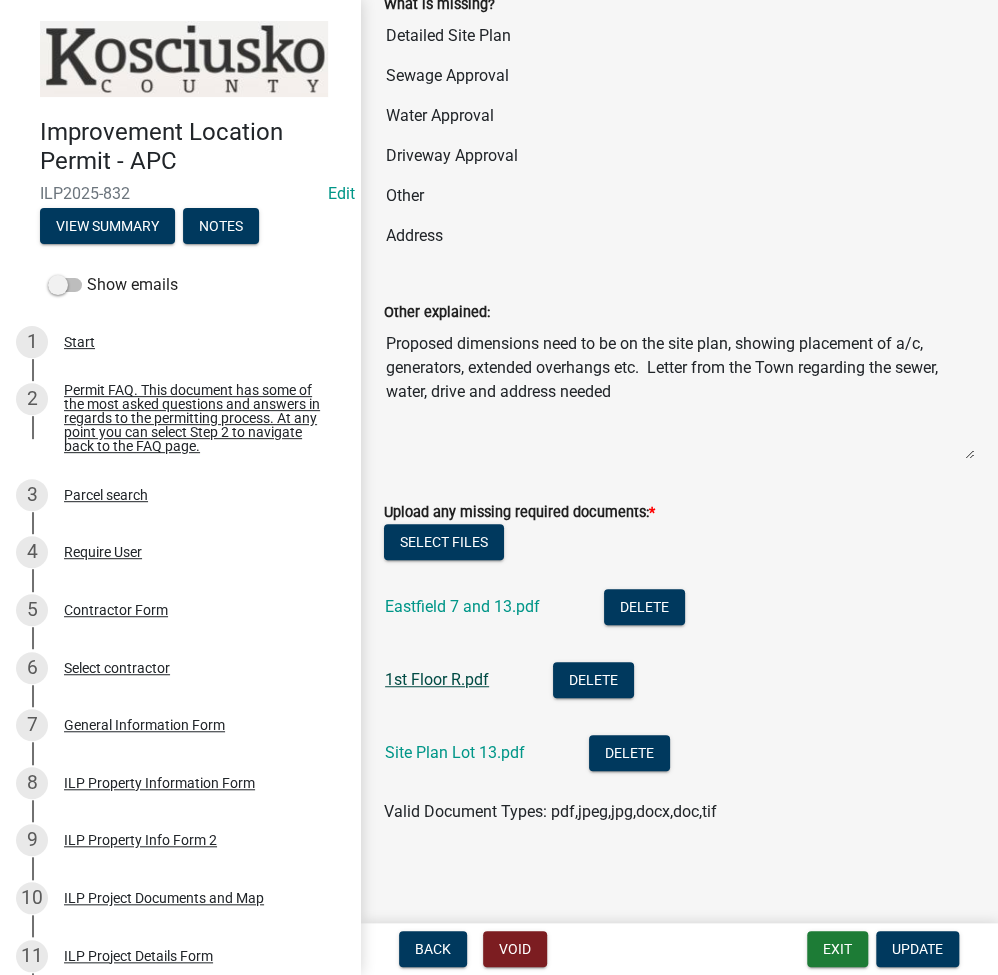 click on "1st Floor R.pdf" 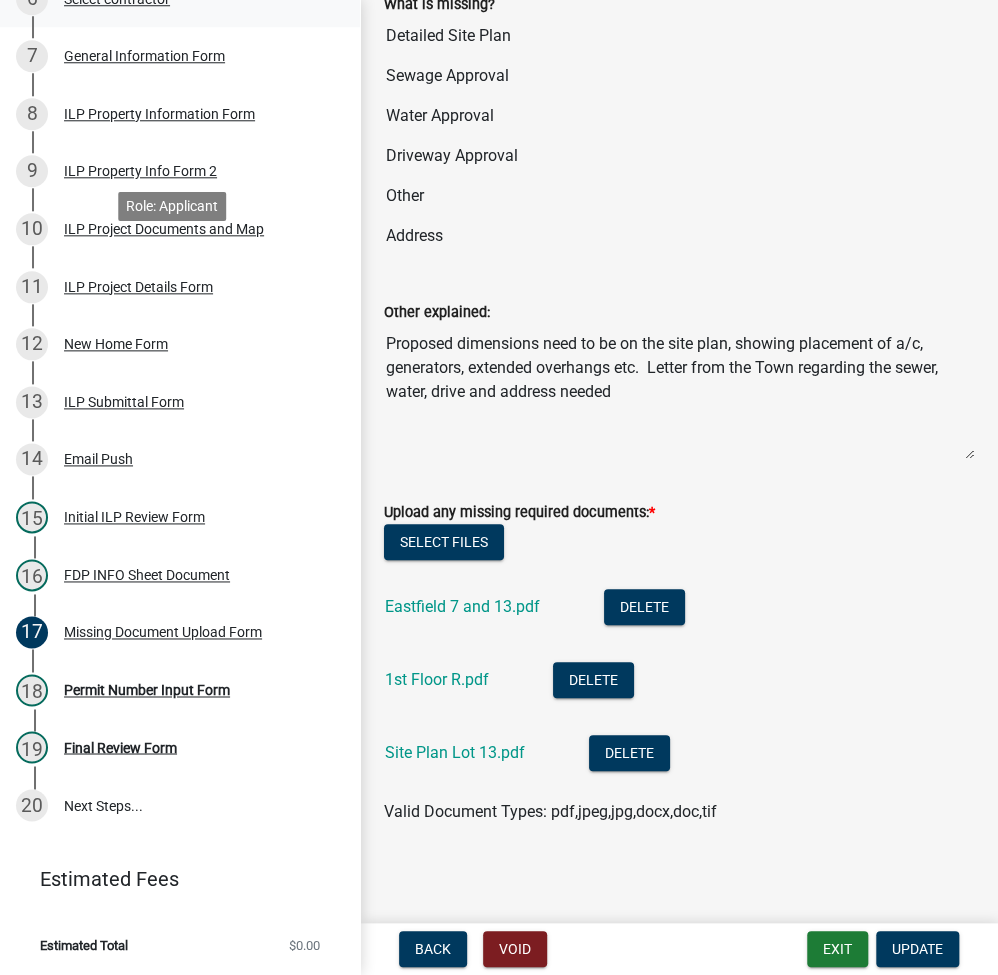 scroll, scrollTop: 677, scrollLeft: 0, axis: vertical 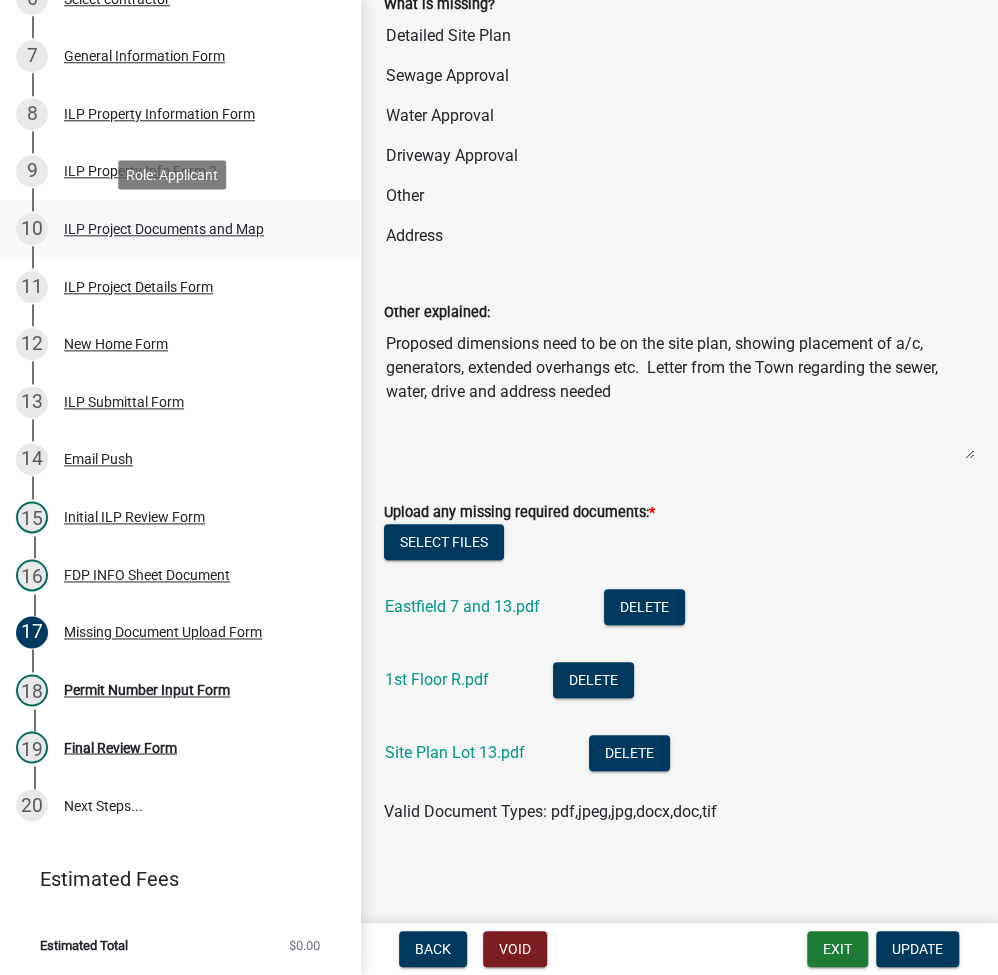 click on "ILP Project Documents and Map" at bounding box center [164, 229] 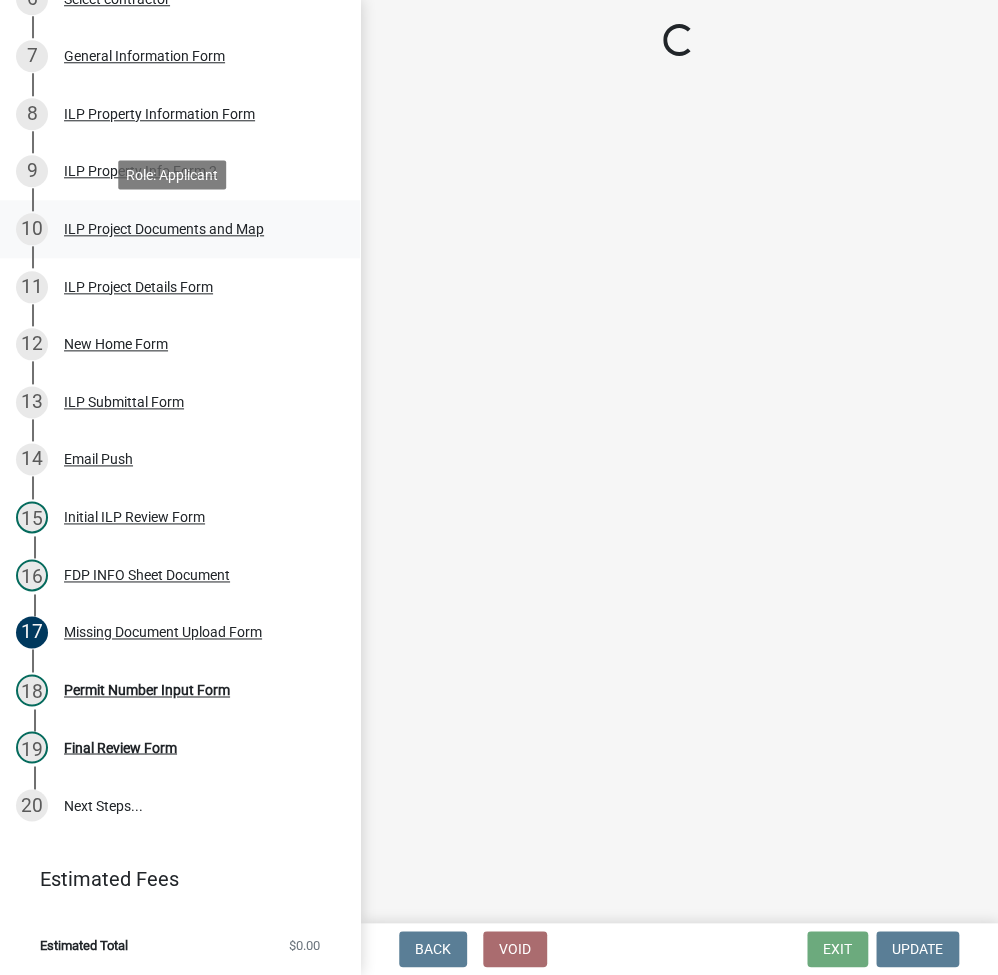 scroll, scrollTop: 0, scrollLeft: 0, axis: both 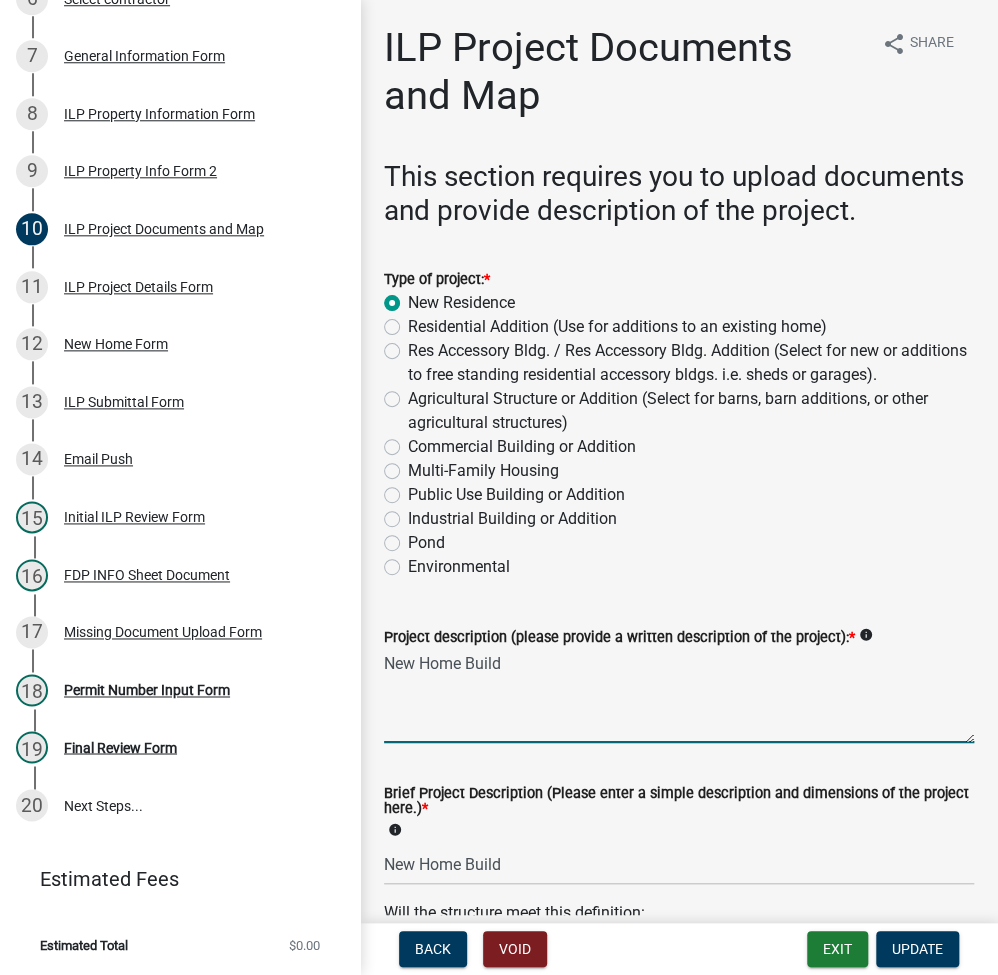 click on "New Home Build" at bounding box center [679, 696] 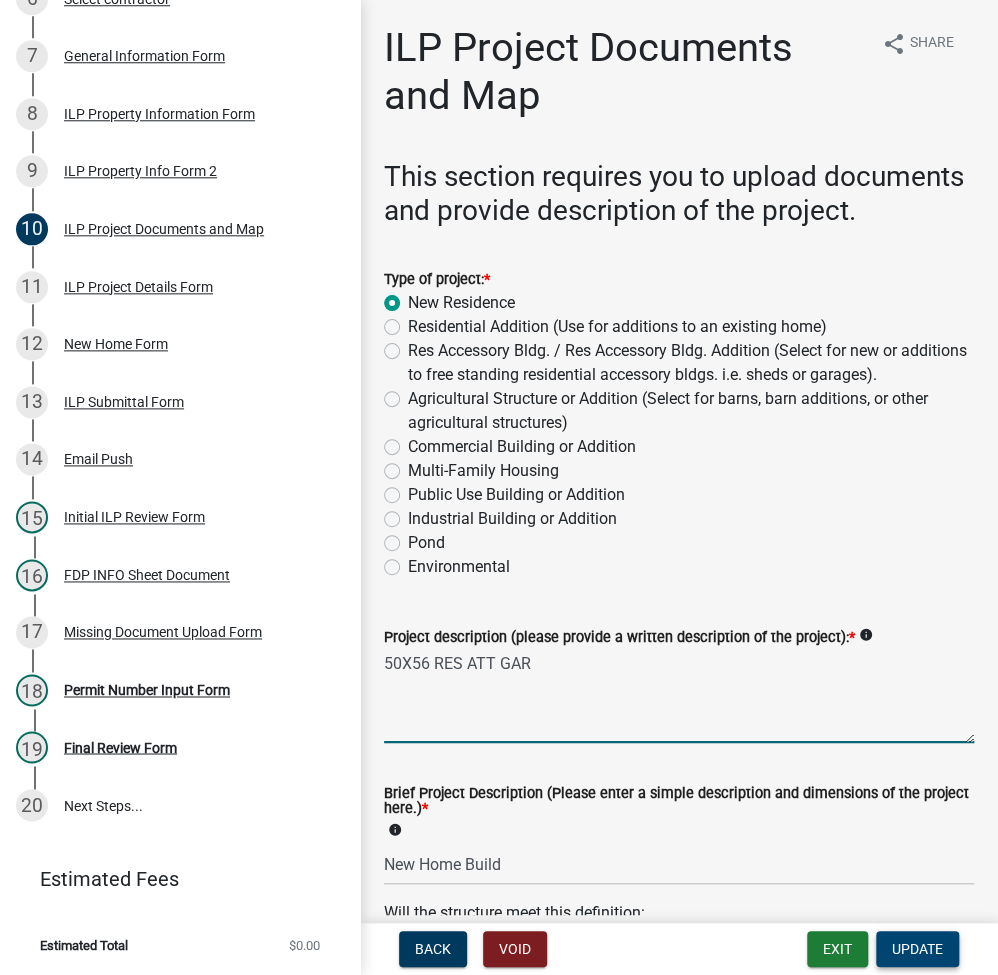 type on "50X56 RES ATT GAR" 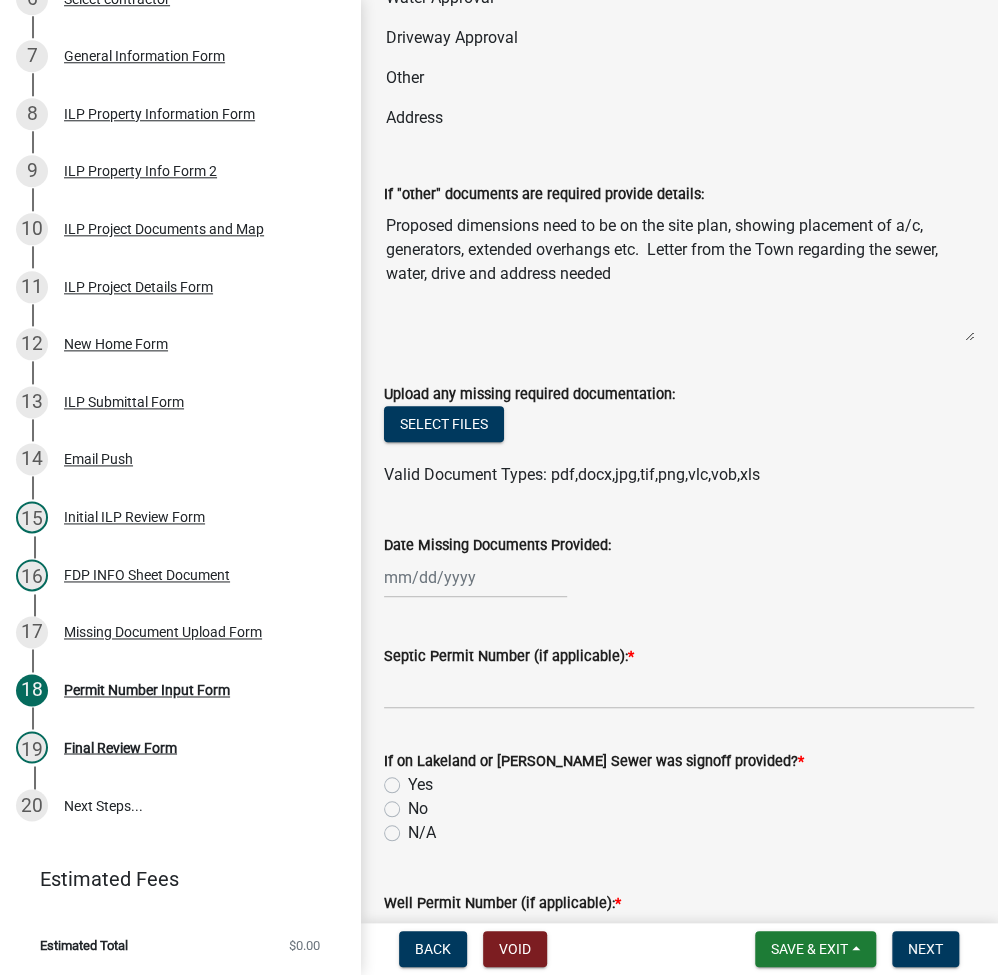 scroll, scrollTop: 533, scrollLeft: 0, axis: vertical 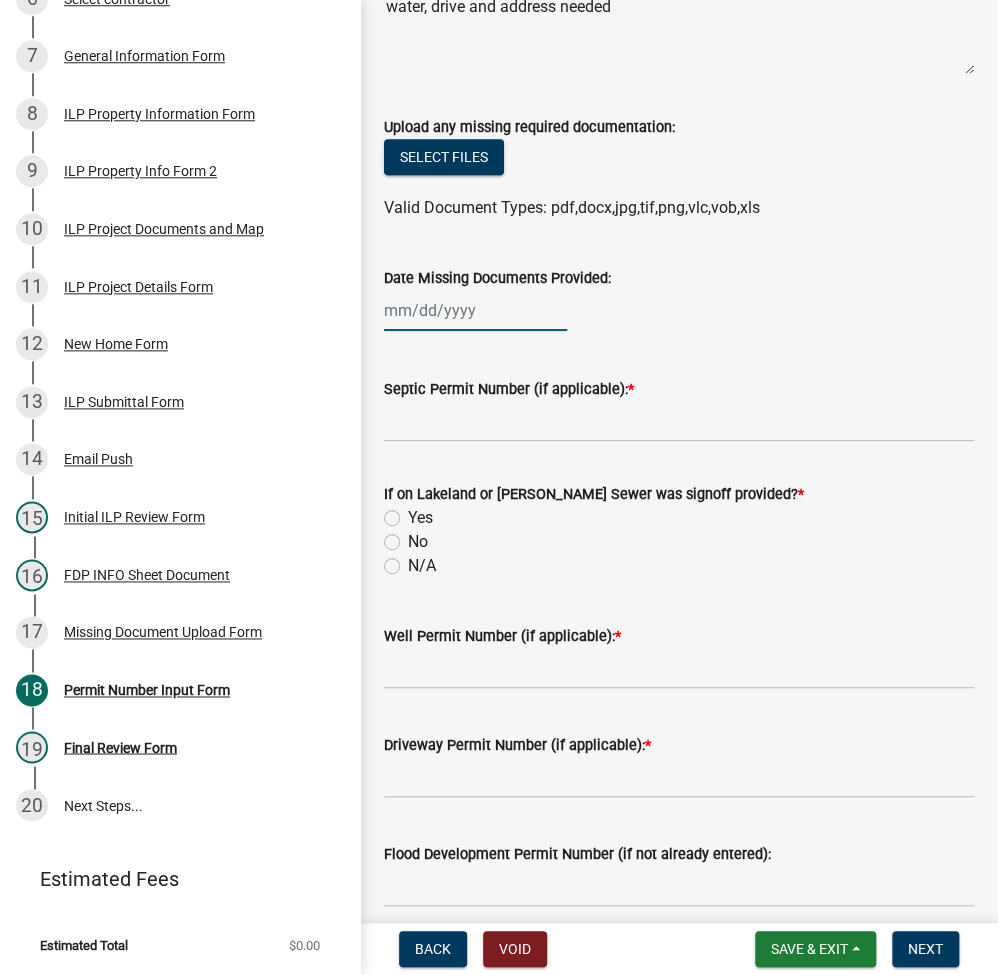 click 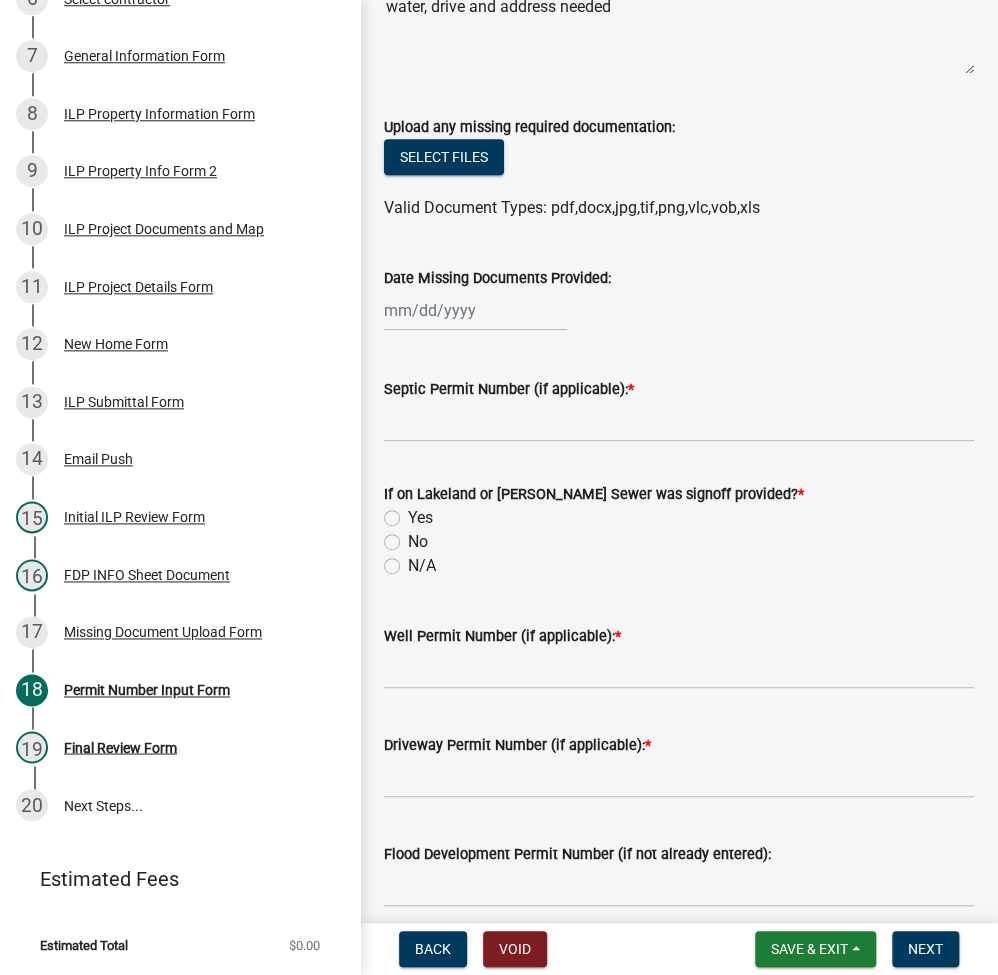 select on "7" 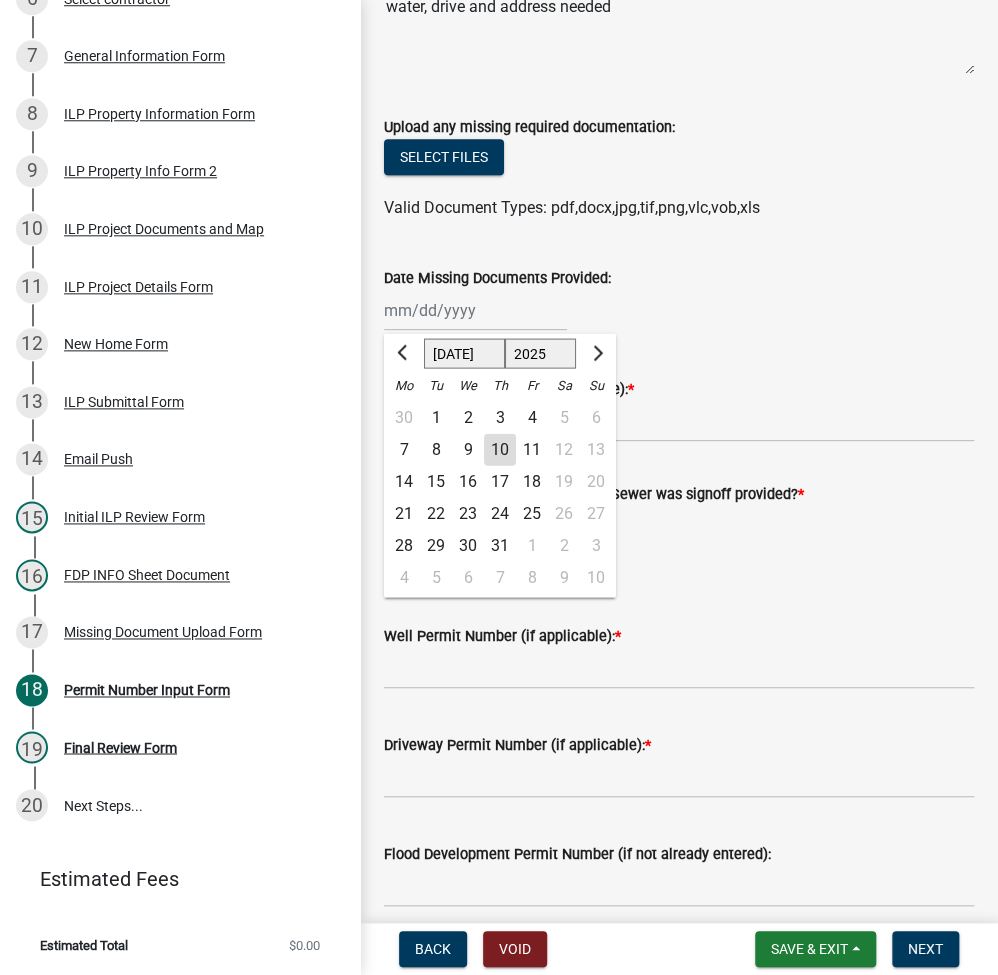 click on "10" 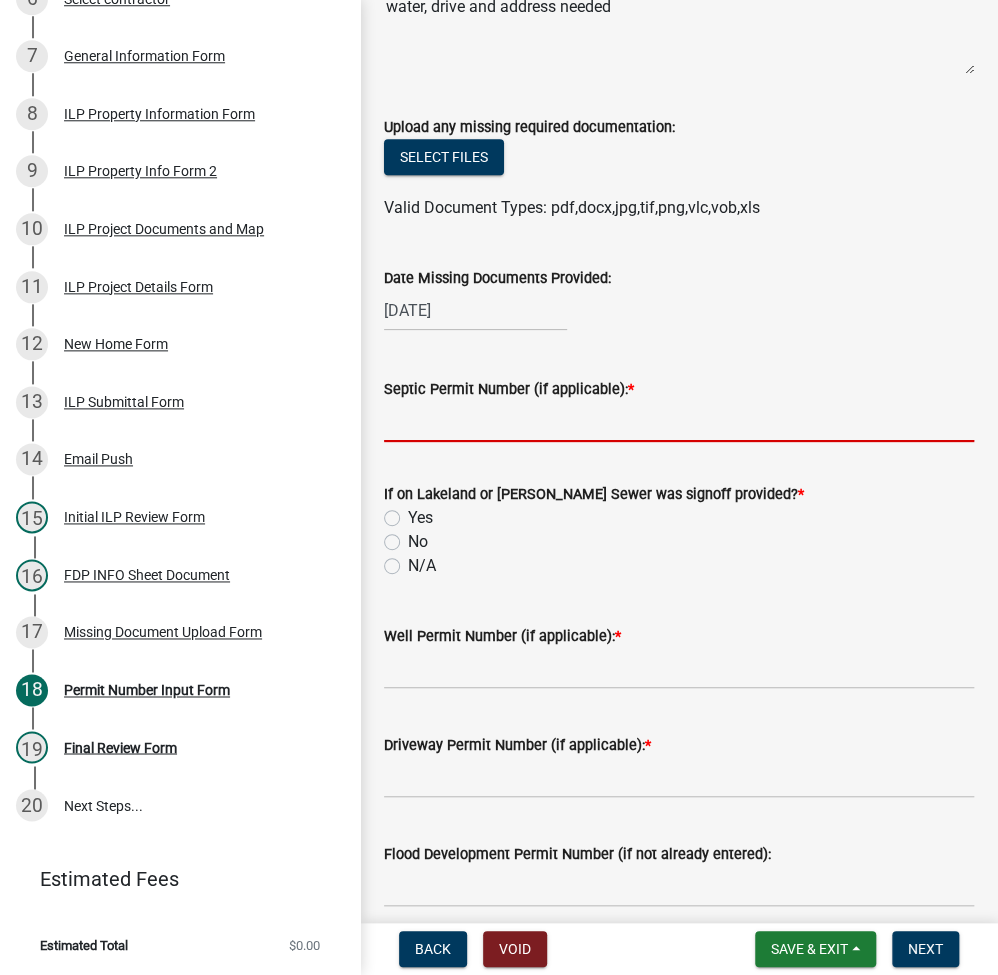 click on "Septic Permit Number (if applicable):  *" at bounding box center (679, 421) 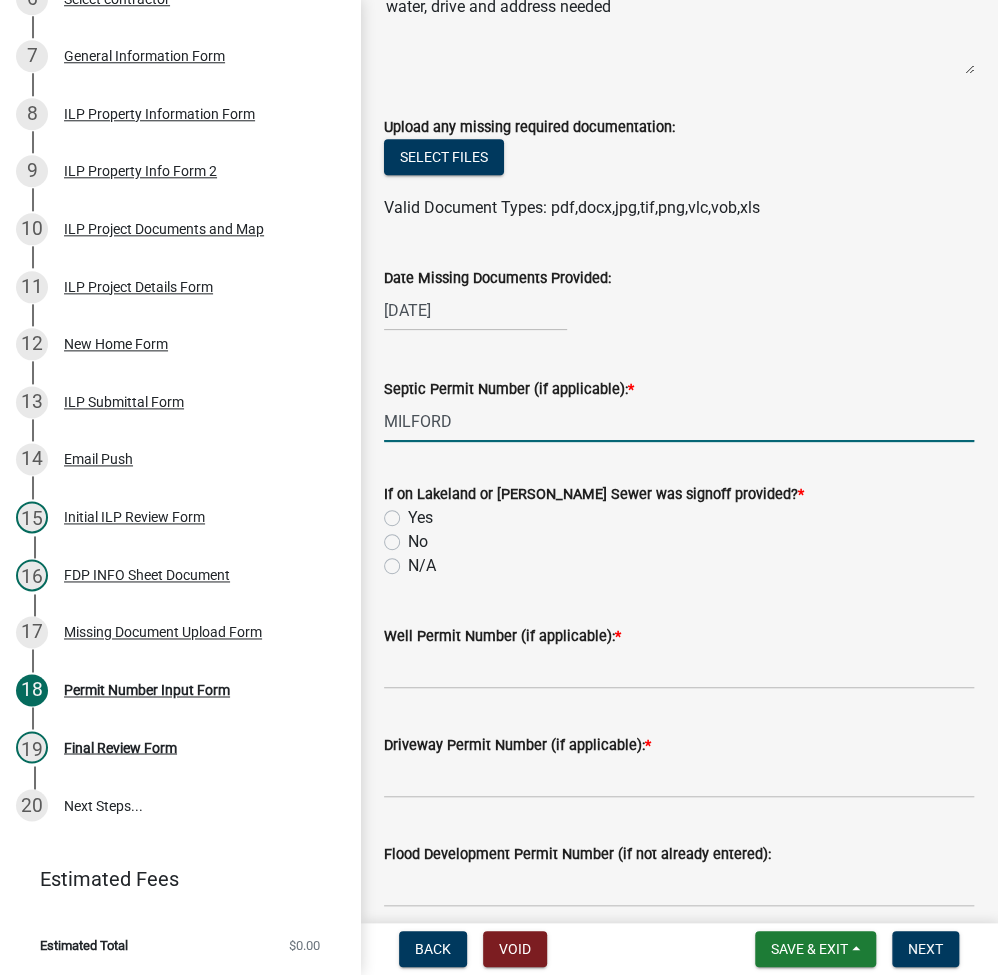 type on "MILFORD" 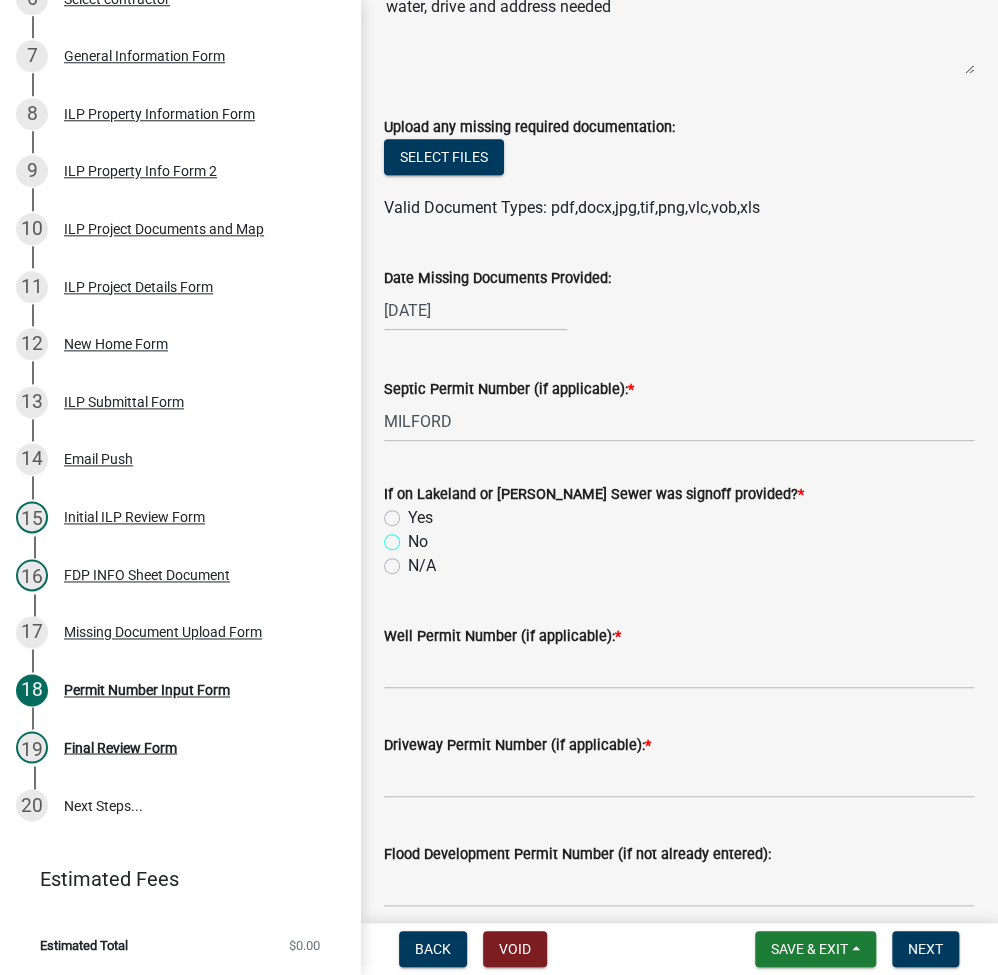 click on "No" at bounding box center [414, 536] 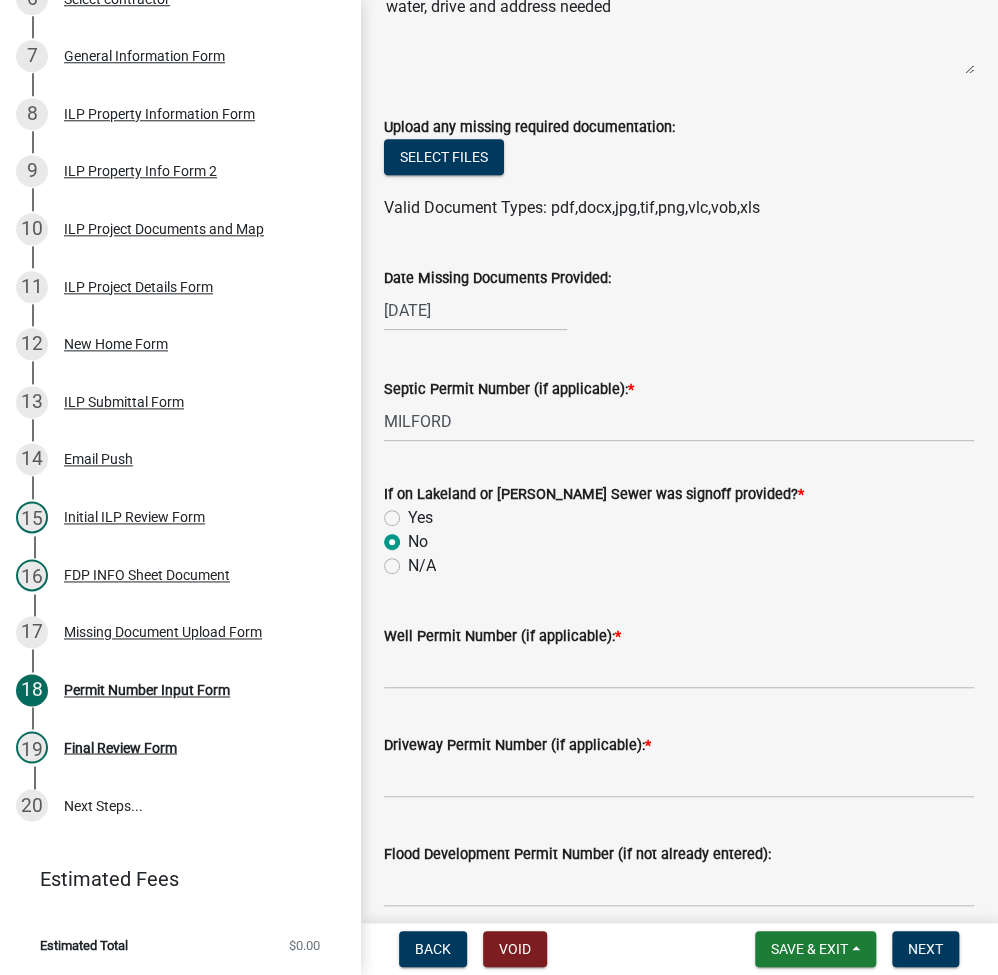 radio on "true" 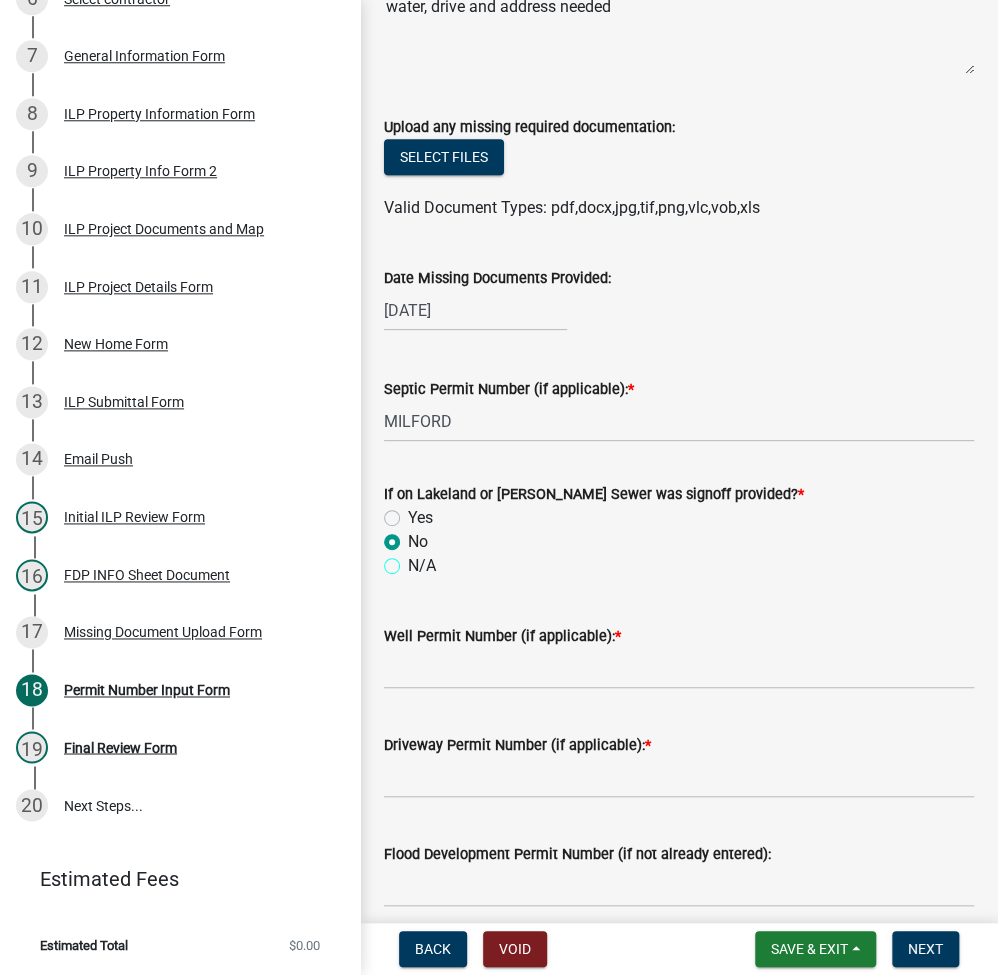 click on "N/A" at bounding box center [414, 560] 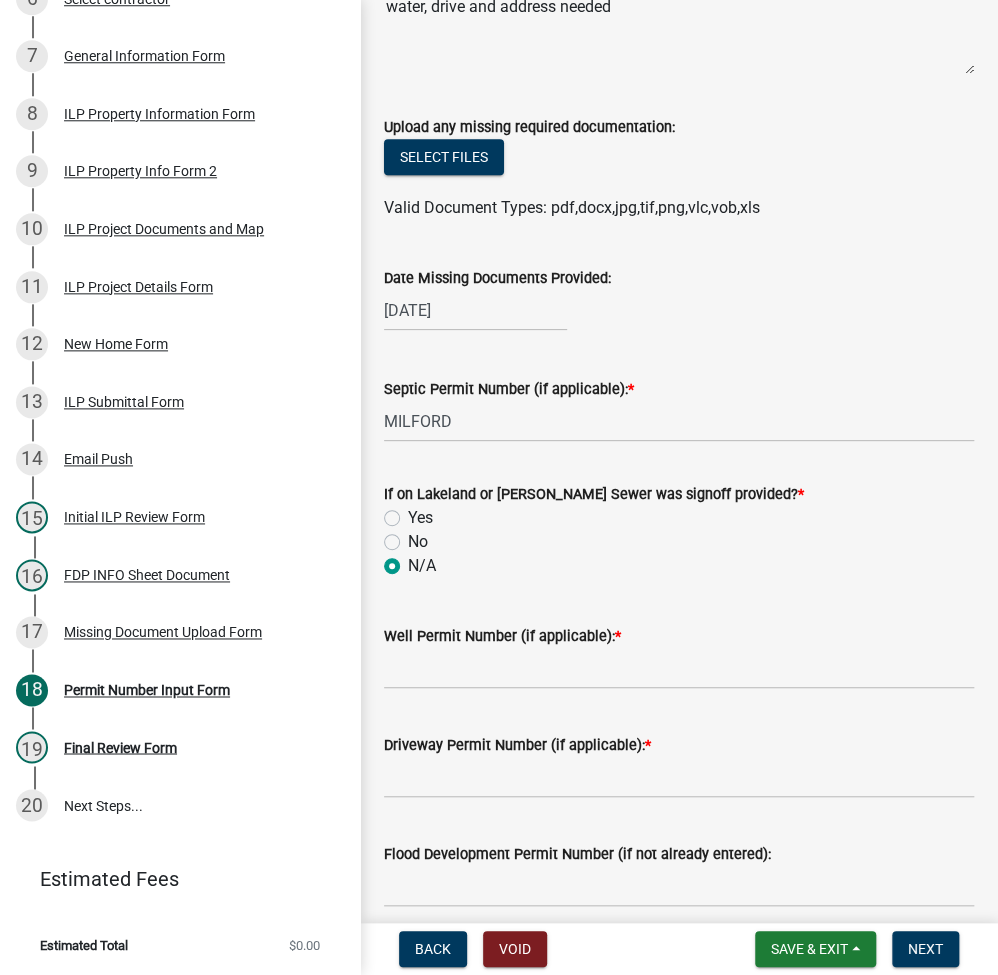 radio on "true" 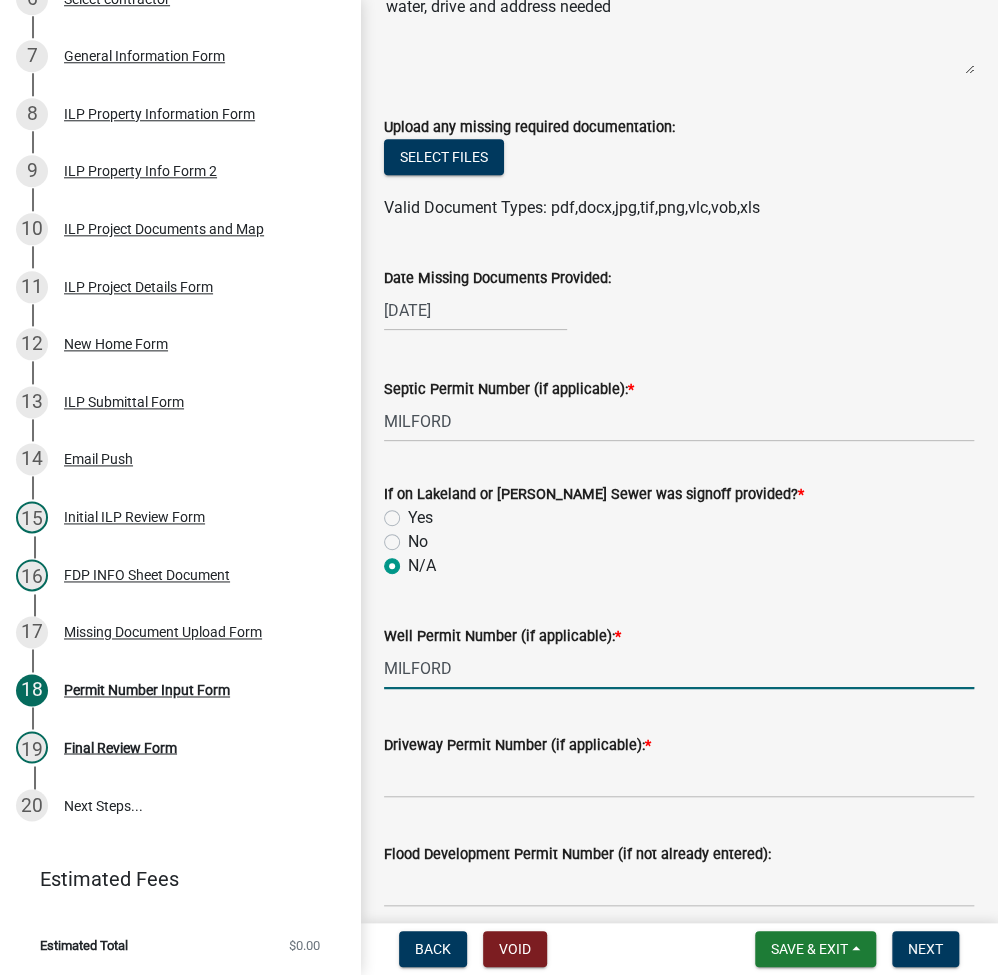 type on "MILFORD" 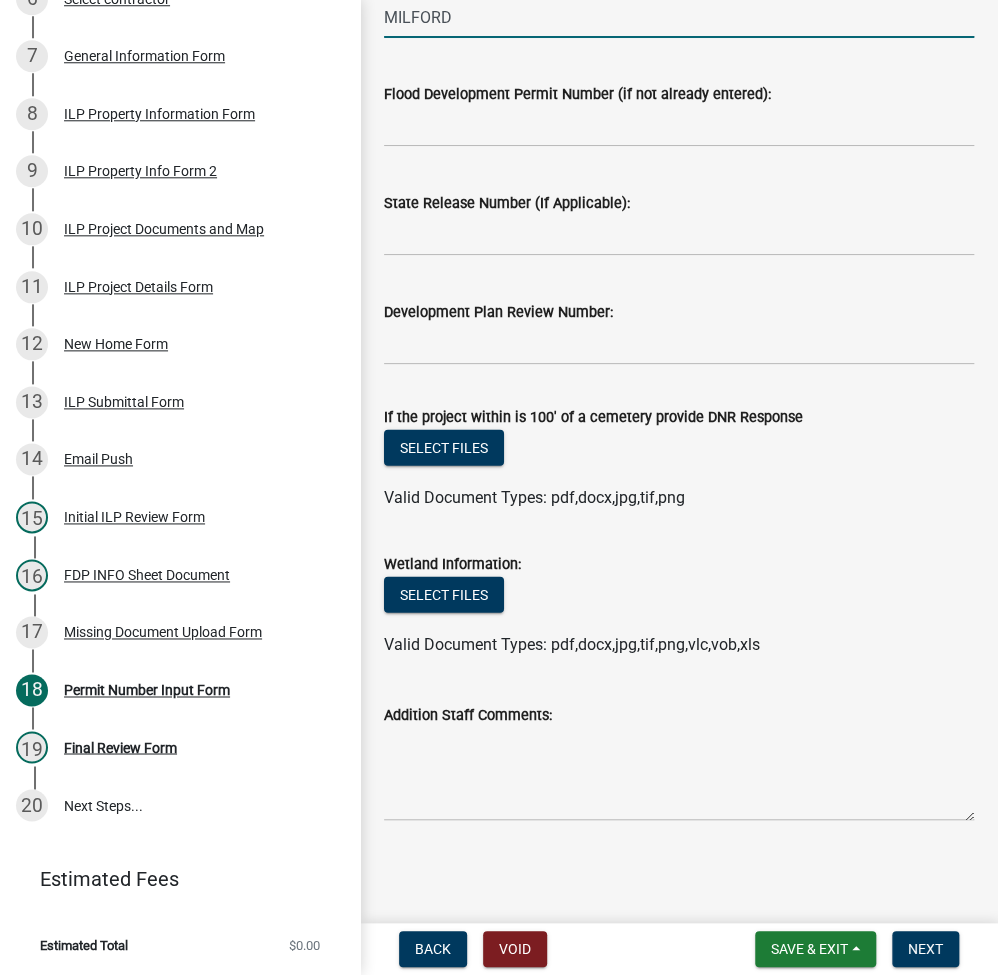 scroll, scrollTop: 1336, scrollLeft: 0, axis: vertical 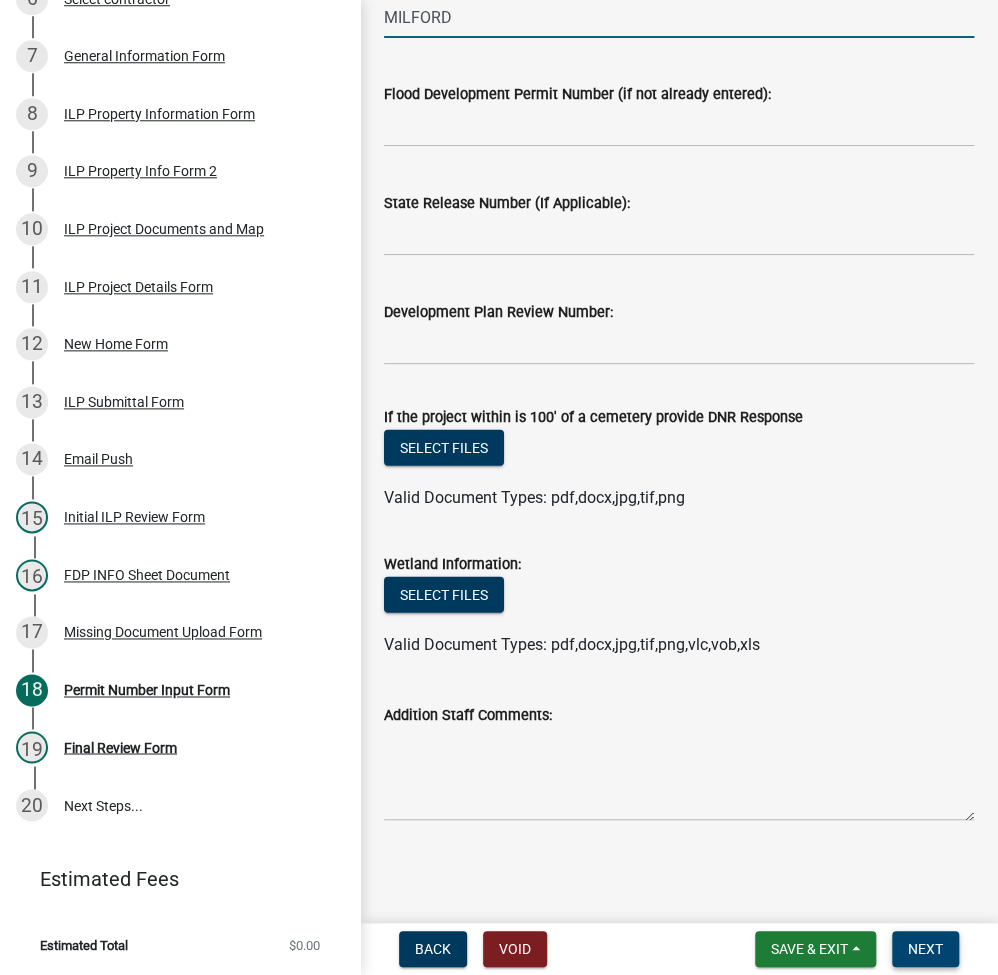 type on "MILFORD" 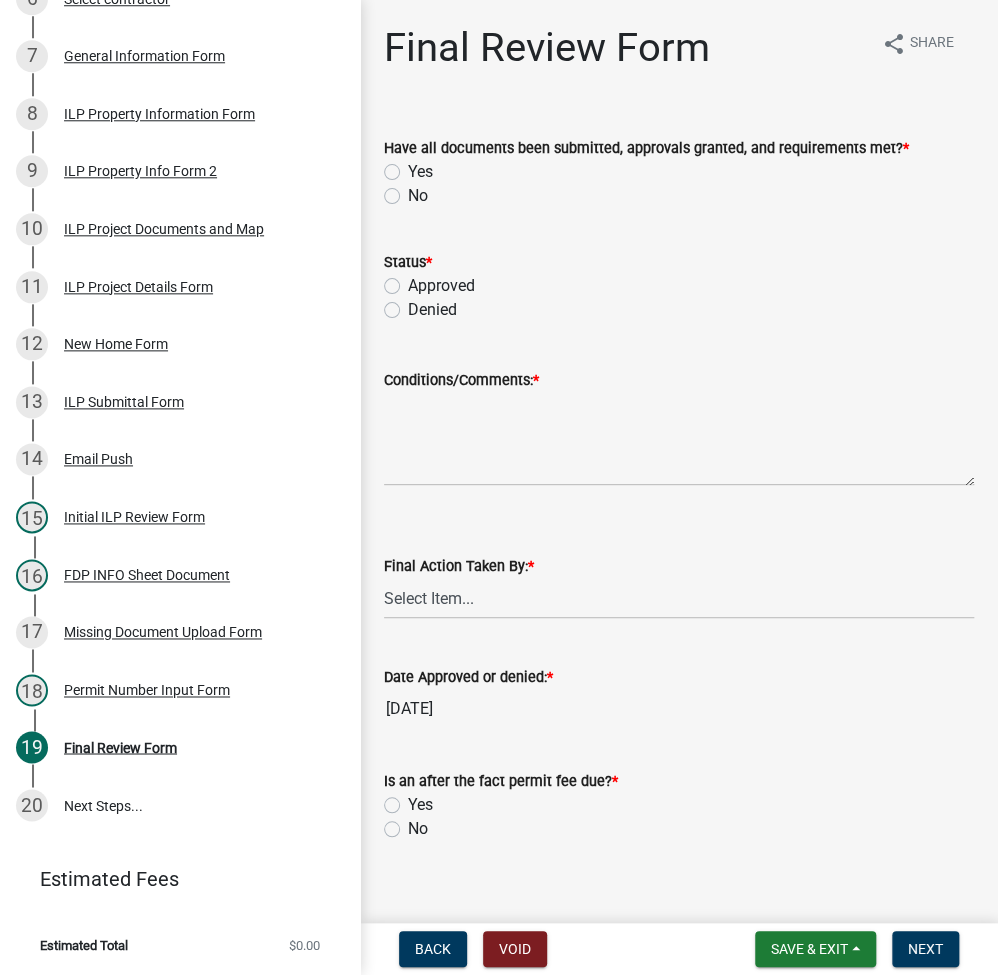 click on "Yes" 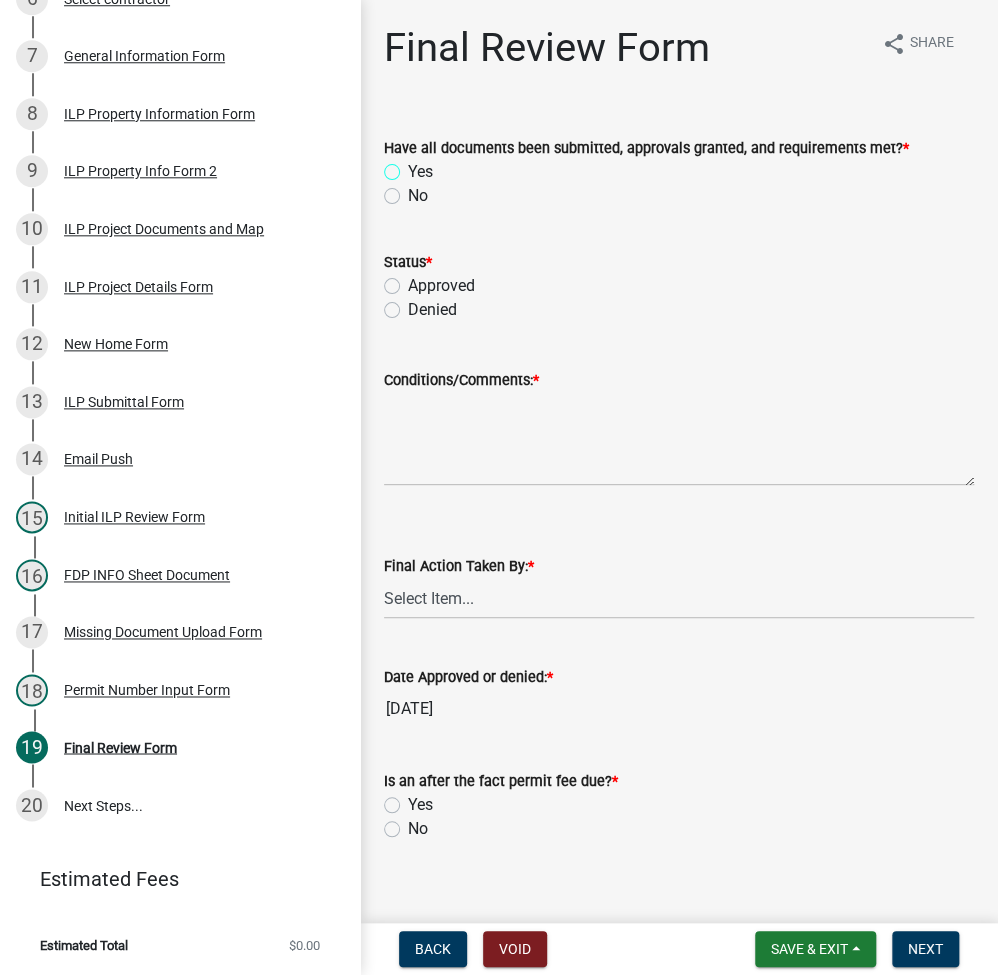 click on "Yes" at bounding box center [414, 166] 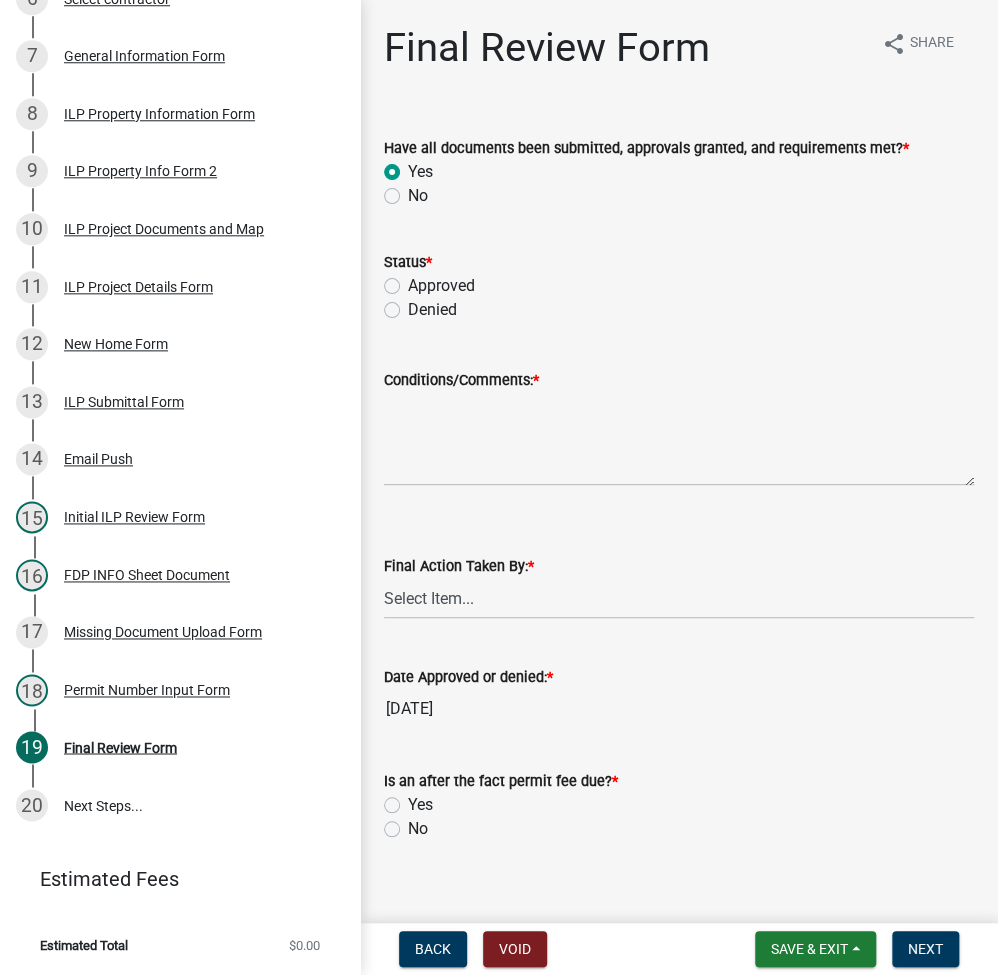 radio on "true" 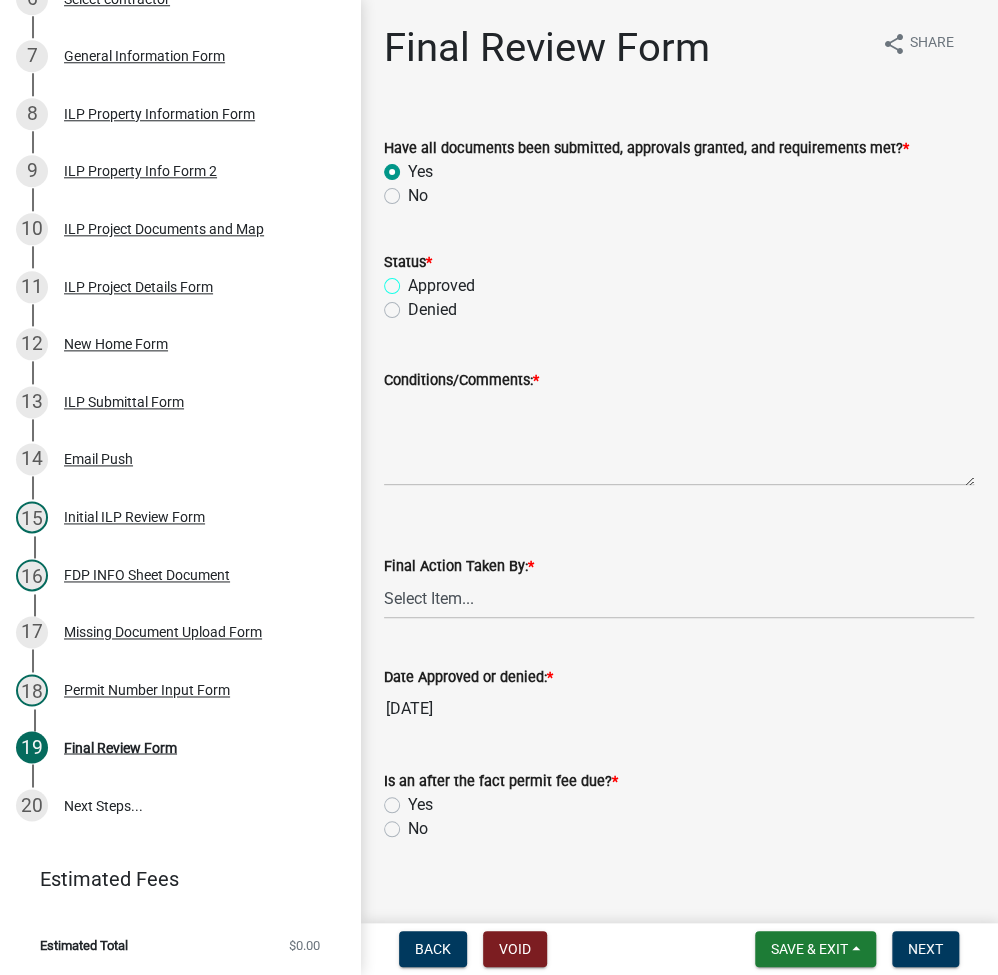 click on "Approved" at bounding box center (414, 280) 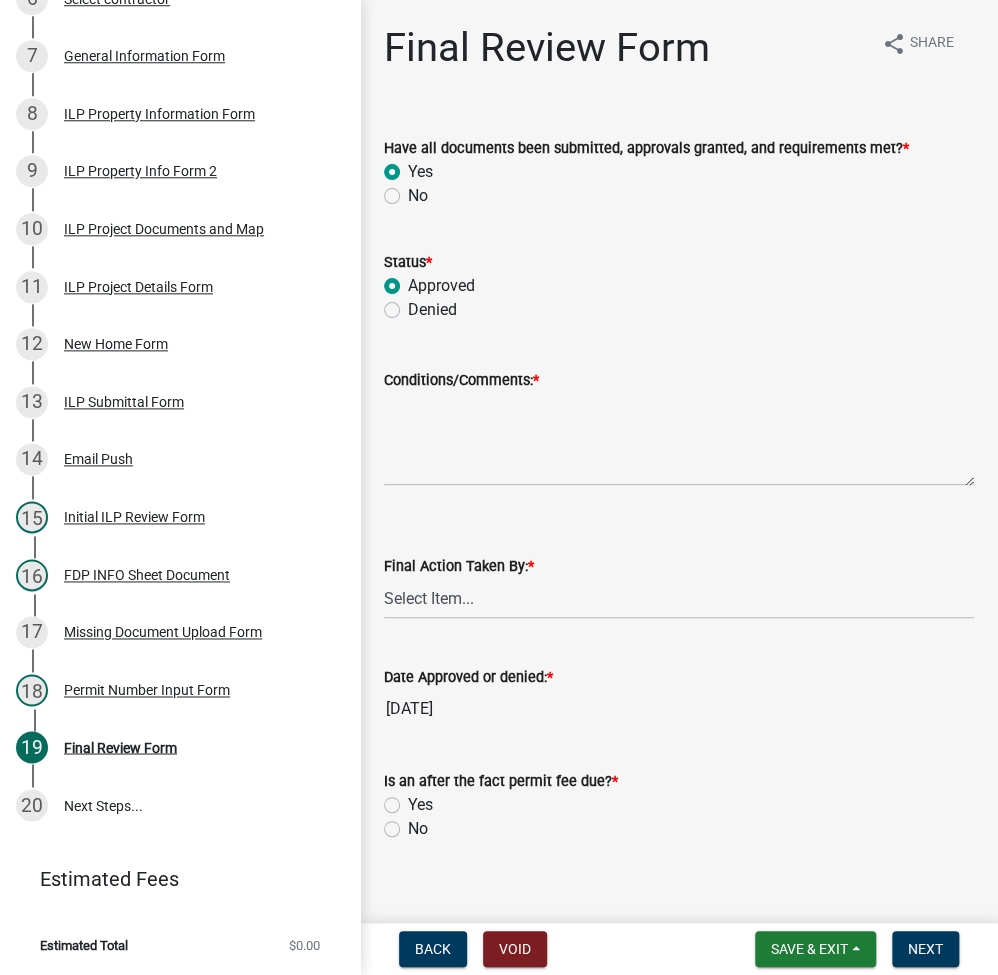 radio on "true" 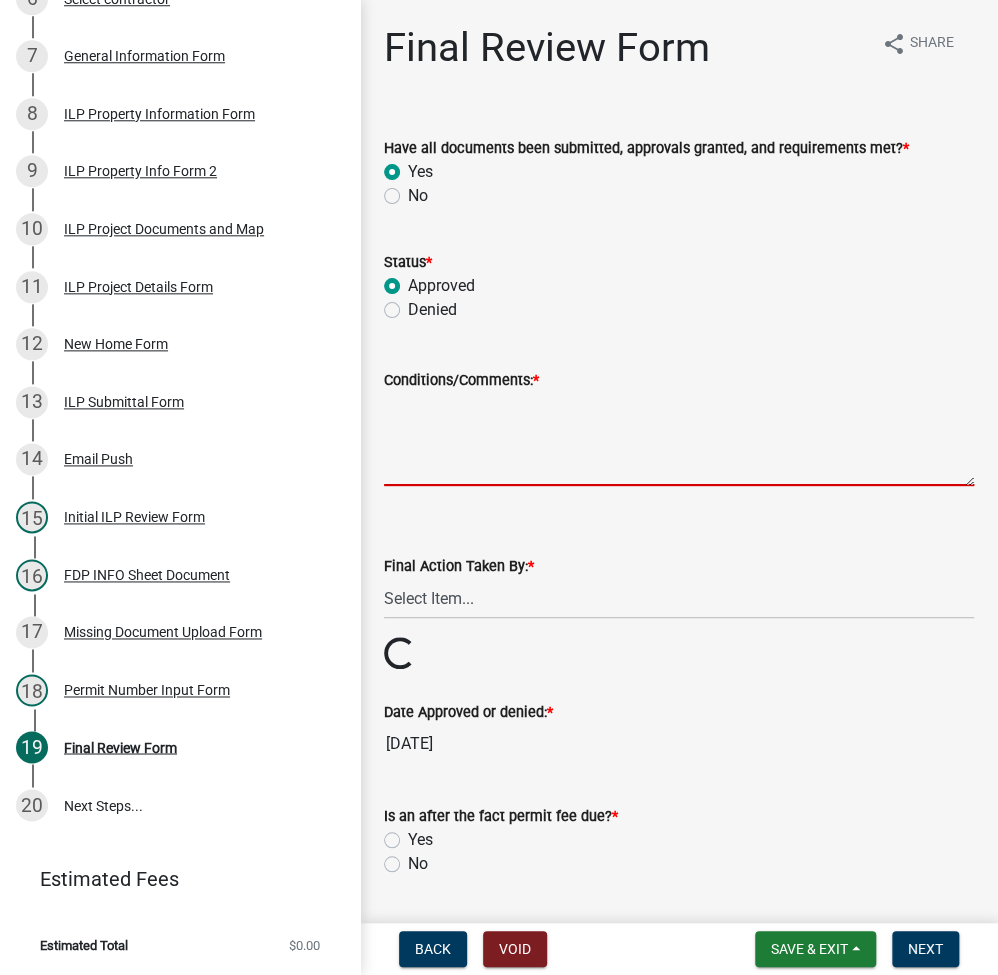 click on "Conditions/Comments:  *" at bounding box center [679, 439] 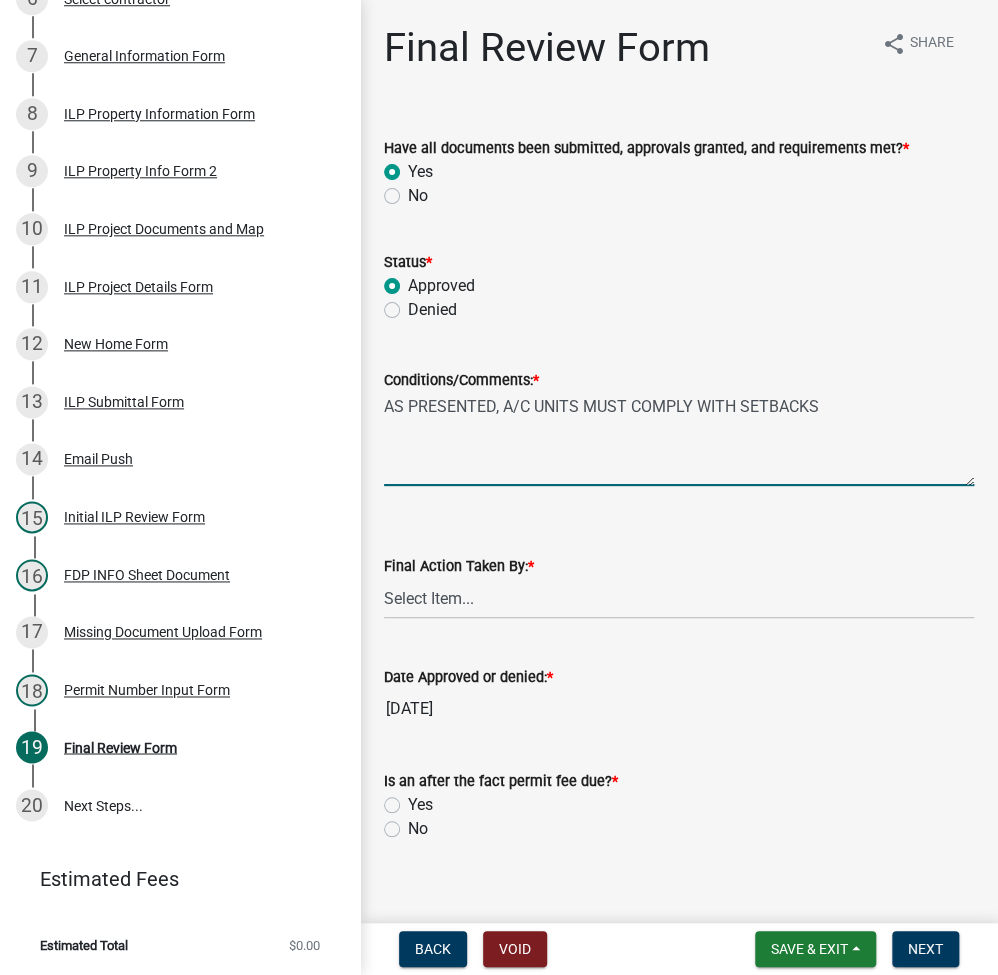 type on "AS PRESENTED, A/C UNITS MUST COMPLY WITH SETBACKS" 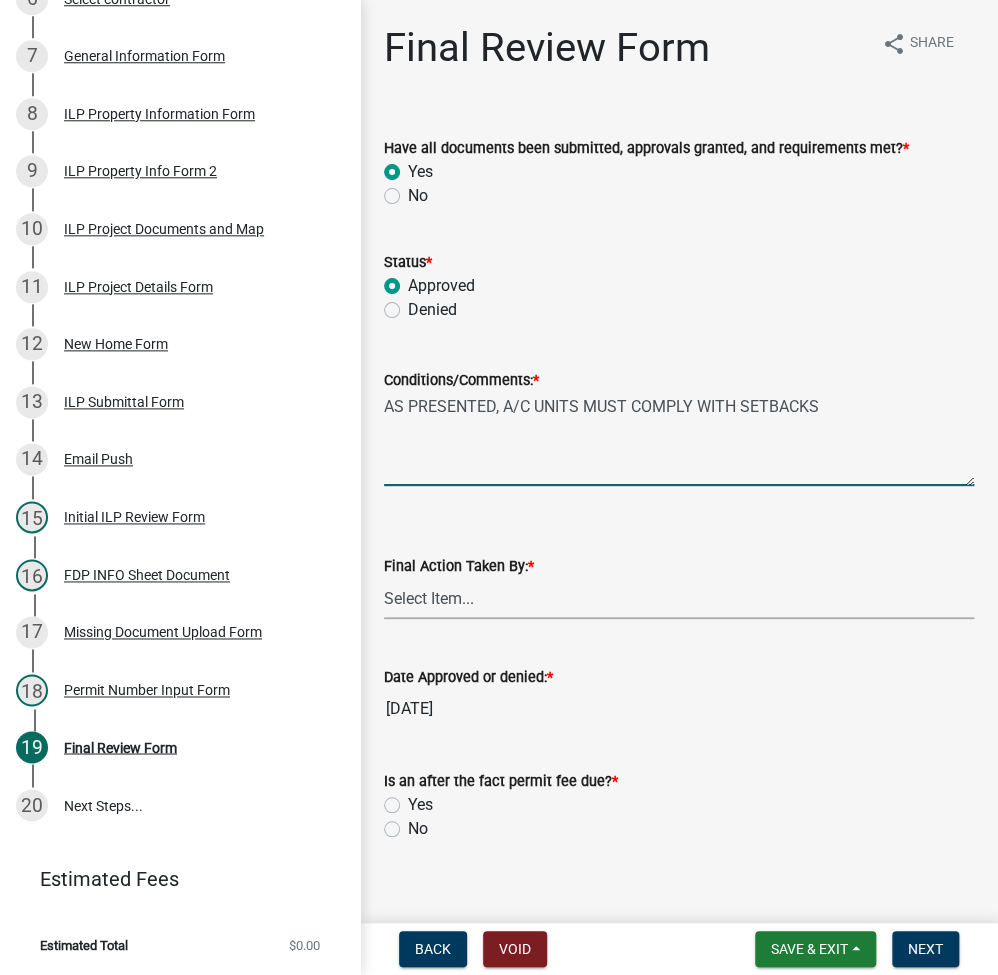click on "Select Item...   MMS   LT   AT   CS   AH   Vacant" at bounding box center (679, 598) 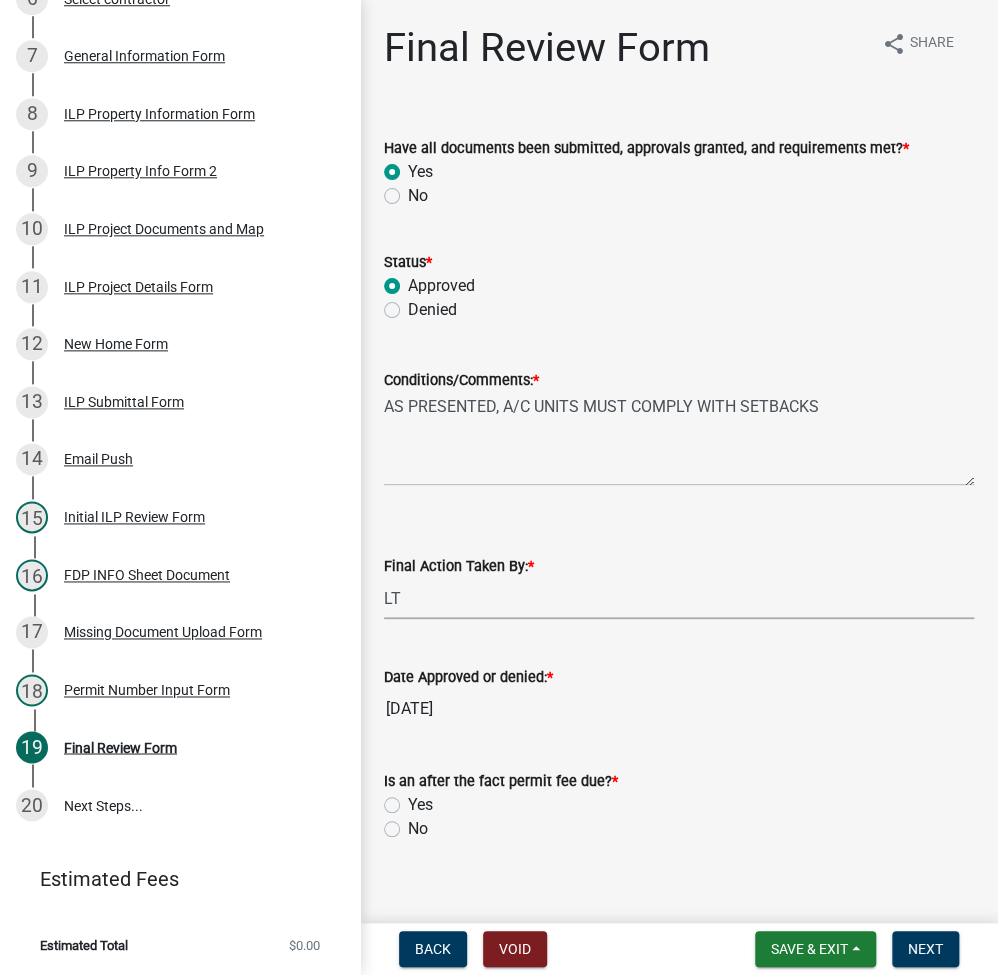 click on "Select Item...   MMS   LT   AT   CS   AH   Vacant" at bounding box center [679, 598] 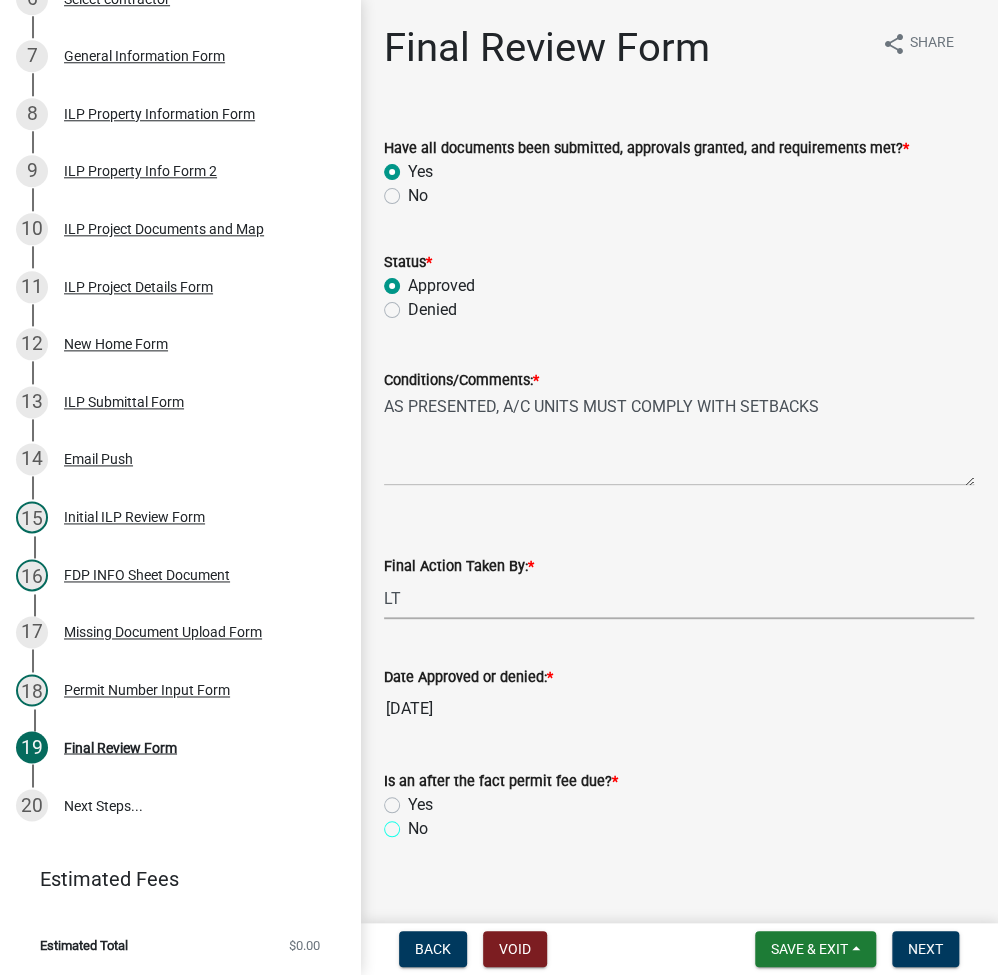 click on "No" at bounding box center (414, 823) 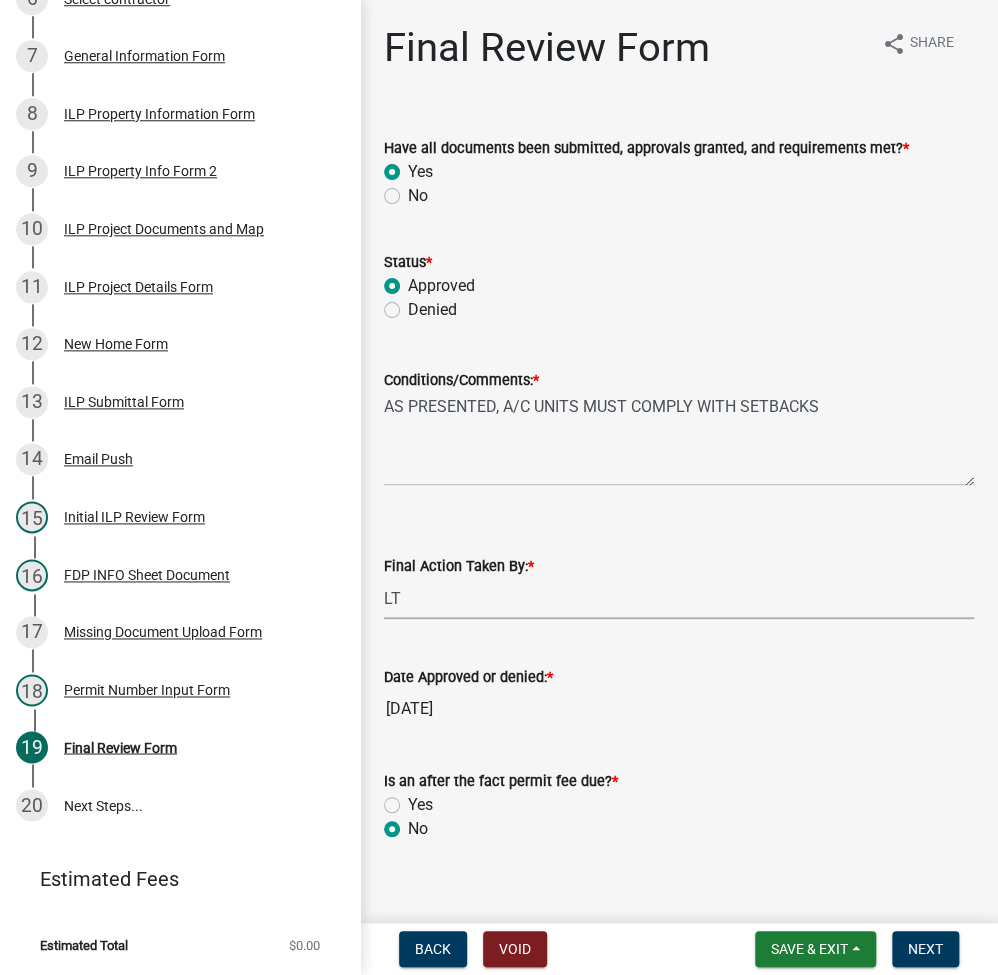 radio on "true" 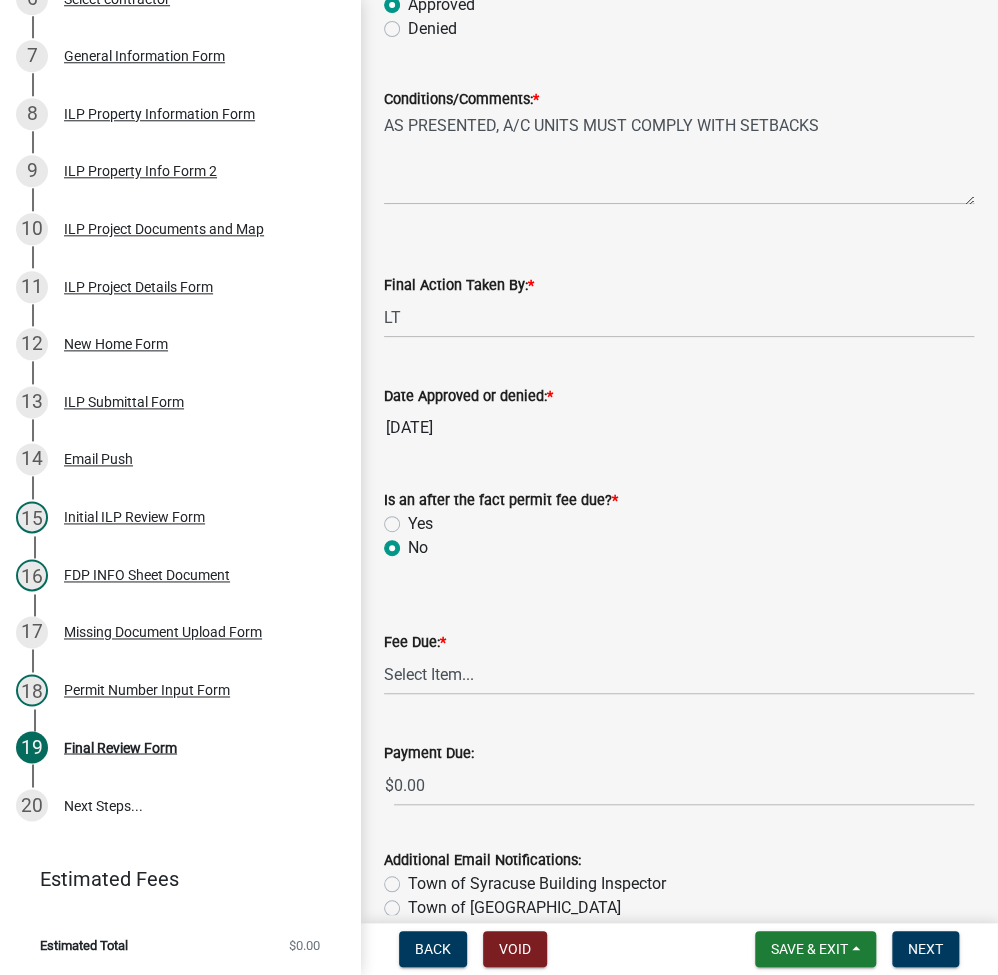 scroll, scrollTop: 380, scrollLeft: 0, axis: vertical 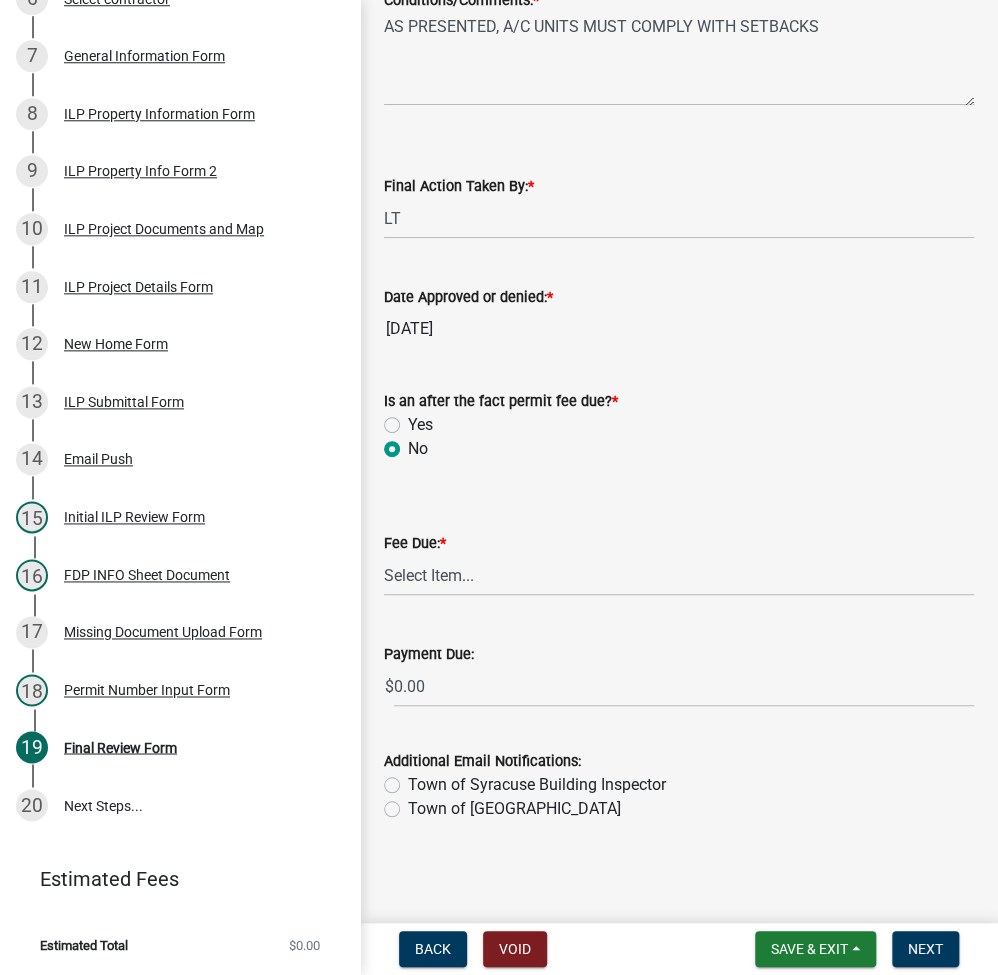 click on "Fee Due:  *  Select Item...   N/A   $10.00   $25.00   $125.00   $250   $500   $500 + $10.00 for every 10 sq. ft. over 5000   $1000" 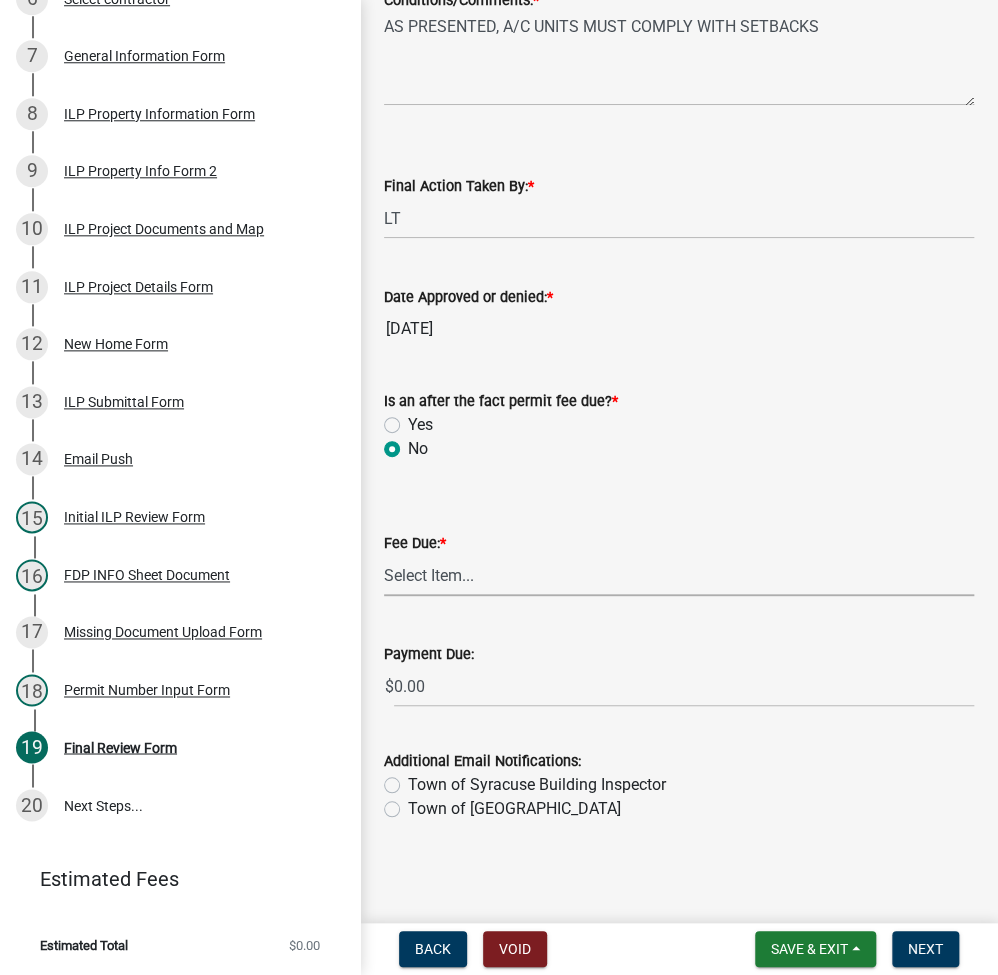 click on "Select Item...   N/A   $10.00   $25.00   $125.00   $250   $500   $500 + $10.00 for every 10 sq. ft. over 5000   $1000" at bounding box center [679, 575] 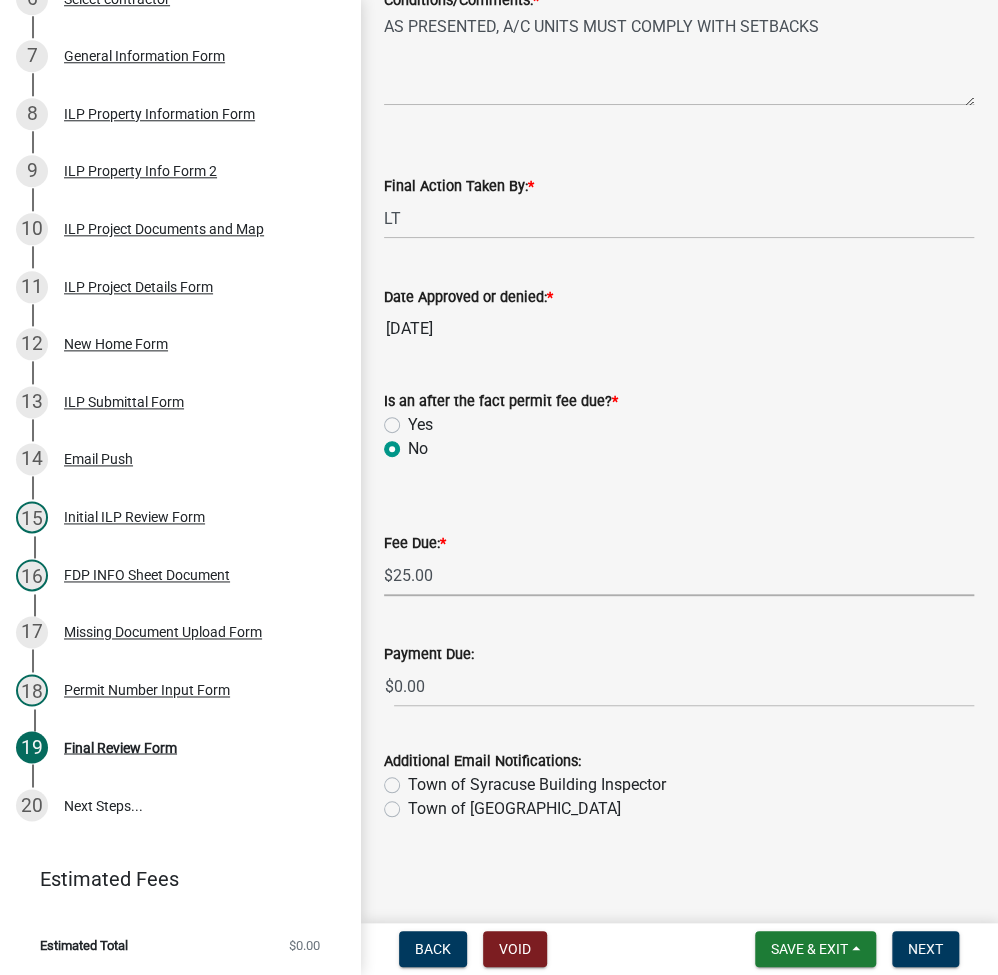 click on "Select Item...   N/A   $10.00   $25.00   $125.00   $250   $500   $500 + $10.00 for every 10 sq. ft. over 5000   $1000" at bounding box center (679, 575) 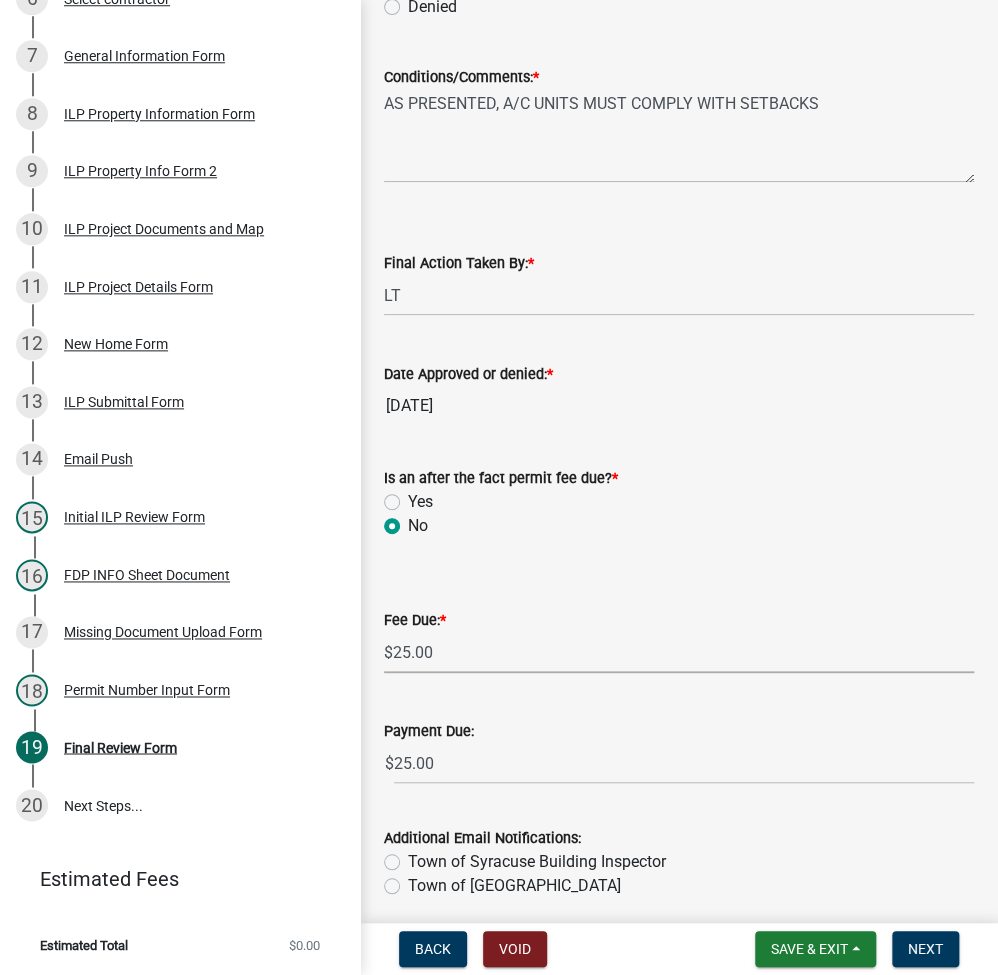 scroll, scrollTop: 380, scrollLeft: 0, axis: vertical 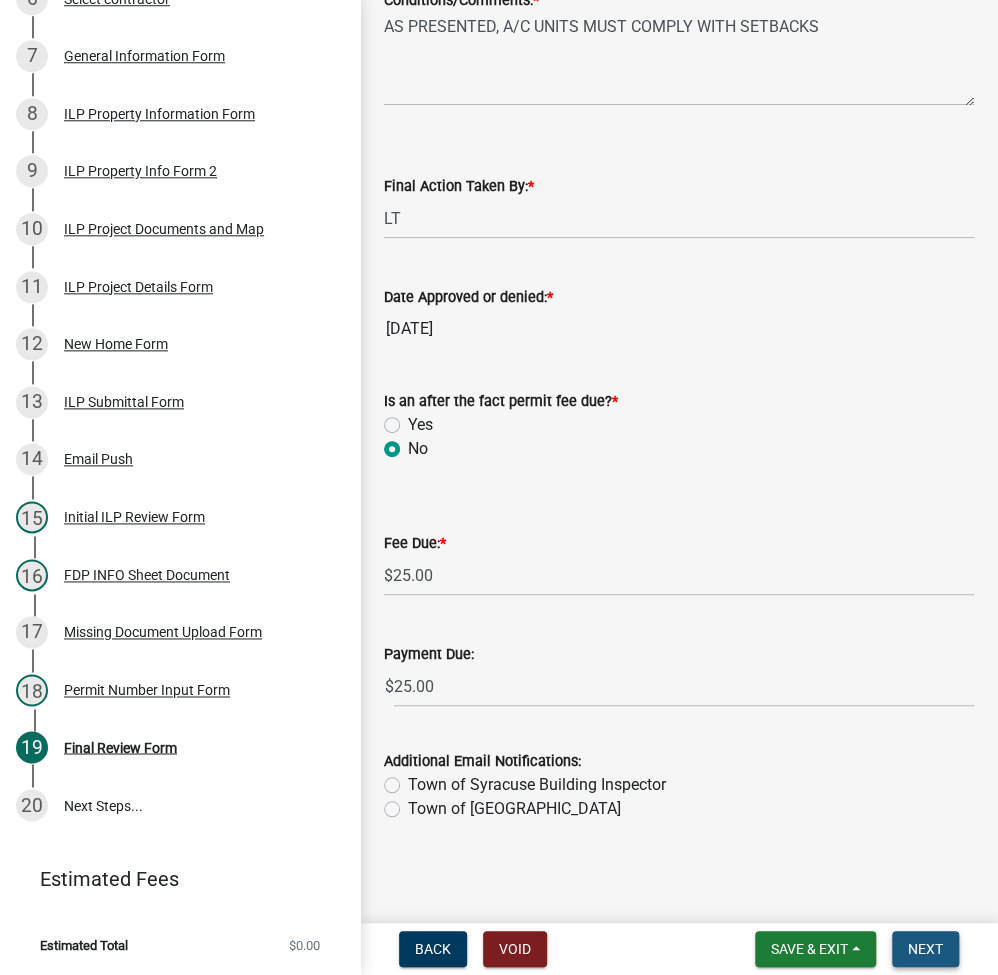 click on "Next" at bounding box center (925, 949) 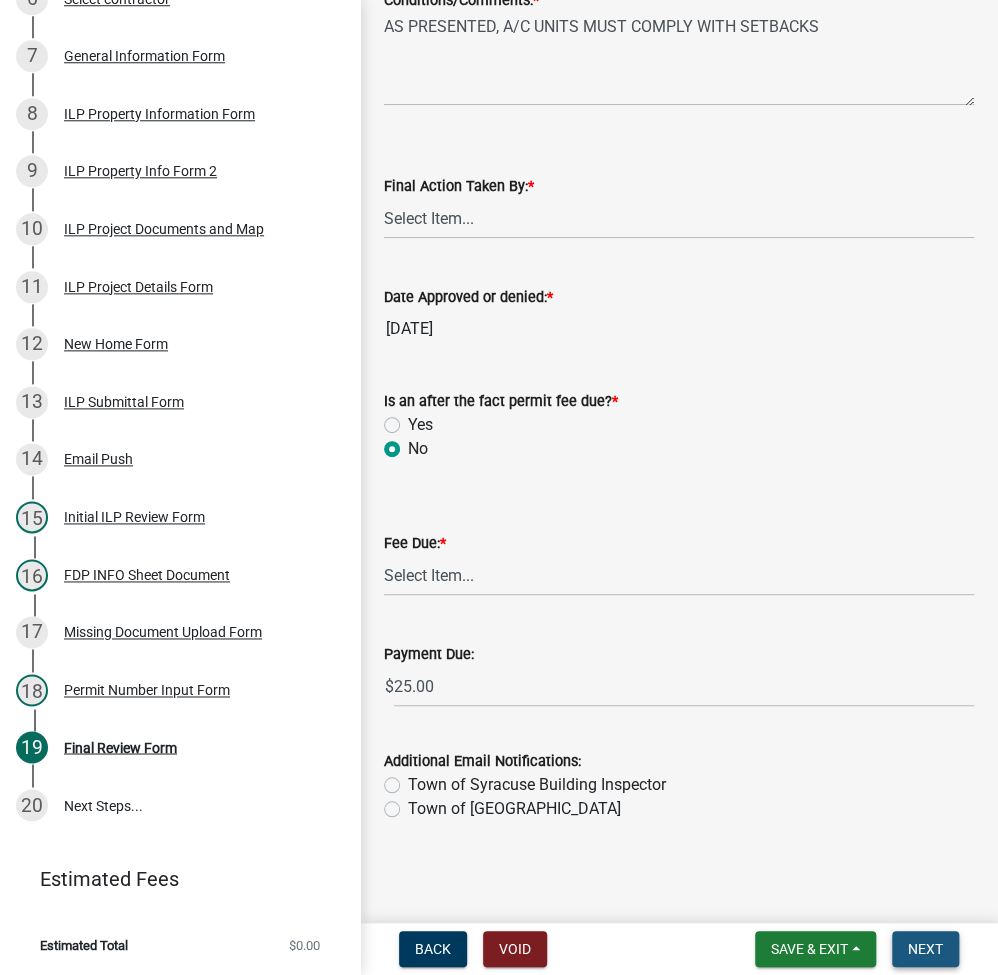 scroll, scrollTop: 0, scrollLeft: 0, axis: both 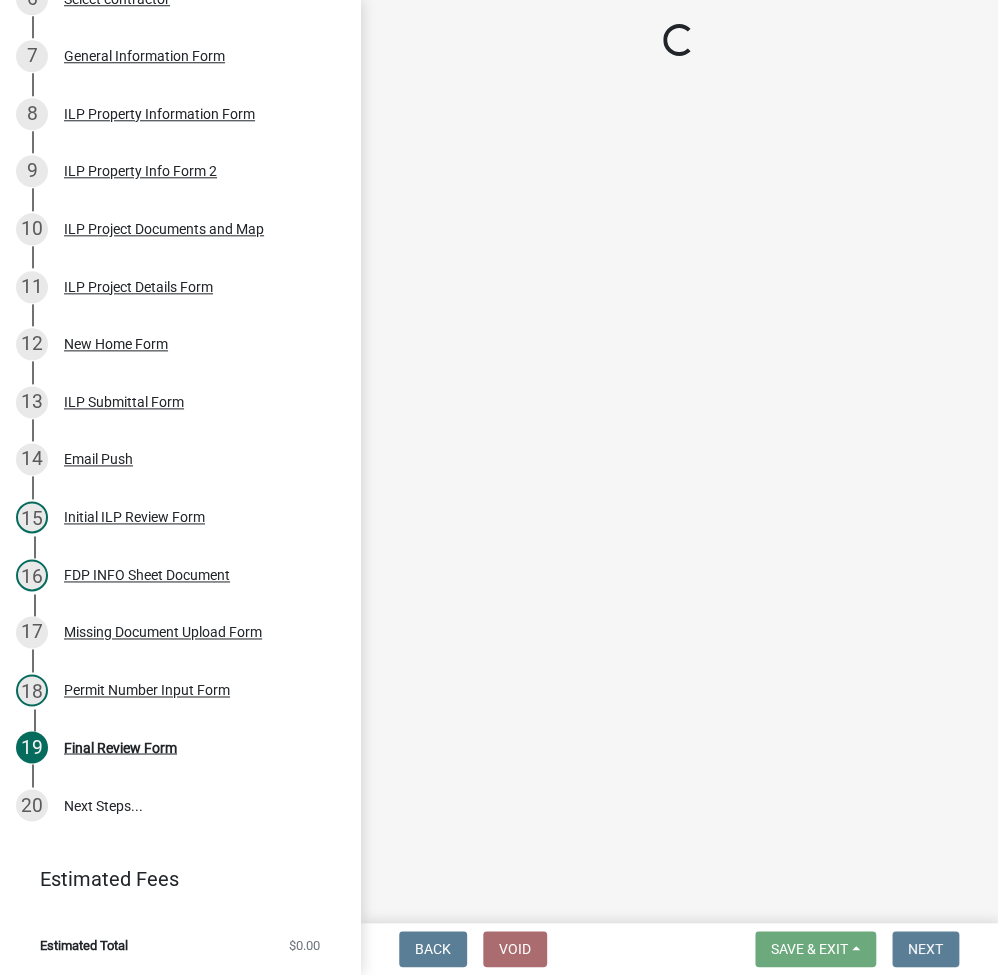 select on "3: 3" 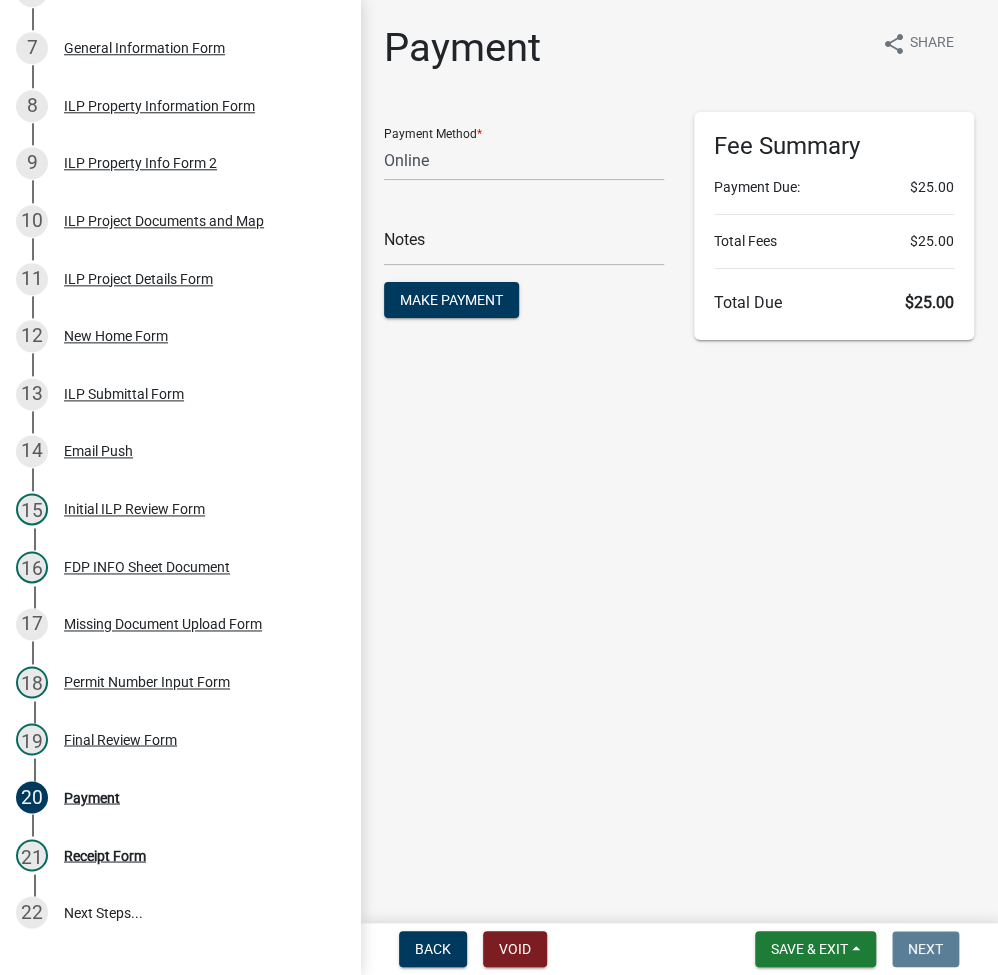 scroll, scrollTop: 792, scrollLeft: 0, axis: vertical 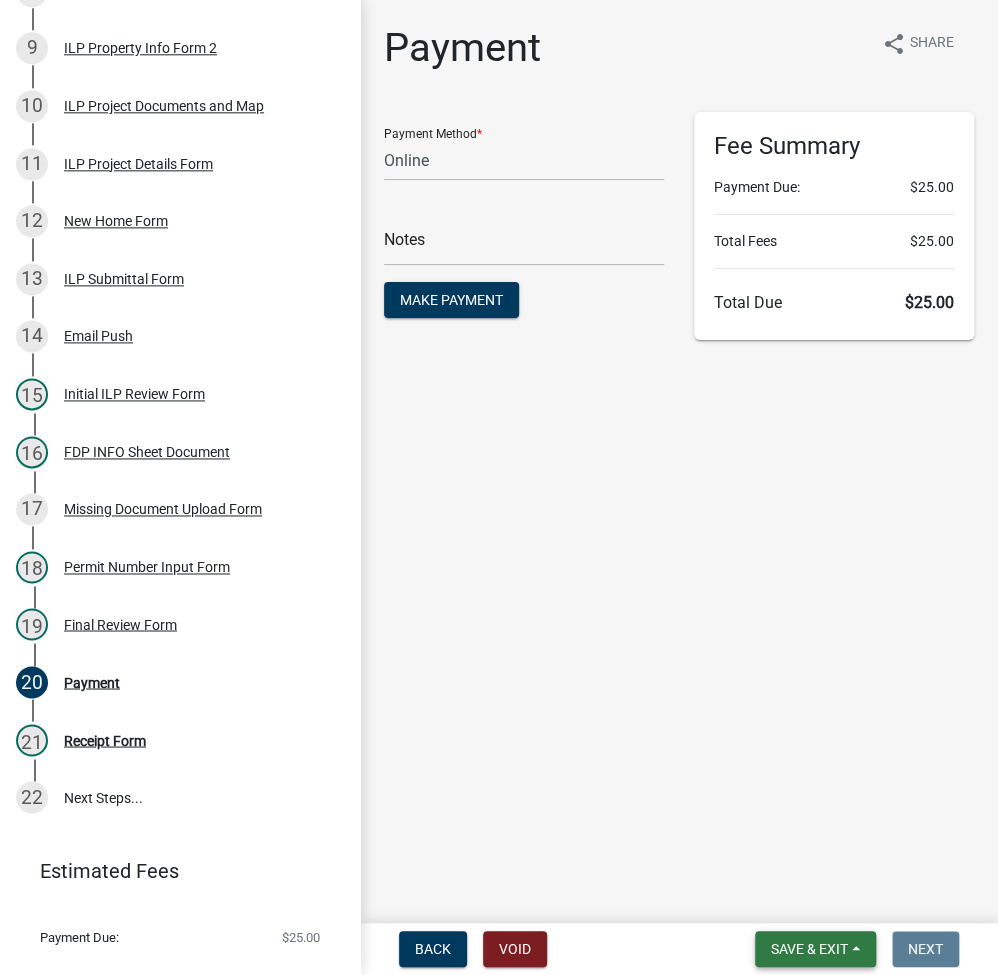 click on "Save & Exit" at bounding box center [809, 949] 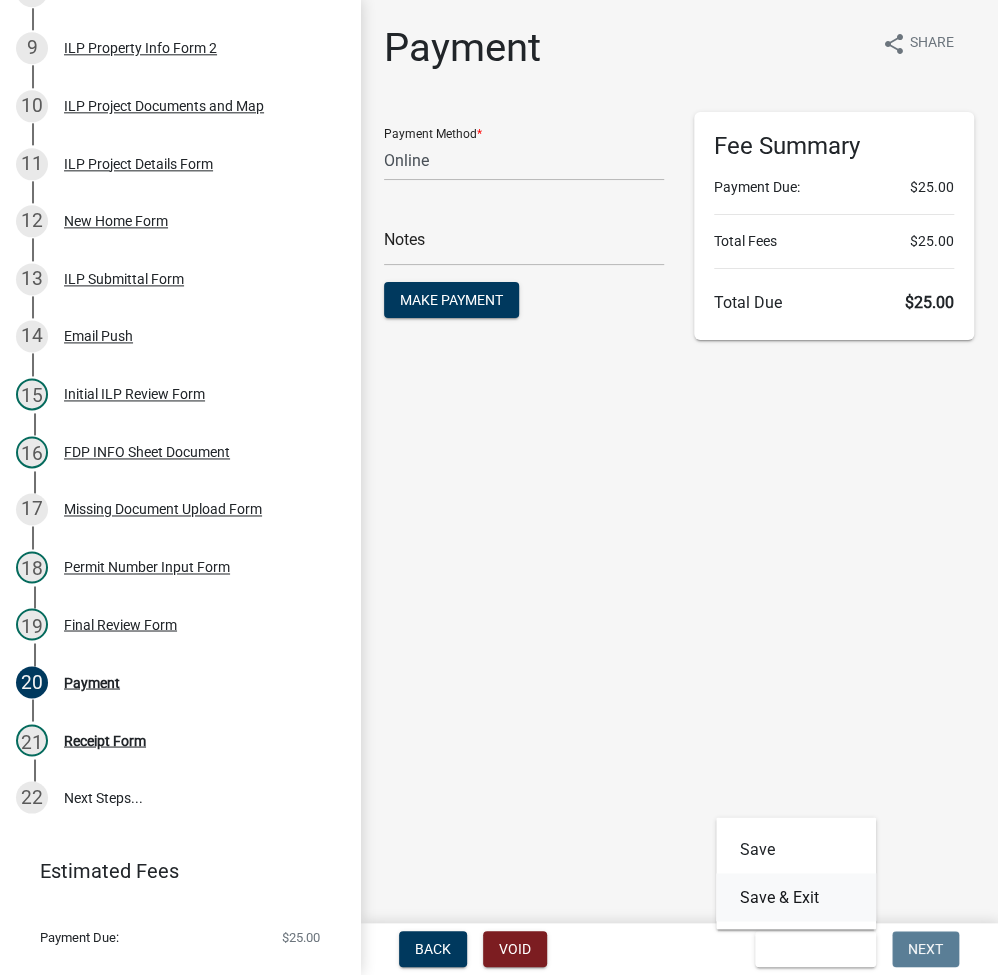 click on "Save & Exit" at bounding box center [796, 897] 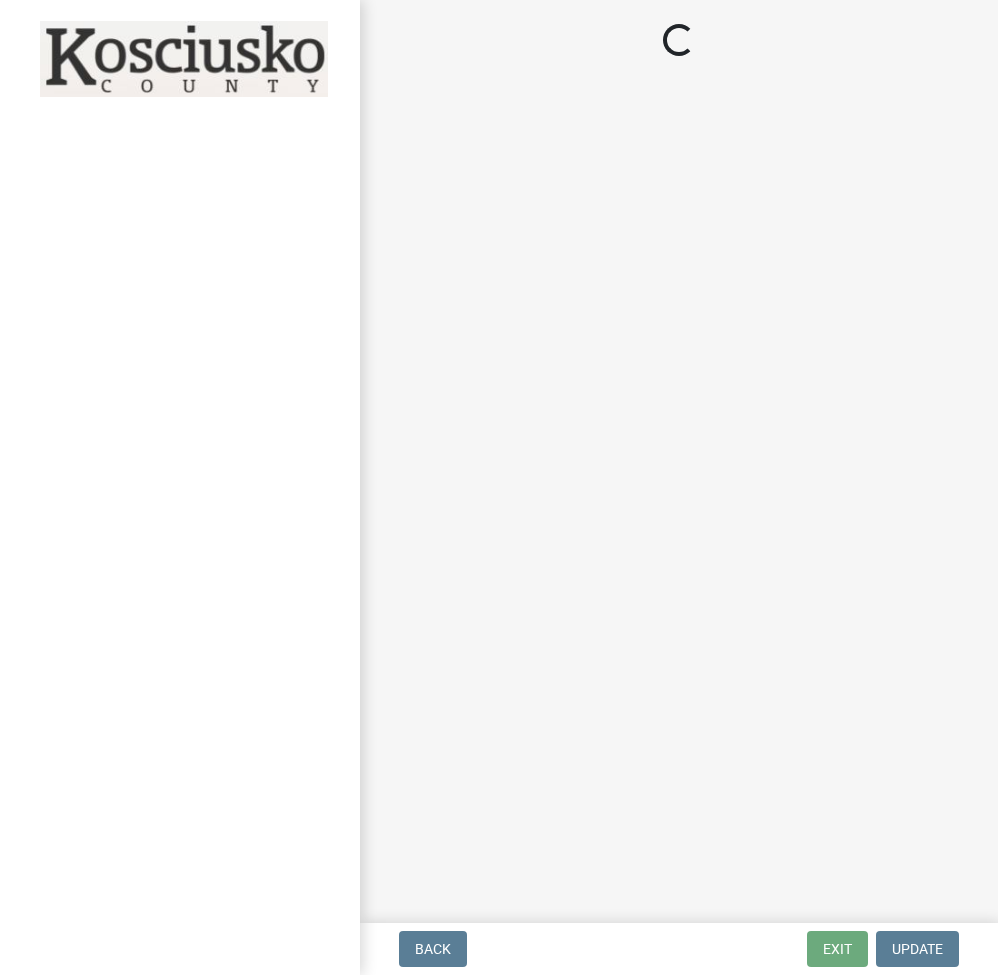 scroll, scrollTop: 0, scrollLeft: 0, axis: both 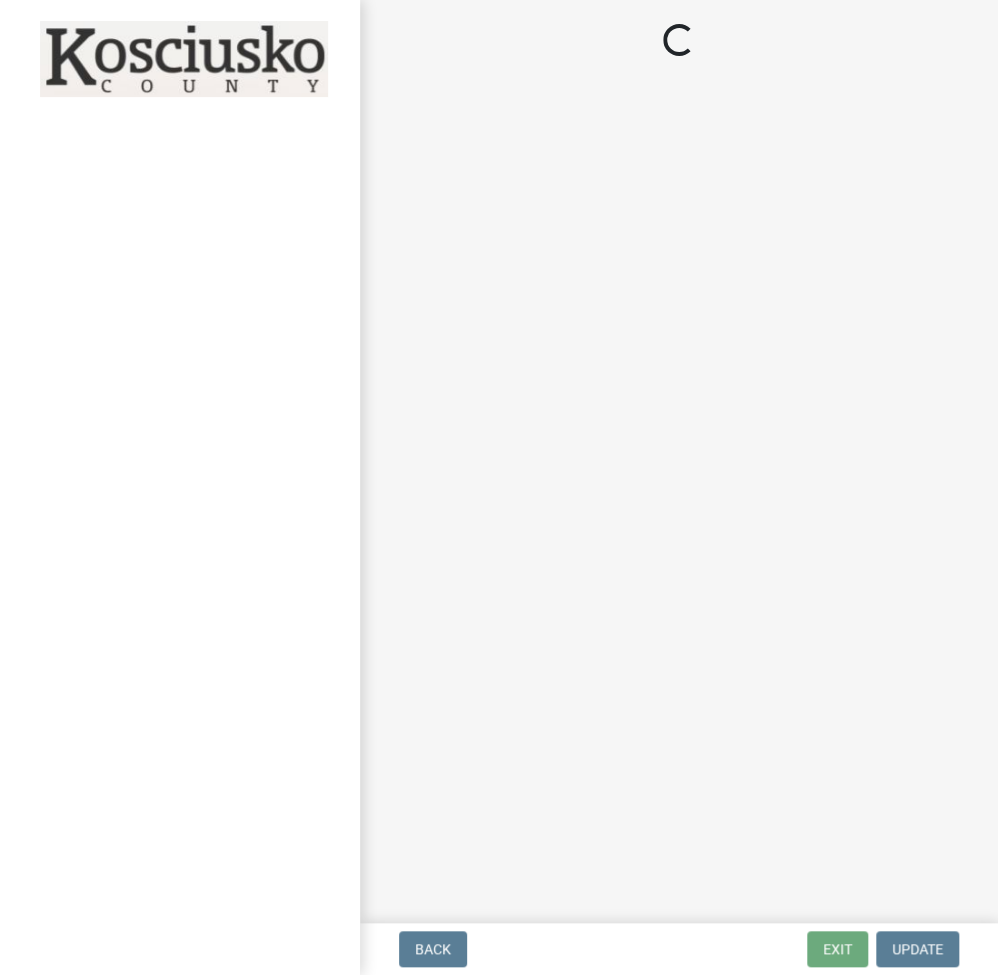 select on "3: 3" 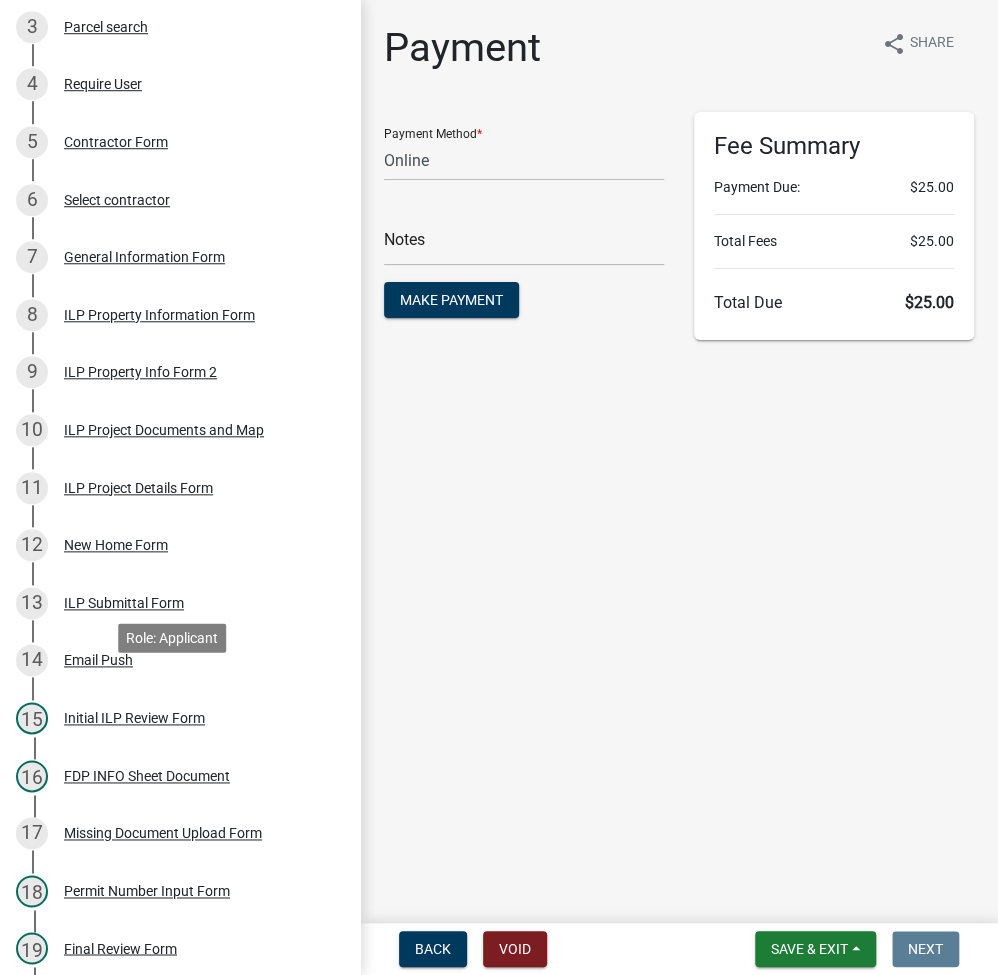 scroll, scrollTop: 800, scrollLeft: 0, axis: vertical 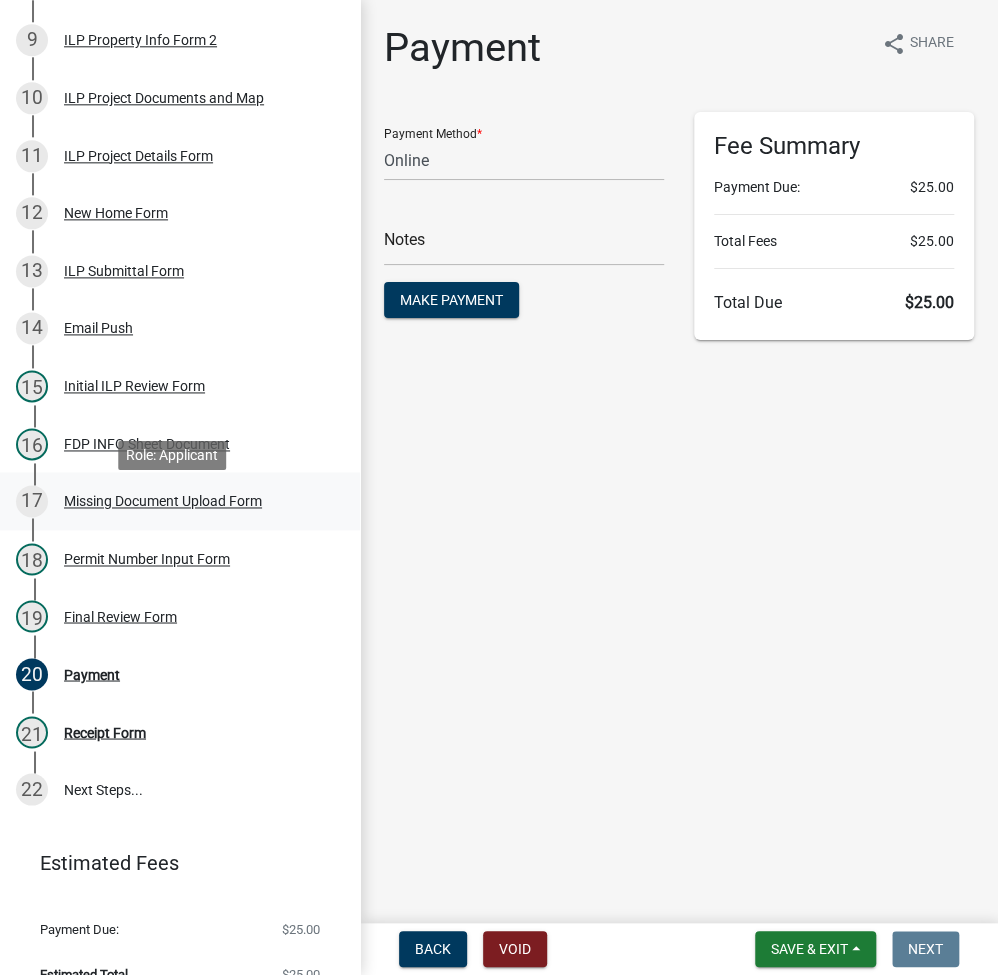 click on "Missing Document Upload Form" at bounding box center (163, 501) 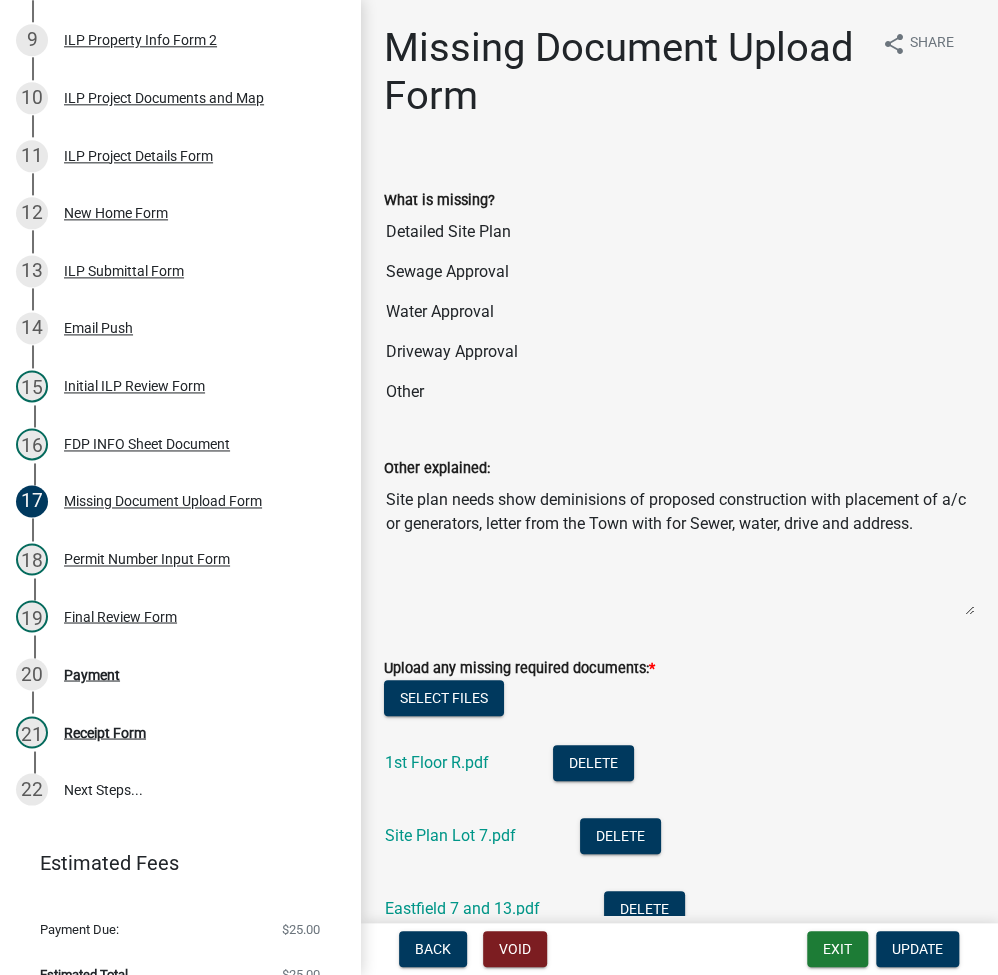 scroll, scrollTop: 157, scrollLeft: 0, axis: vertical 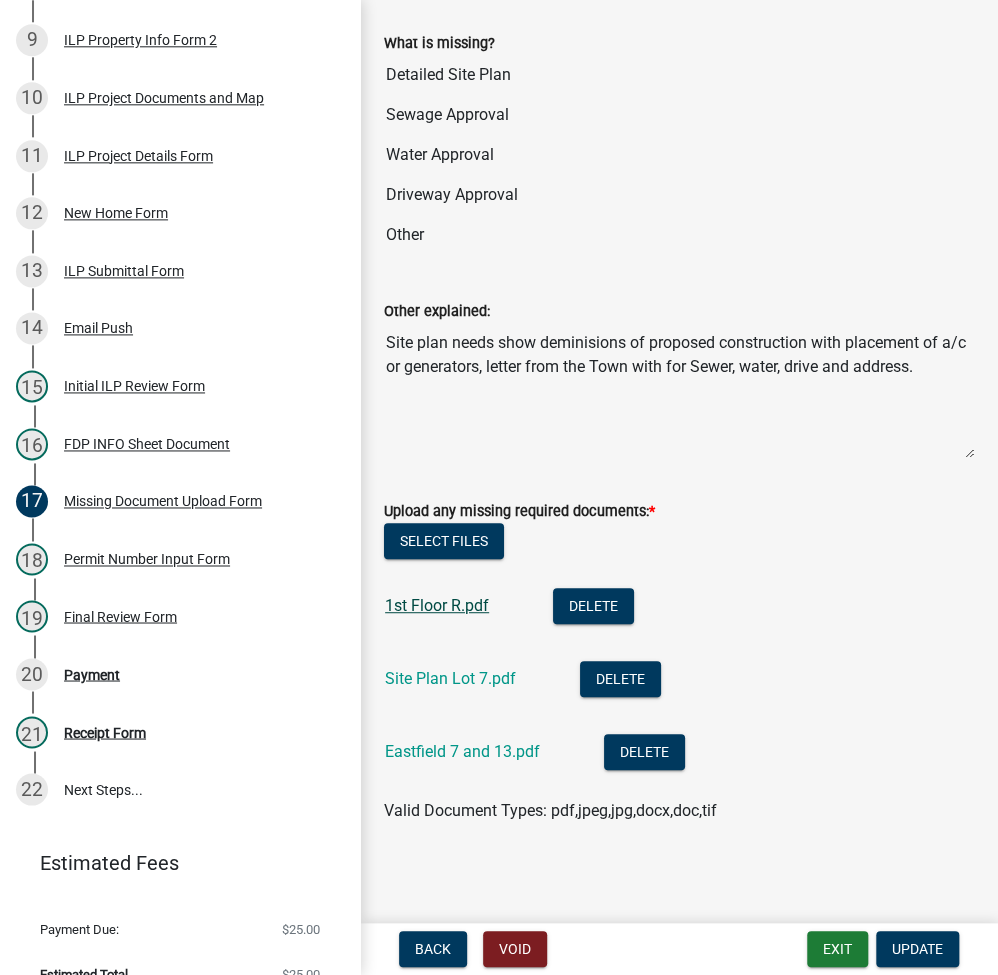 click on "1st Floor R.pdf" 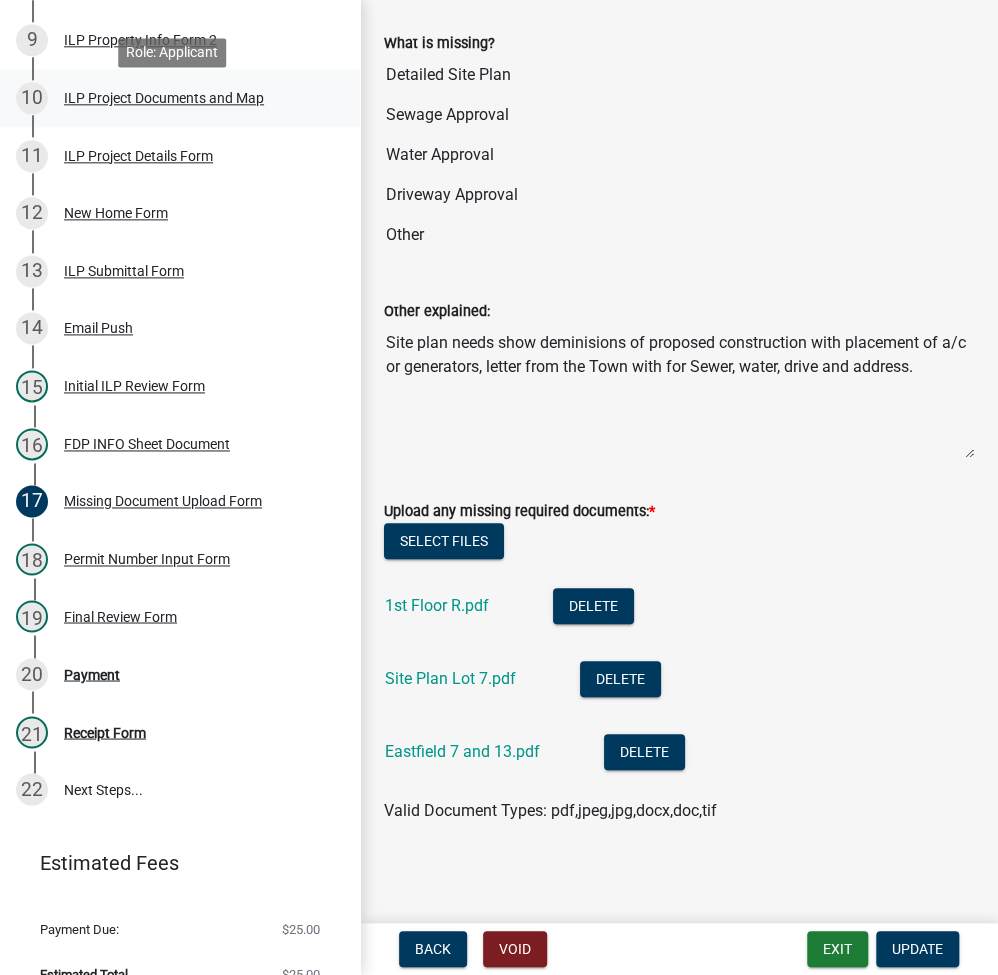 click on "ILP Project Documents and Map" at bounding box center (164, 98) 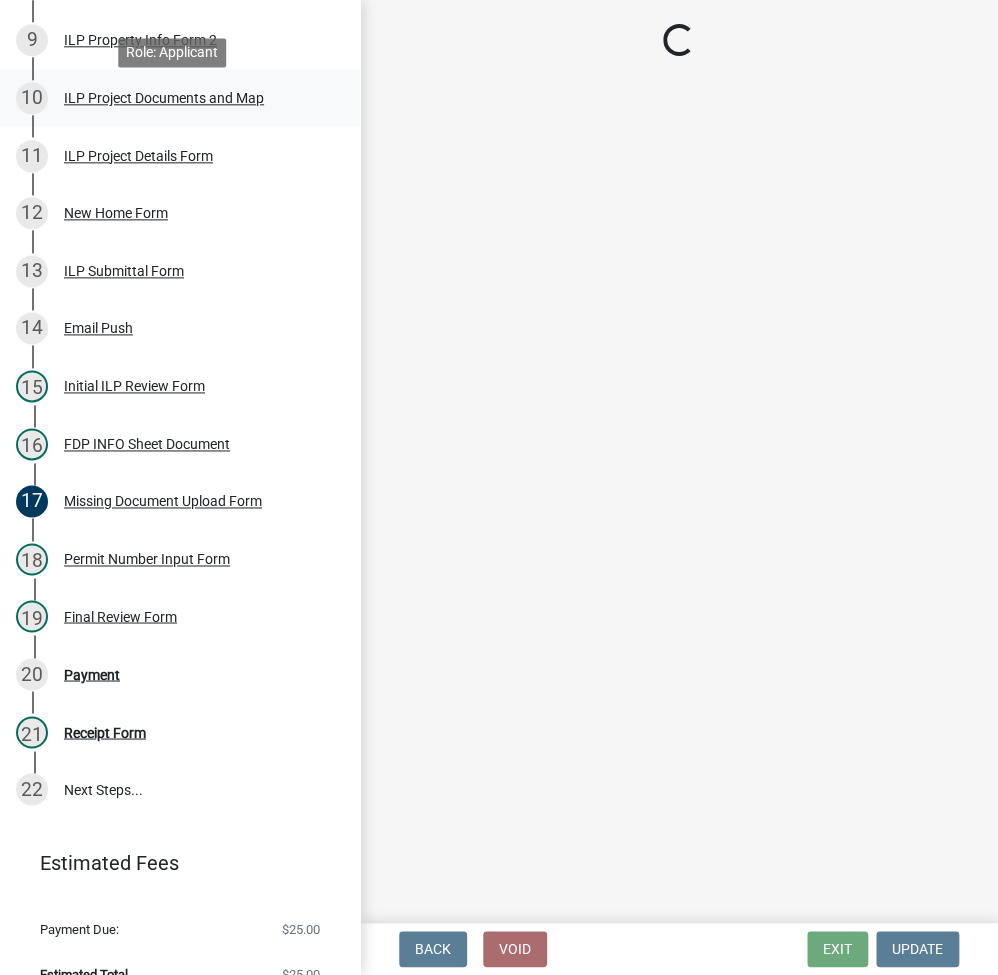 scroll, scrollTop: 0, scrollLeft: 0, axis: both 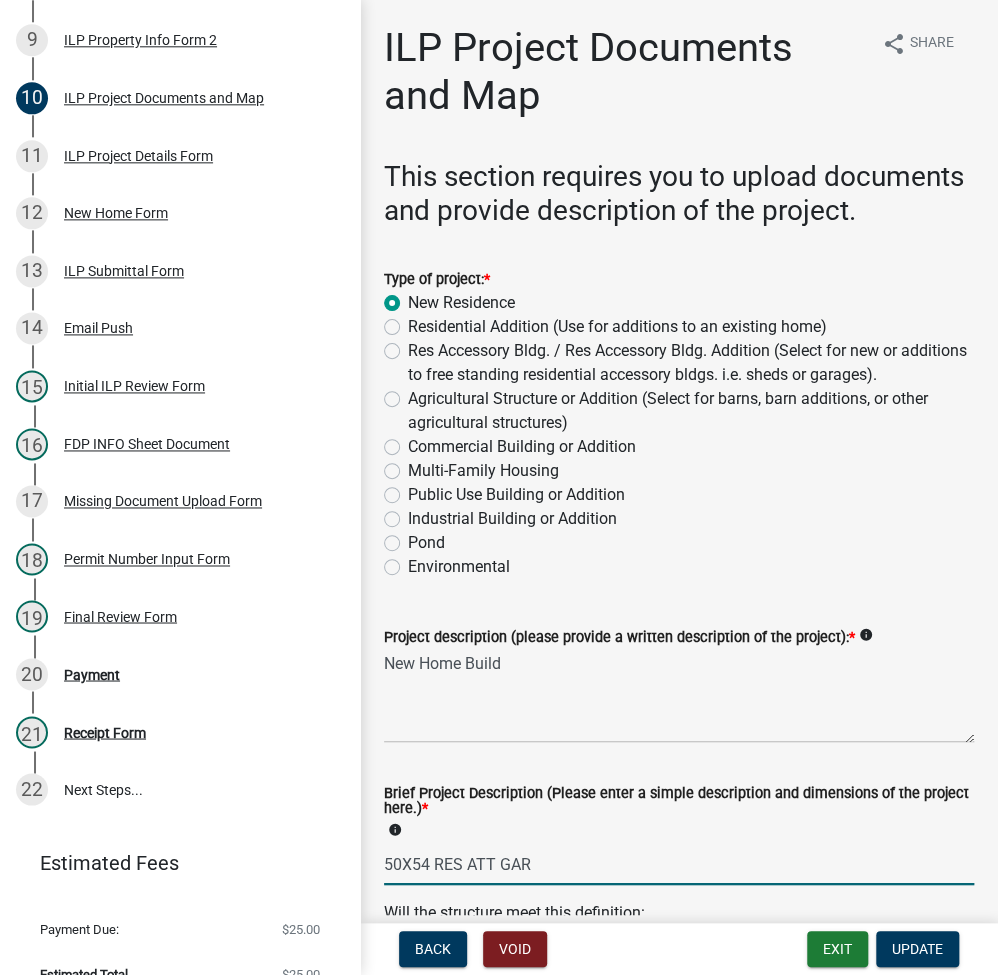 click on "50X54 RES ATT GAR" at bounding box center [679, 864] 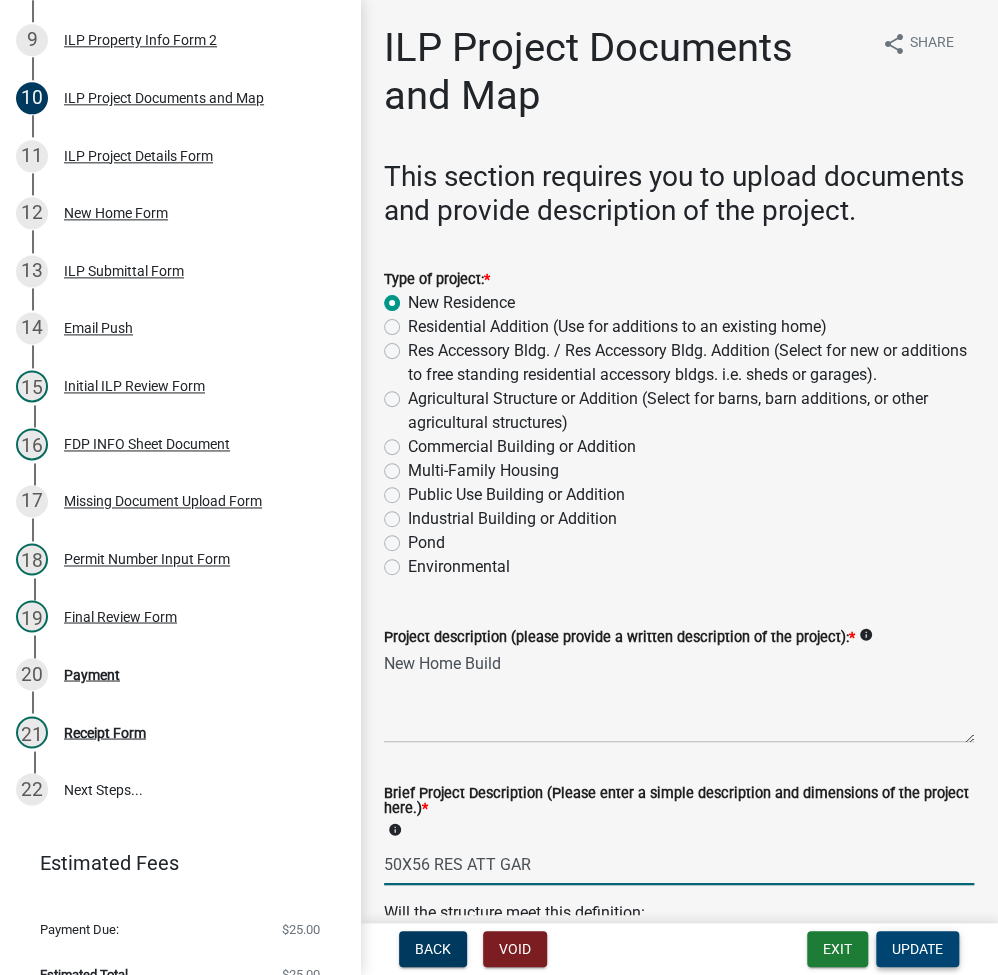 type on "50X56 RES ATT GAR" 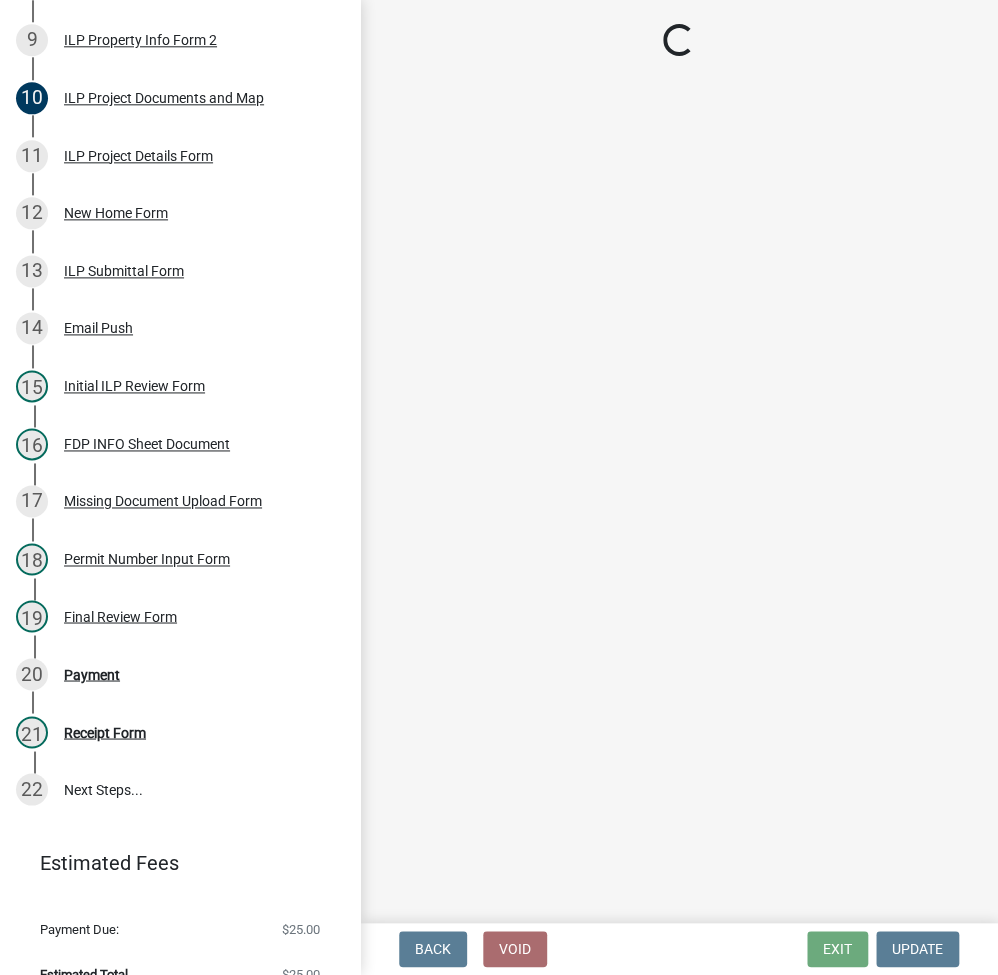 select on "3: 3" 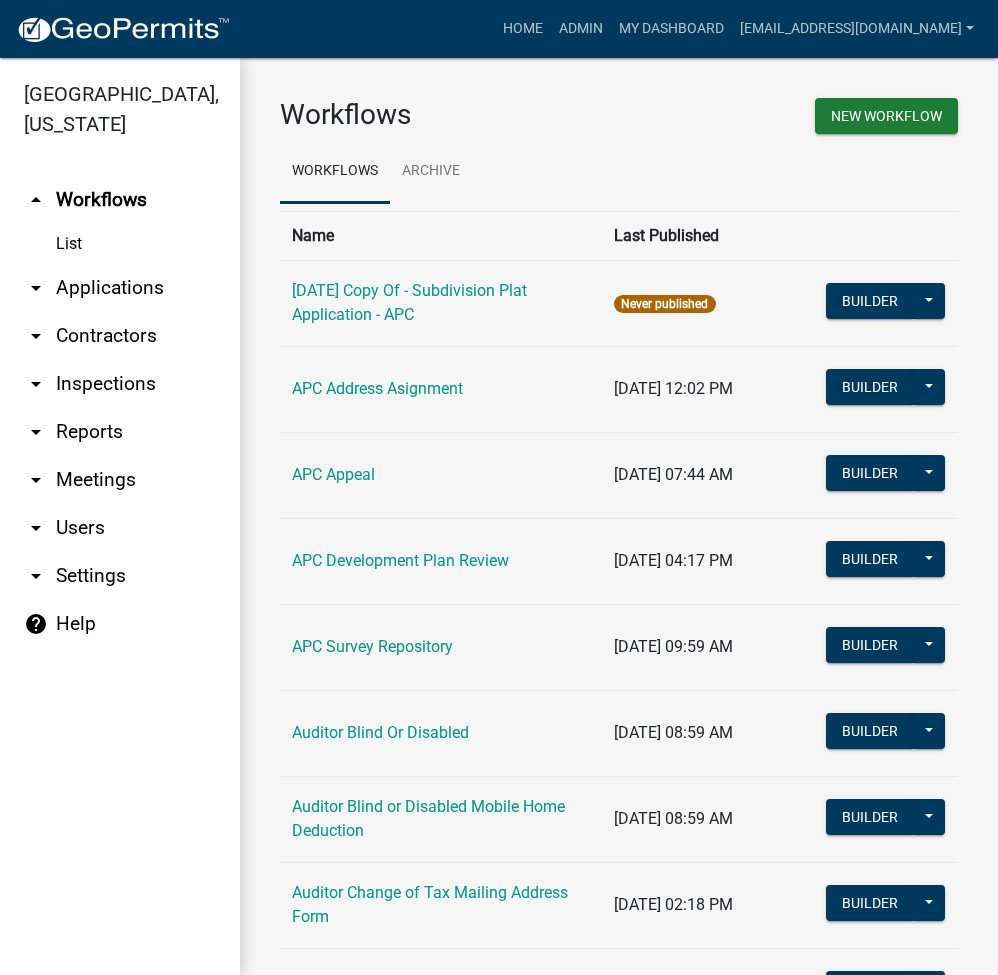 scroll, scrollTop: 0, scrollLeft: 0, axis: both 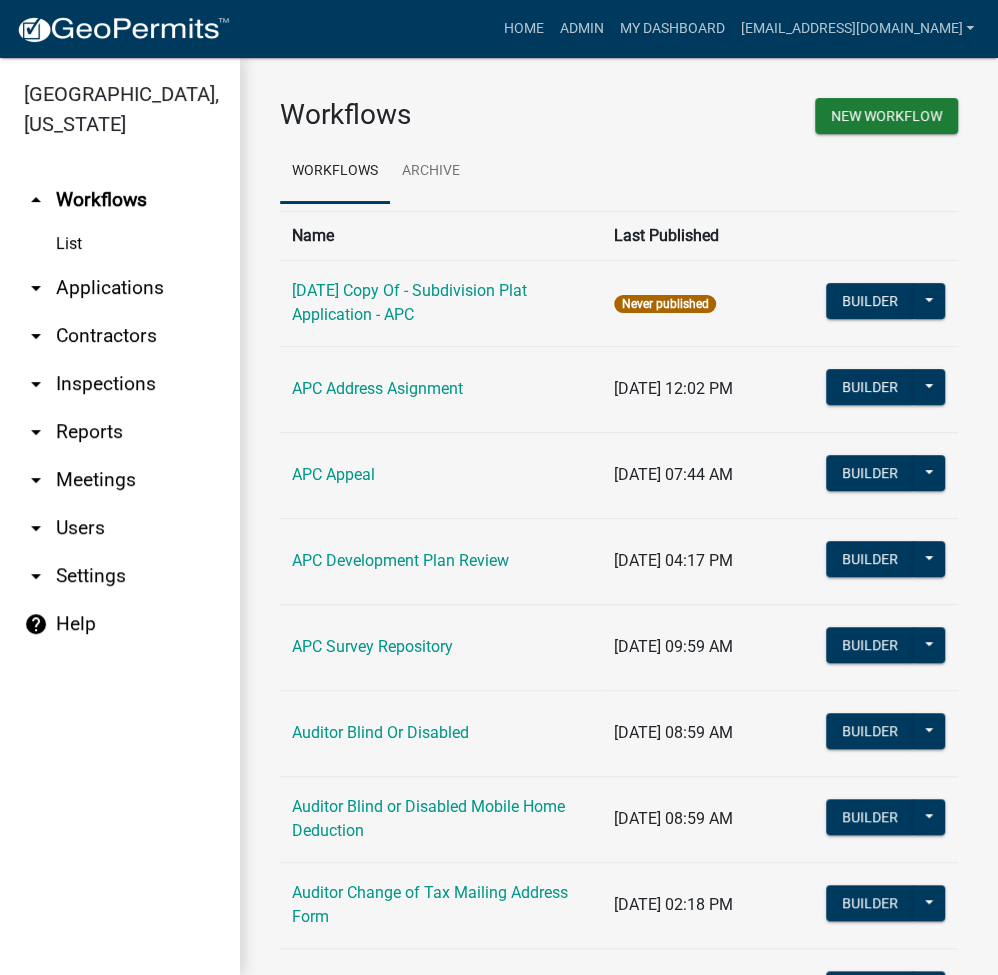 click on "arrow_drop_down   Applications" at bounding box center (120, 288) 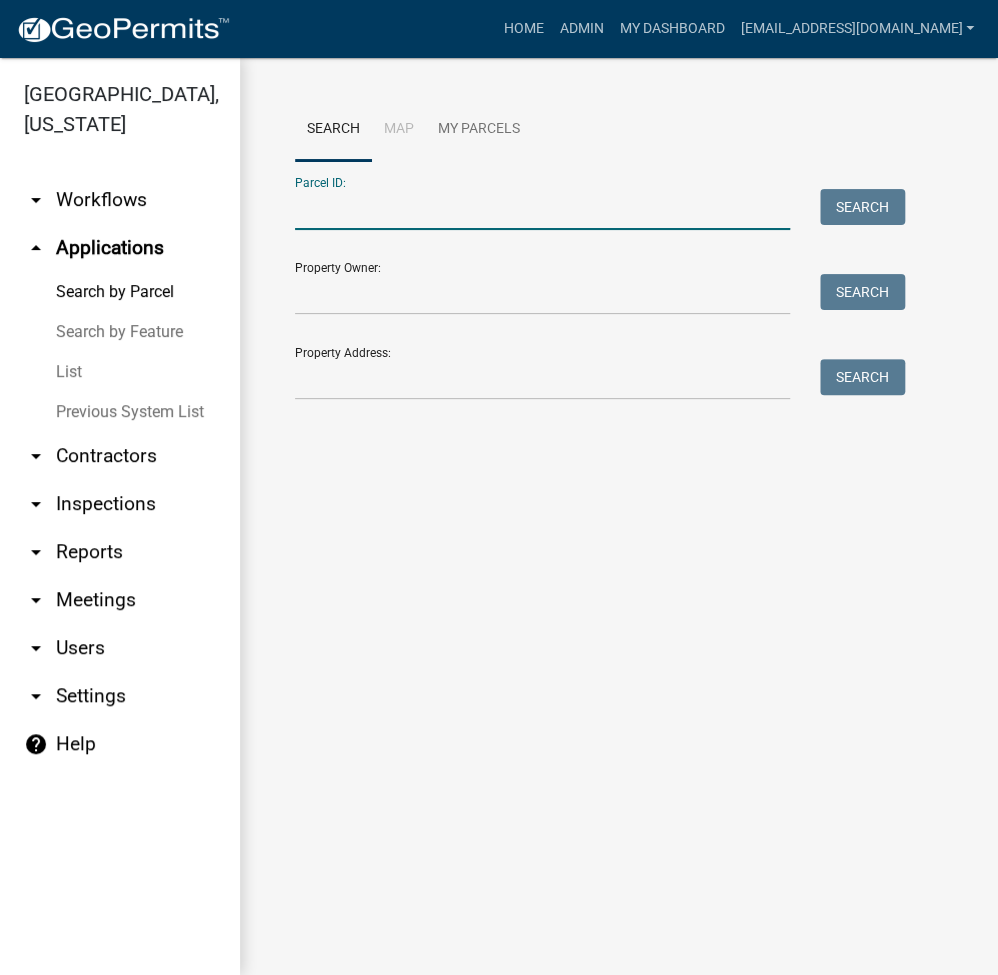 click on "Parcel ID:" at bounding box center [542, 209] 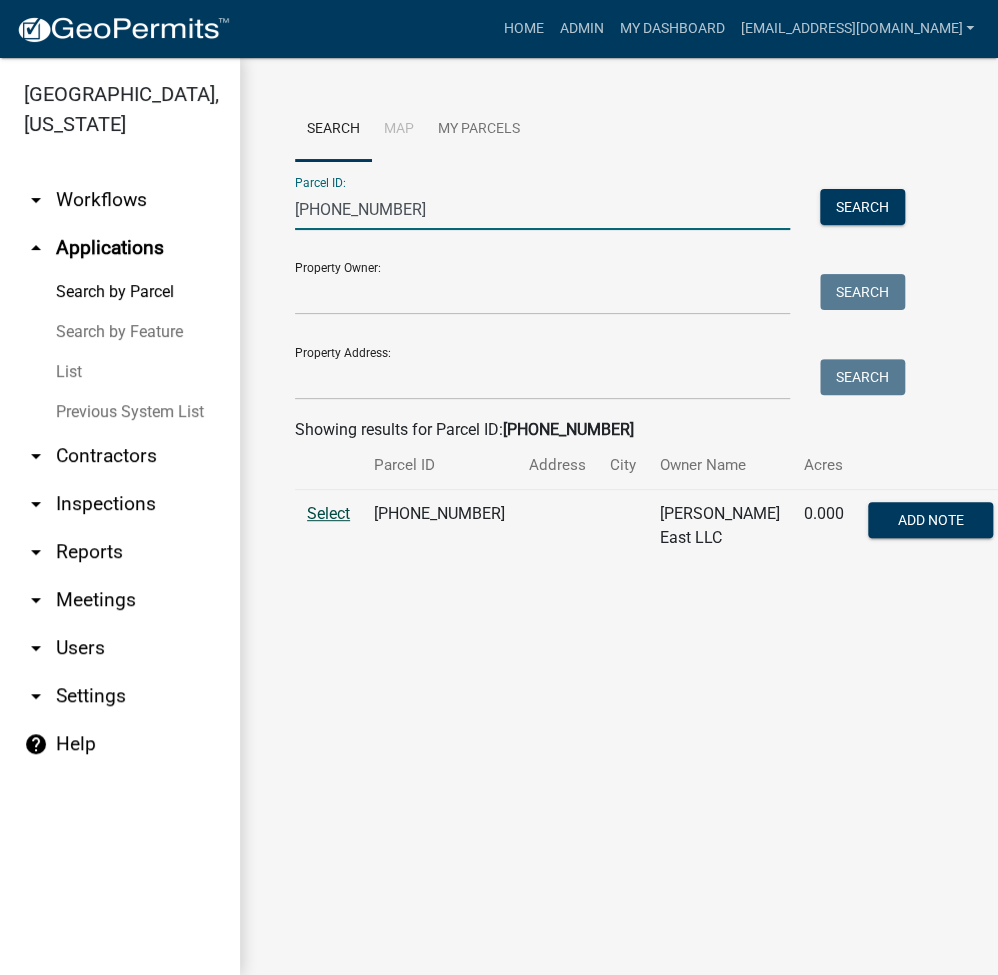 click on "Select" at bounding box center (328, 513) 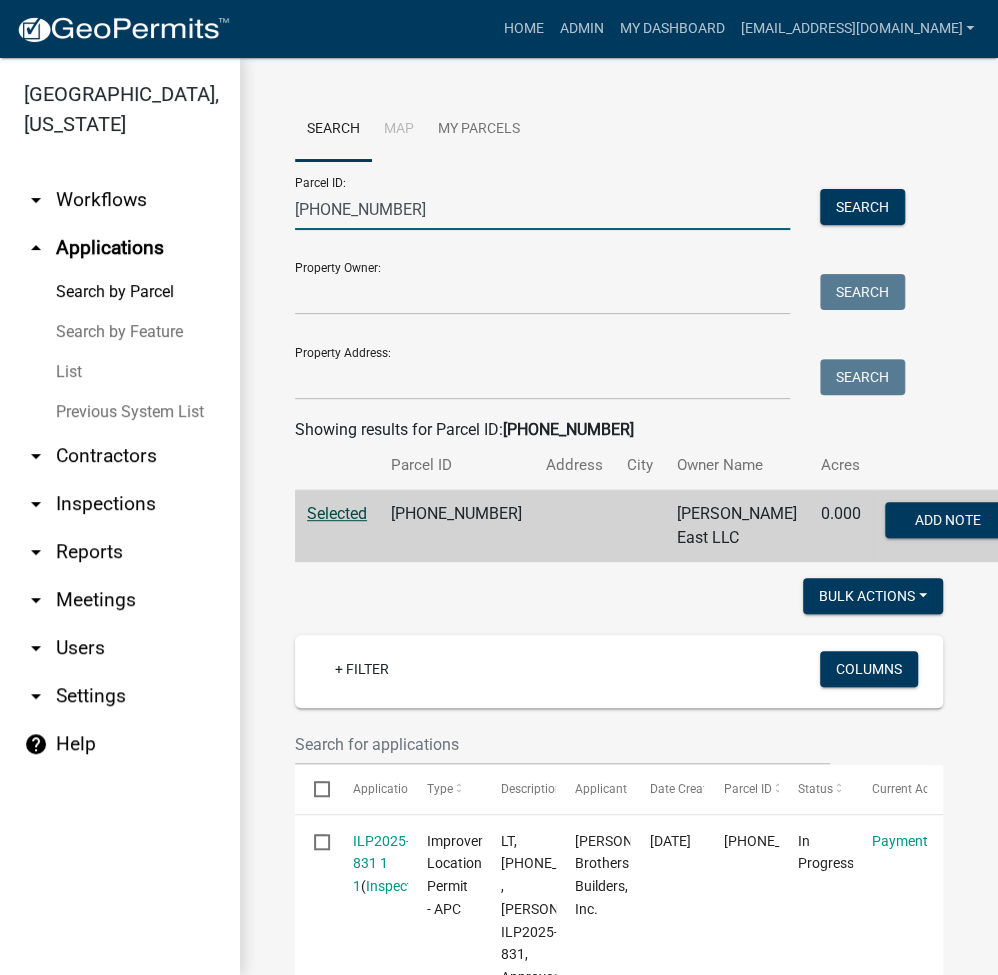 click on "[PHONE_NUMBER]" at bounding box center [542, 209] 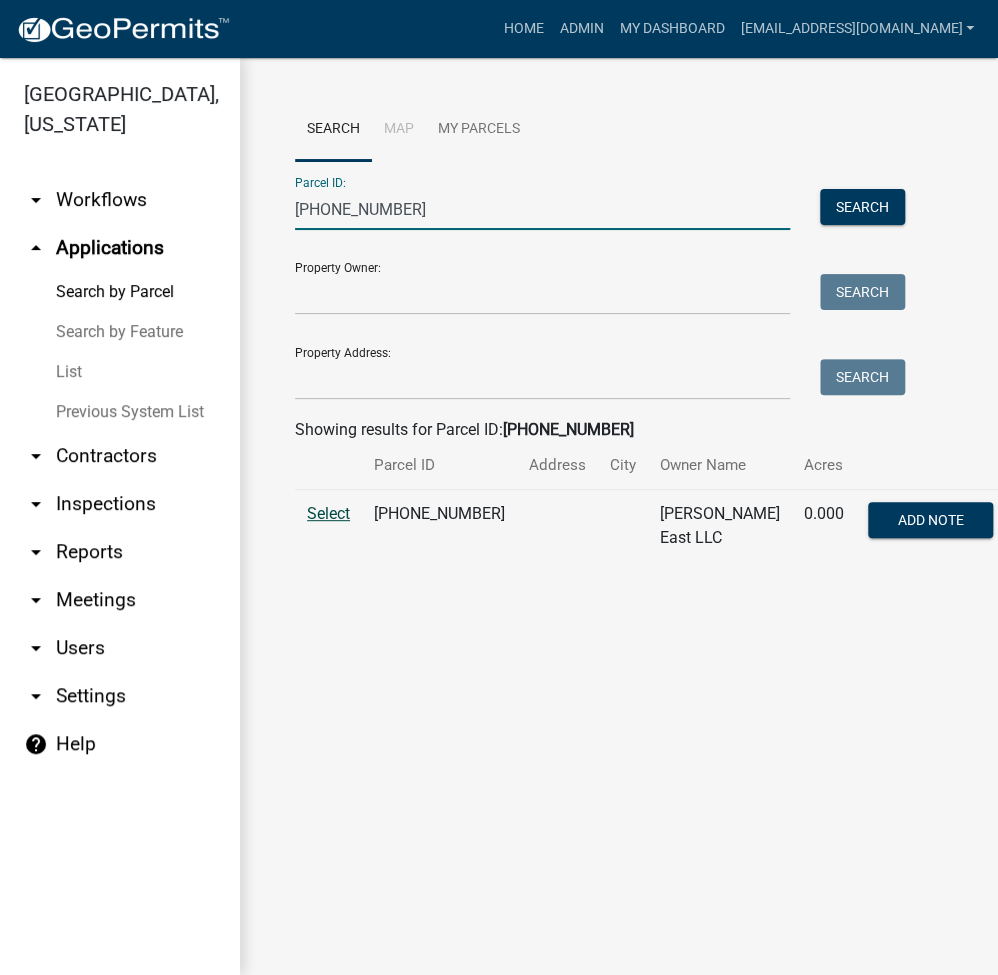 type on "[PHONE_NUMBER]" 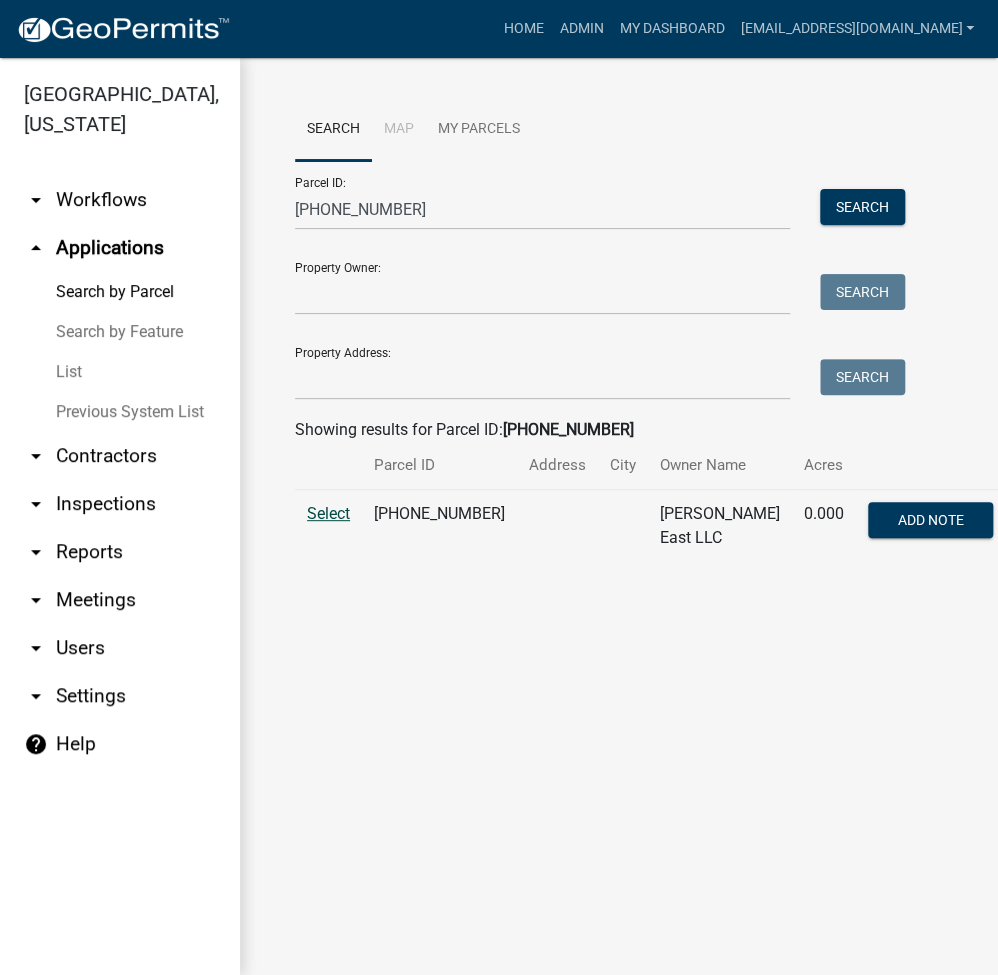 click on "Select" at bounding box center (328, 513) 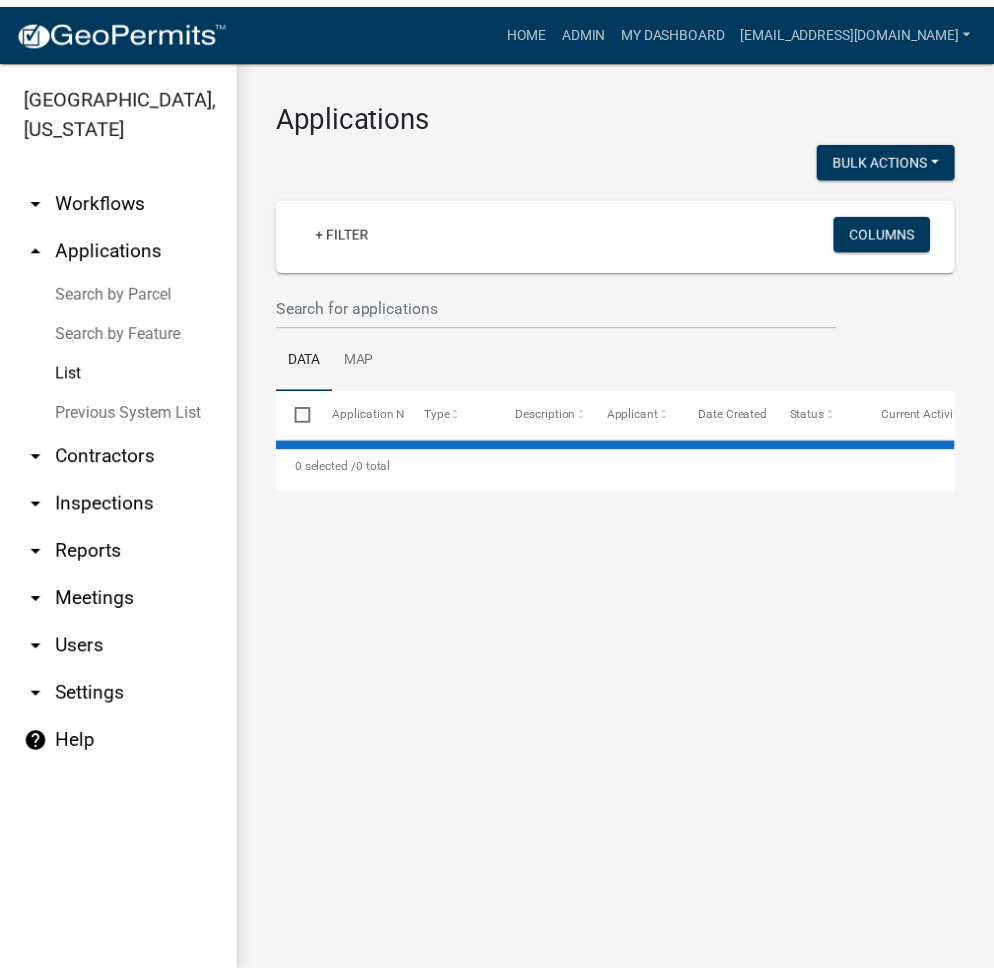 scroll, scrollTop: 0, scrollLeft: 0, axis: both 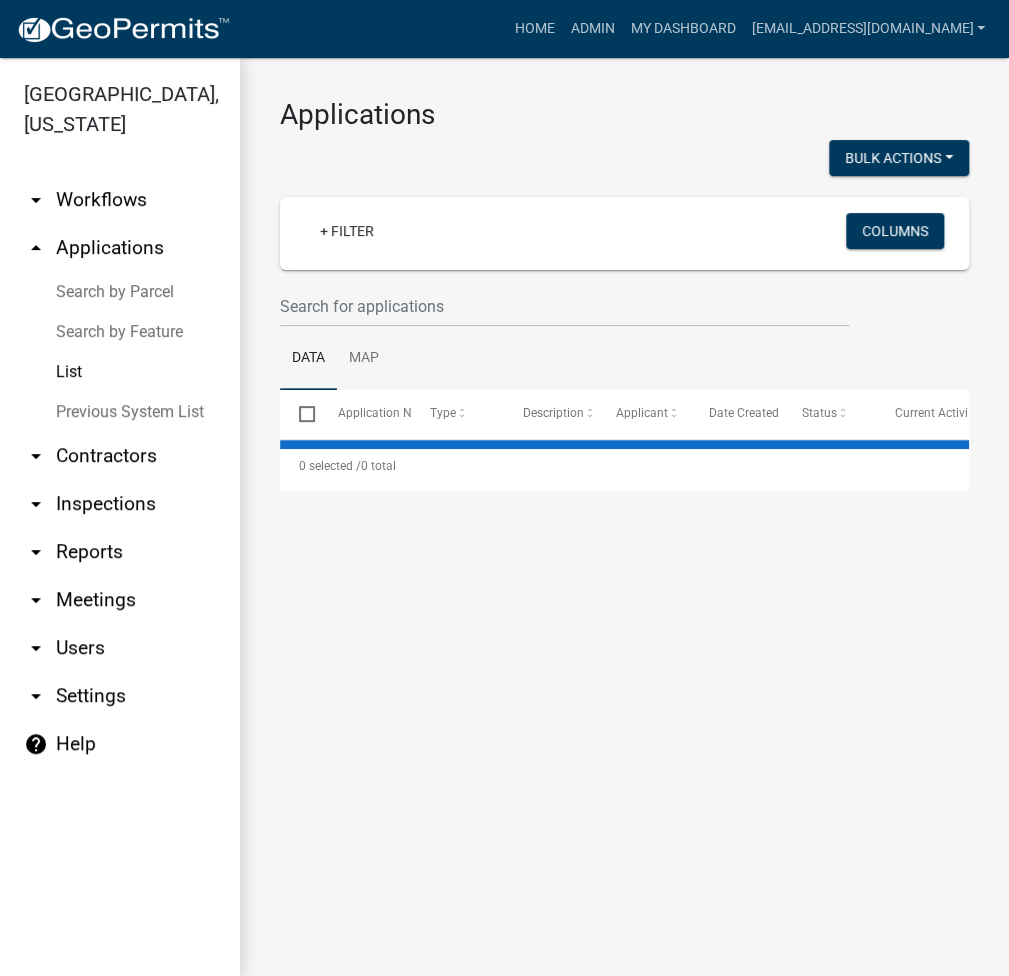 select on "3: 100" 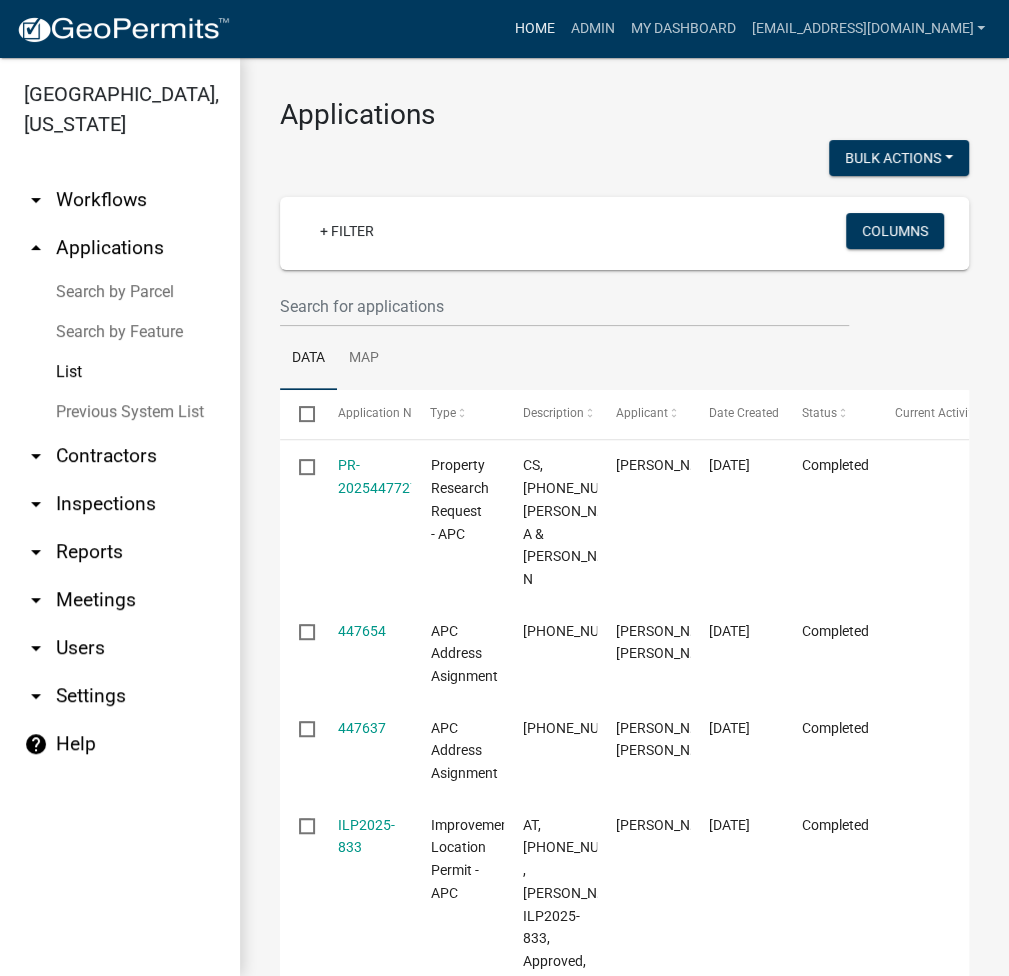 click on "Home" at bounding box center (534, 29) 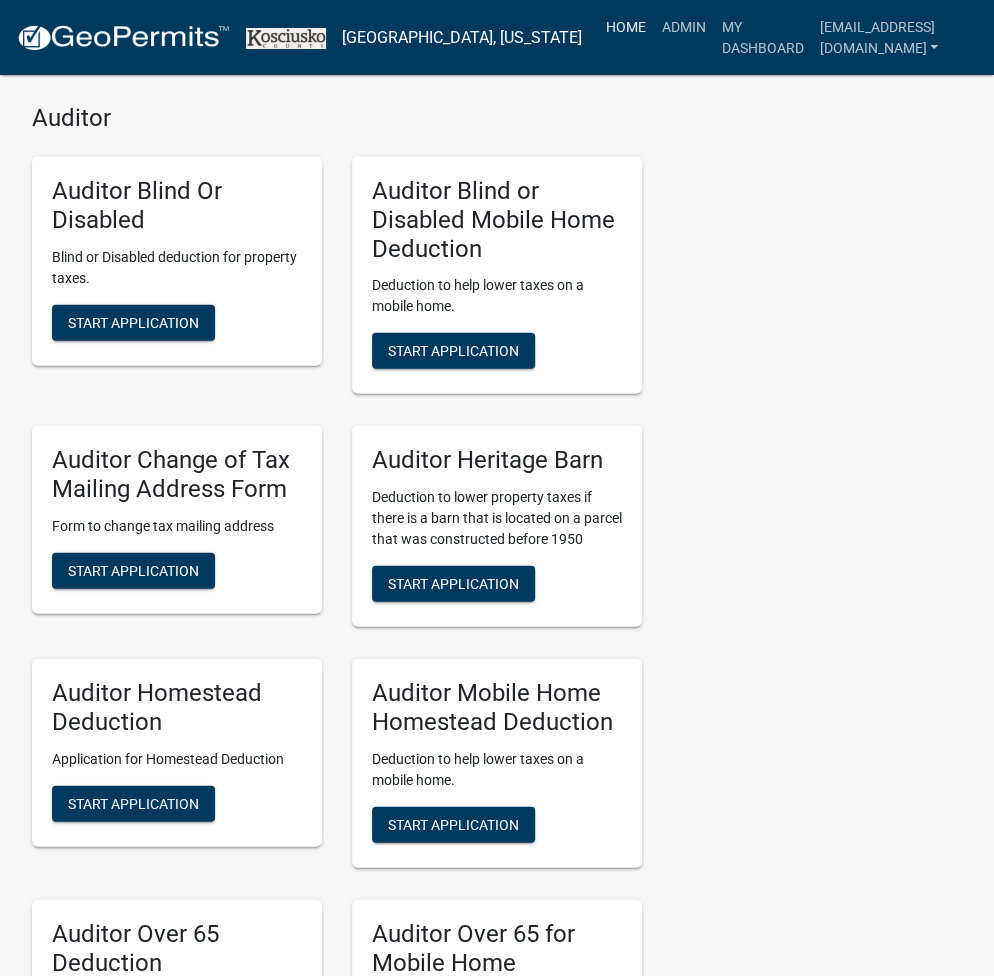 scroll, scrollTop: 4914, scrollLeft: 0, axis: vertical 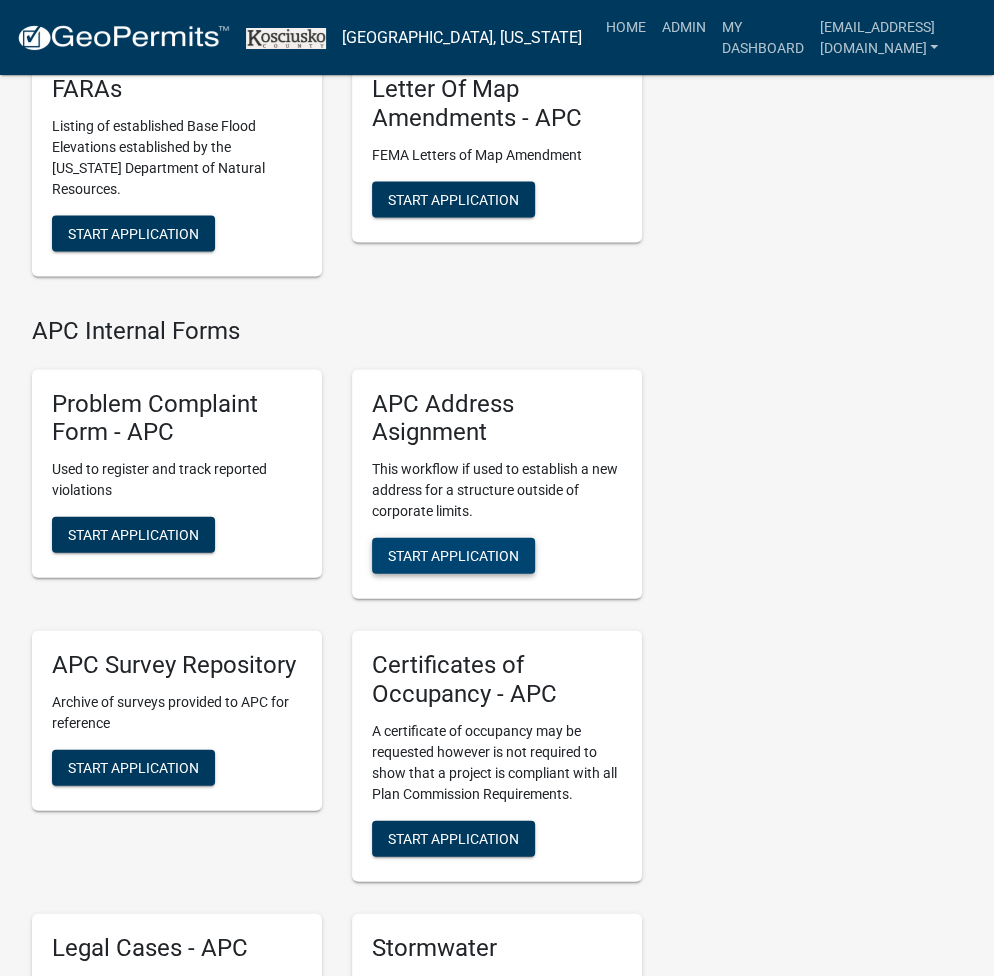click on "Start Application" at bounding box center [453, 555] 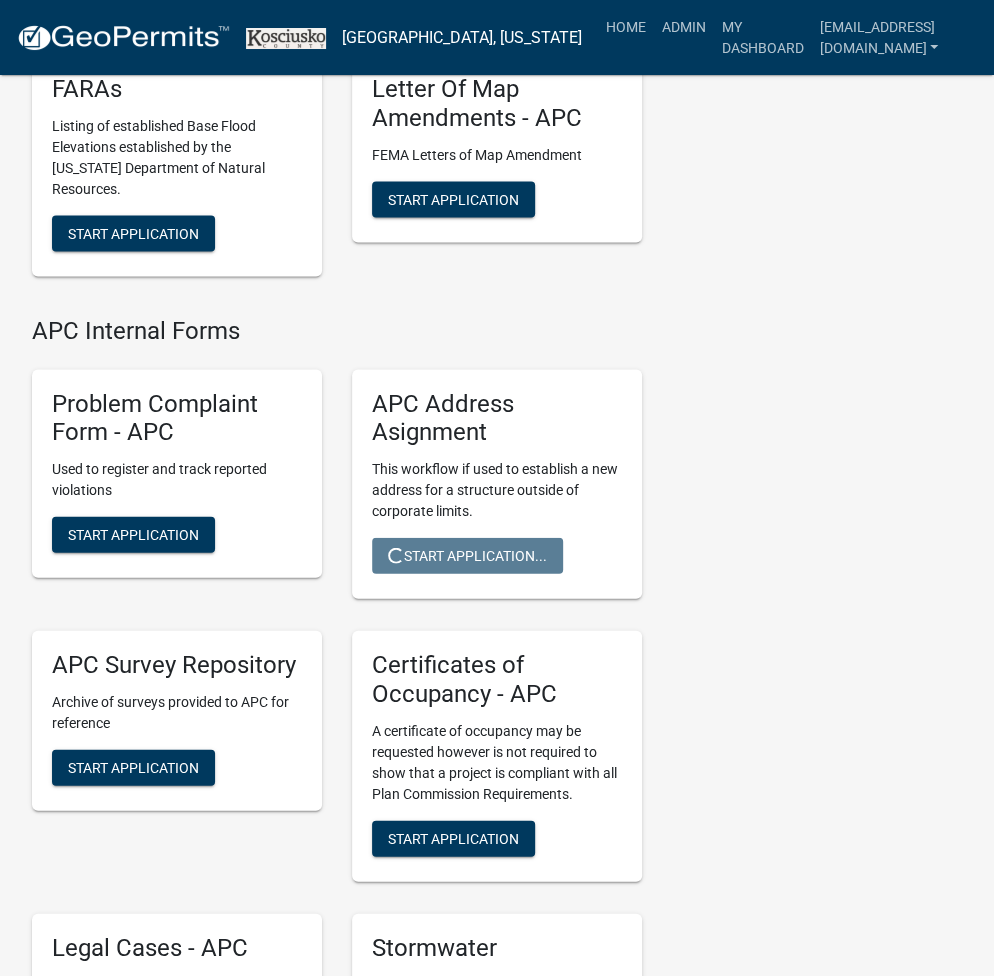 scroll, scrollTop: 0, scrollLeft: 0, axis: both 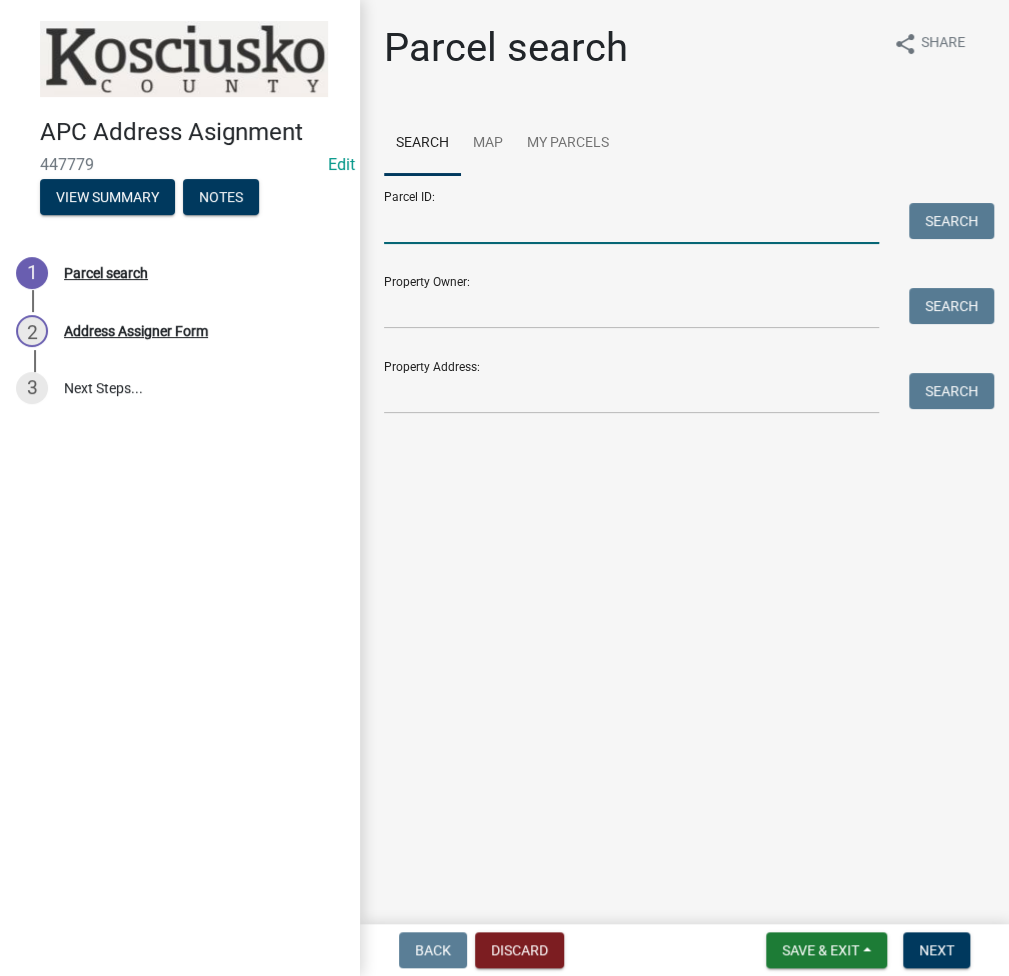 click on "Parcel ID:" at bounding box center (631, 223) 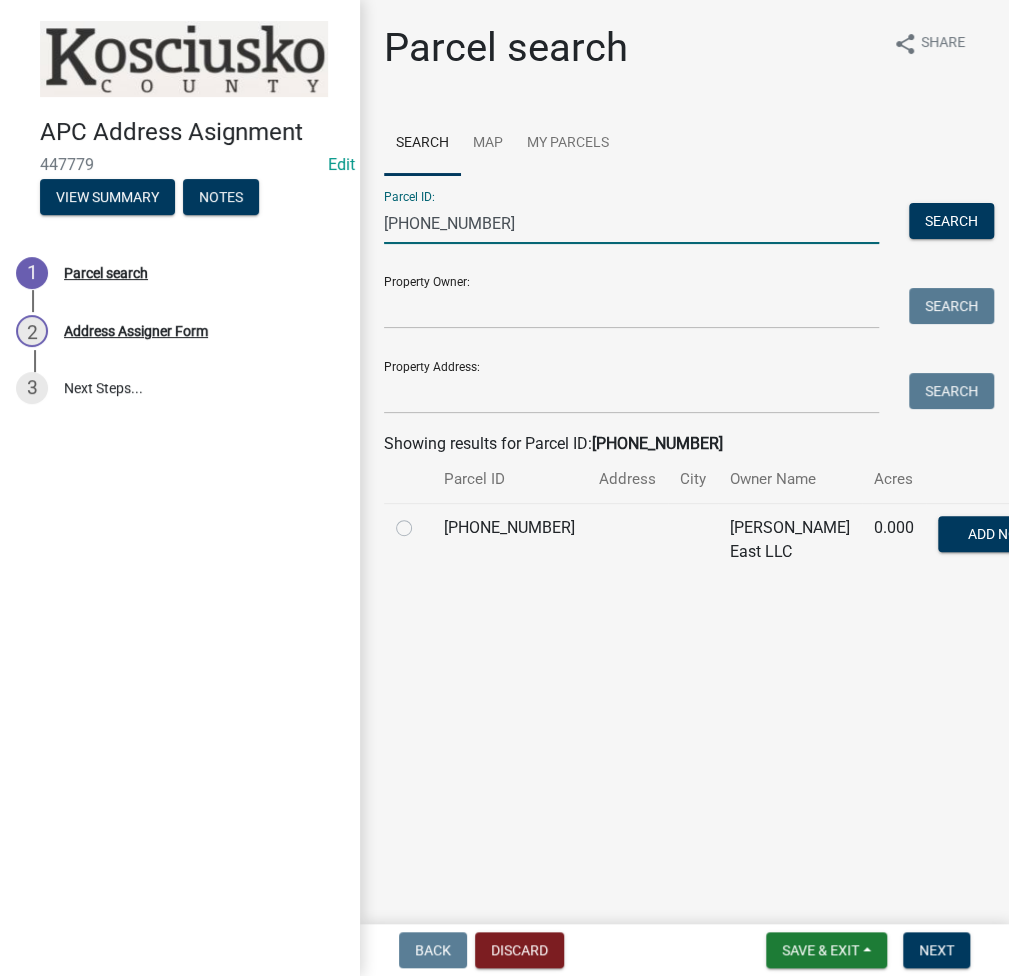 type on "020-036-011" 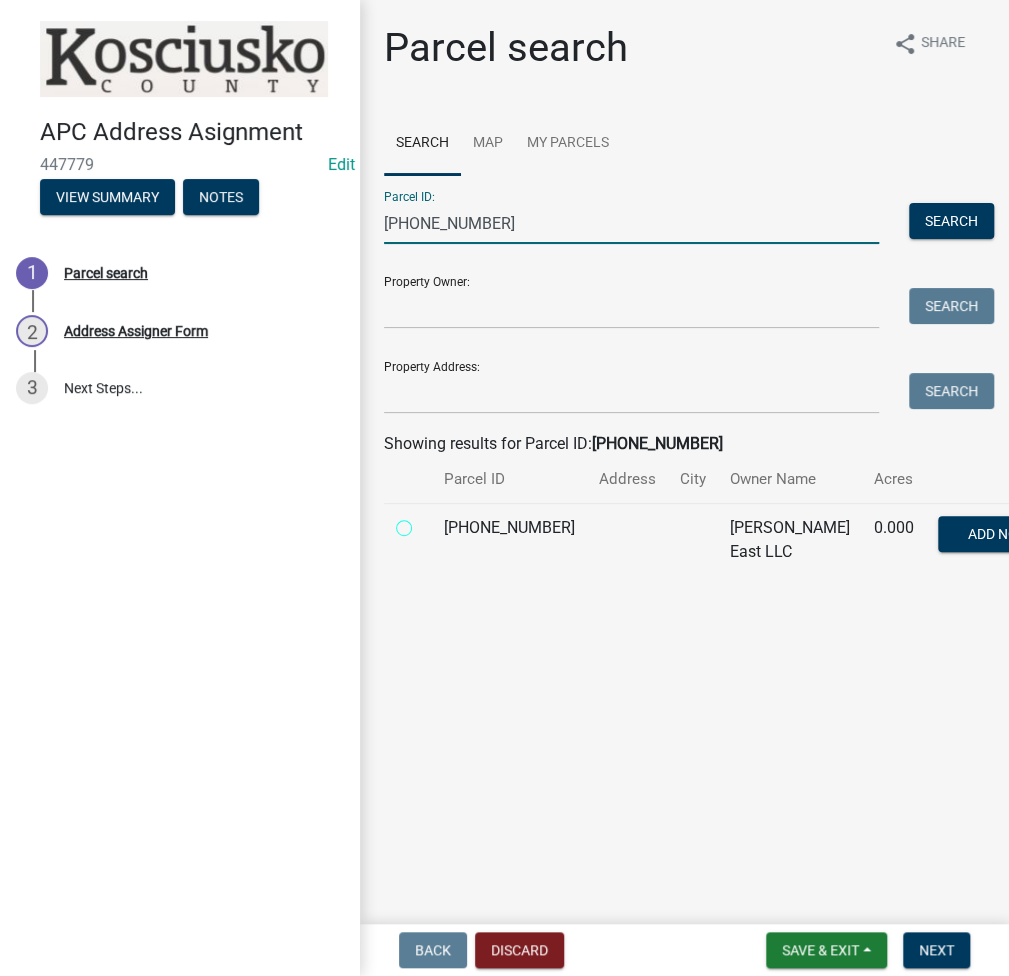 click at bounding box center [426, 522] 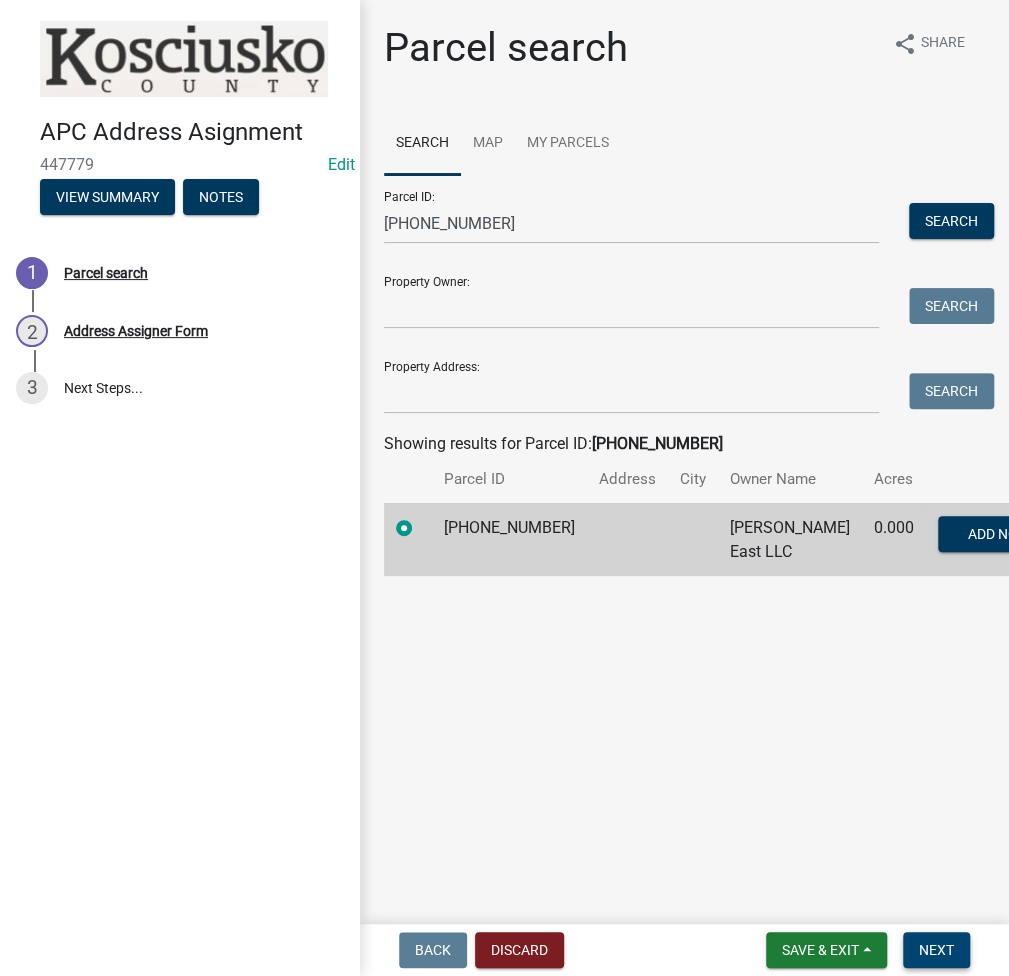 click on "Next" at bounding box center (936, 950) 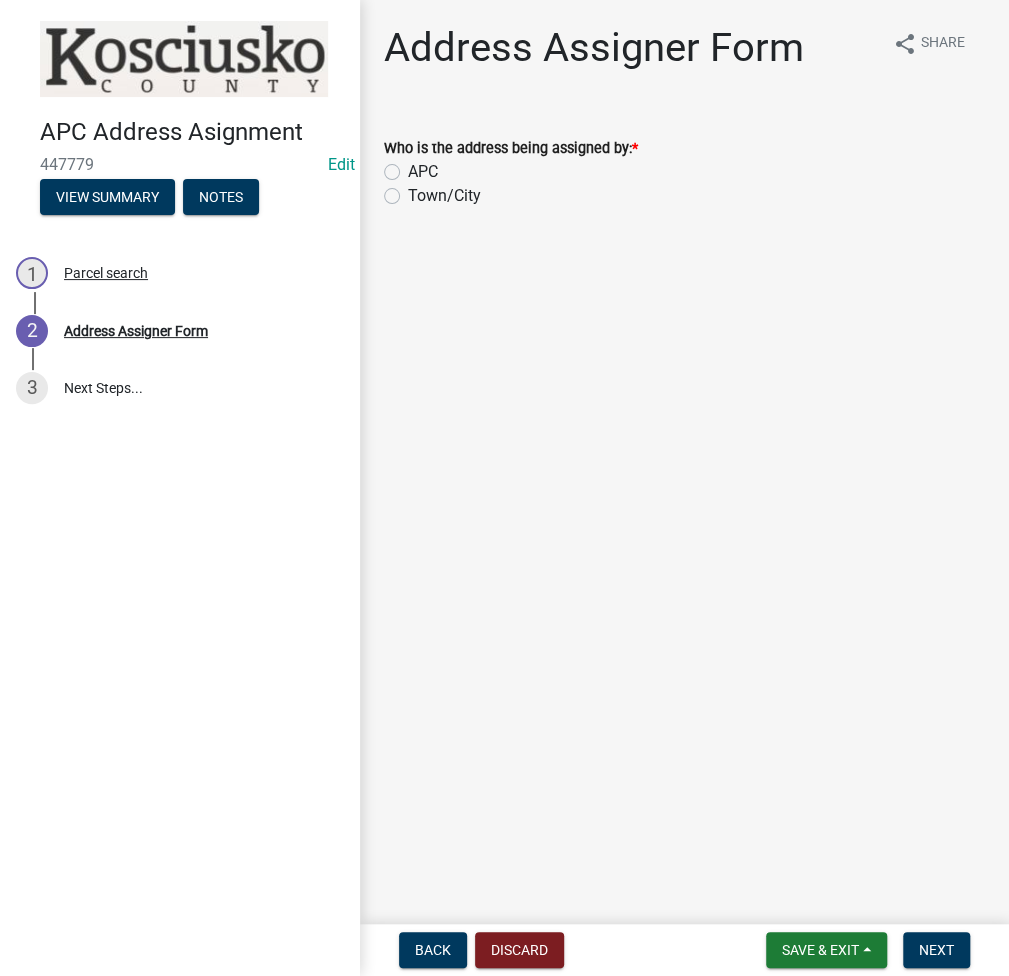 click on "Town/City" 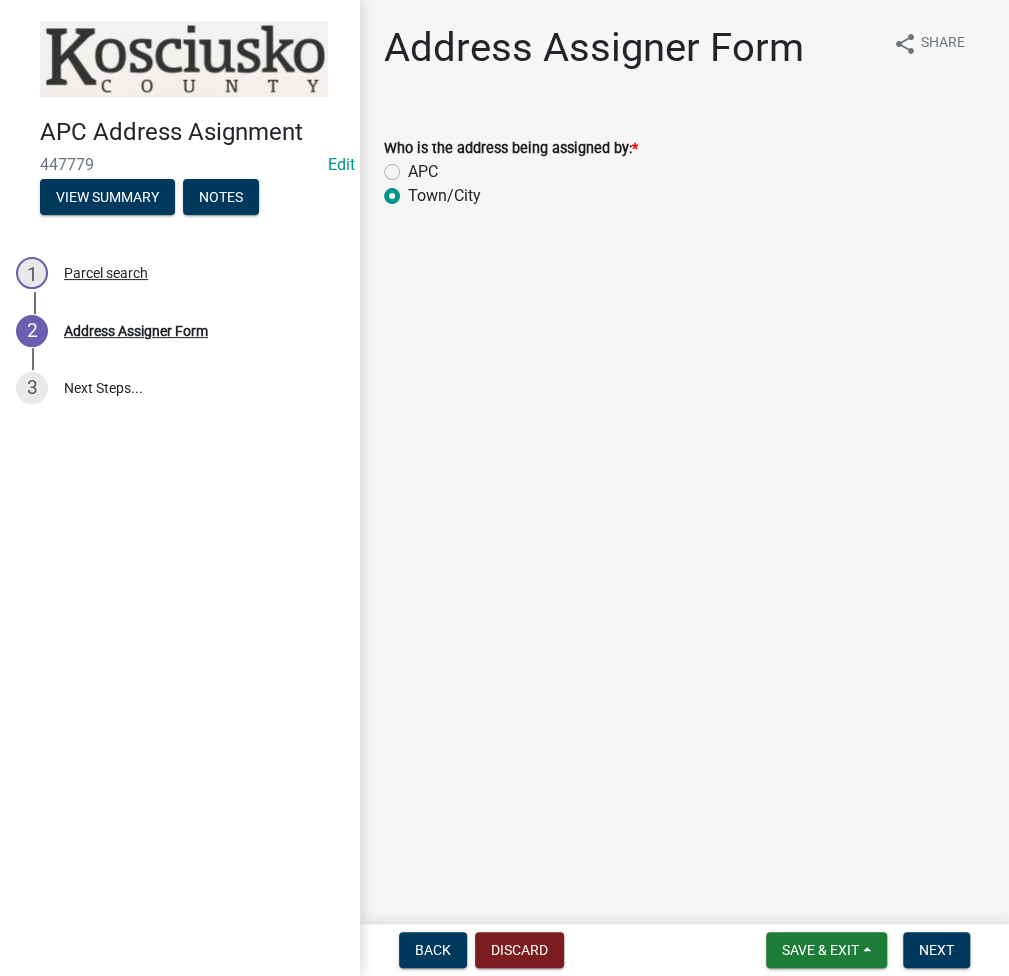 radio on "true" 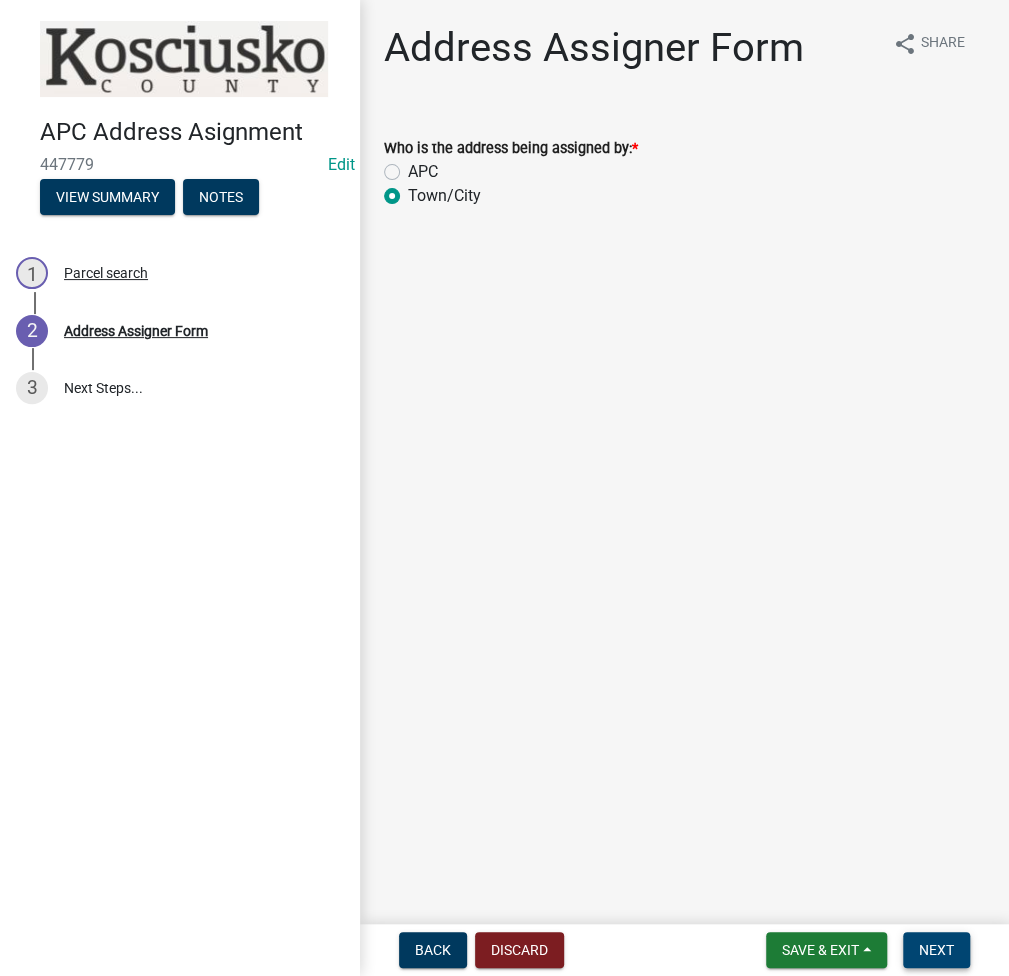 click on "Next" at bounding box center [936, 950] 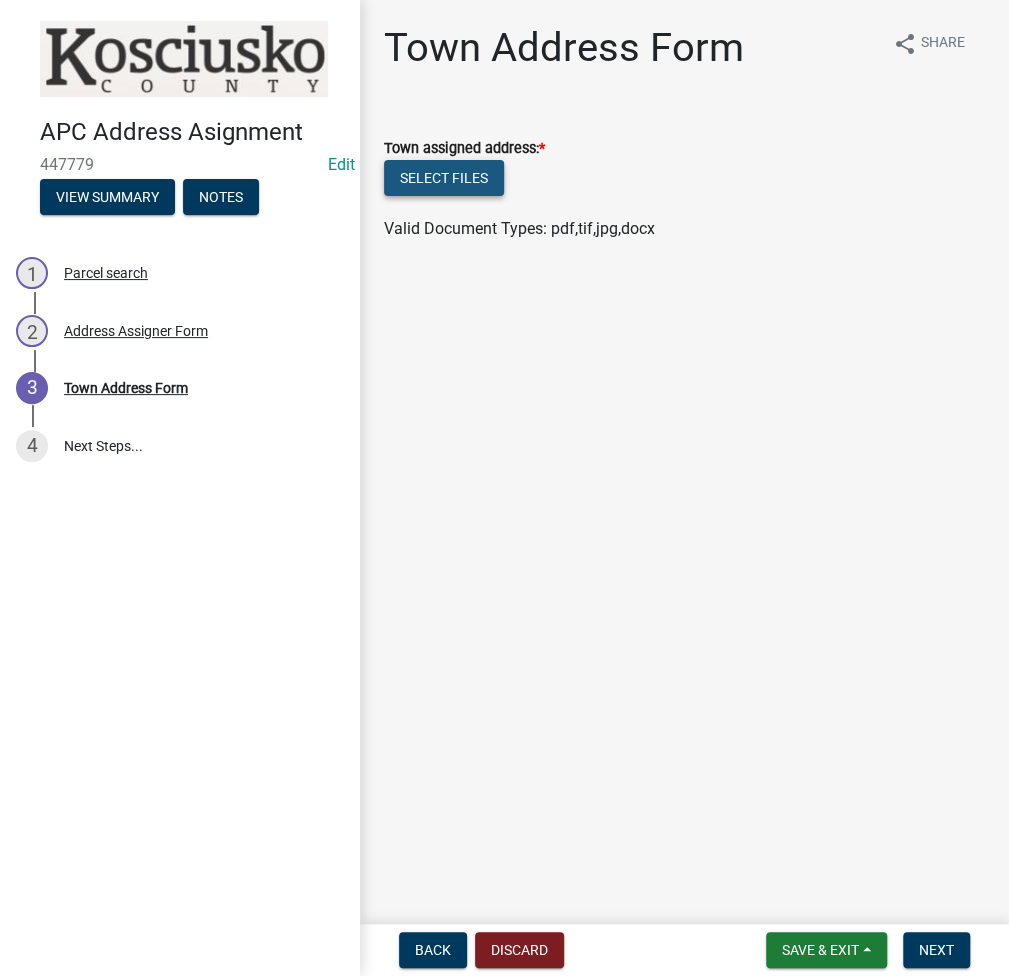 click on "Select files" 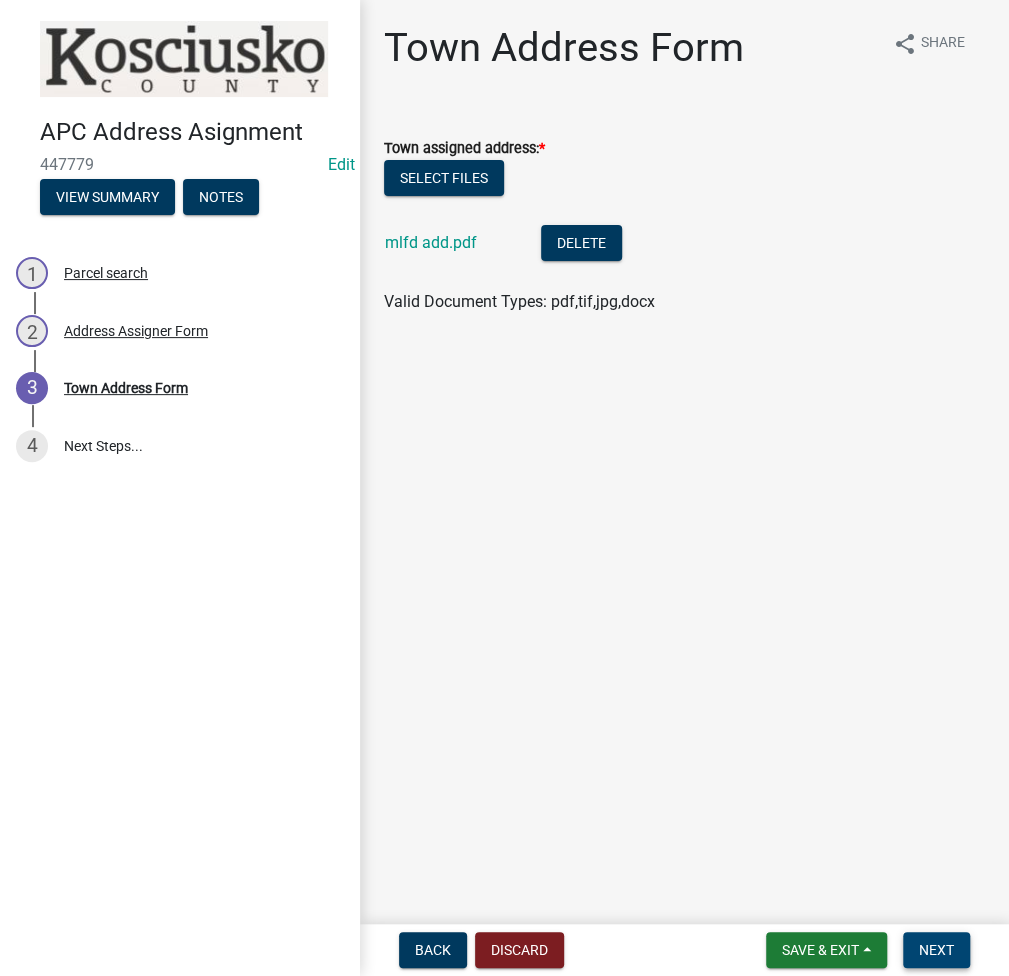 click on "Next" at bounding box center (936, 950) 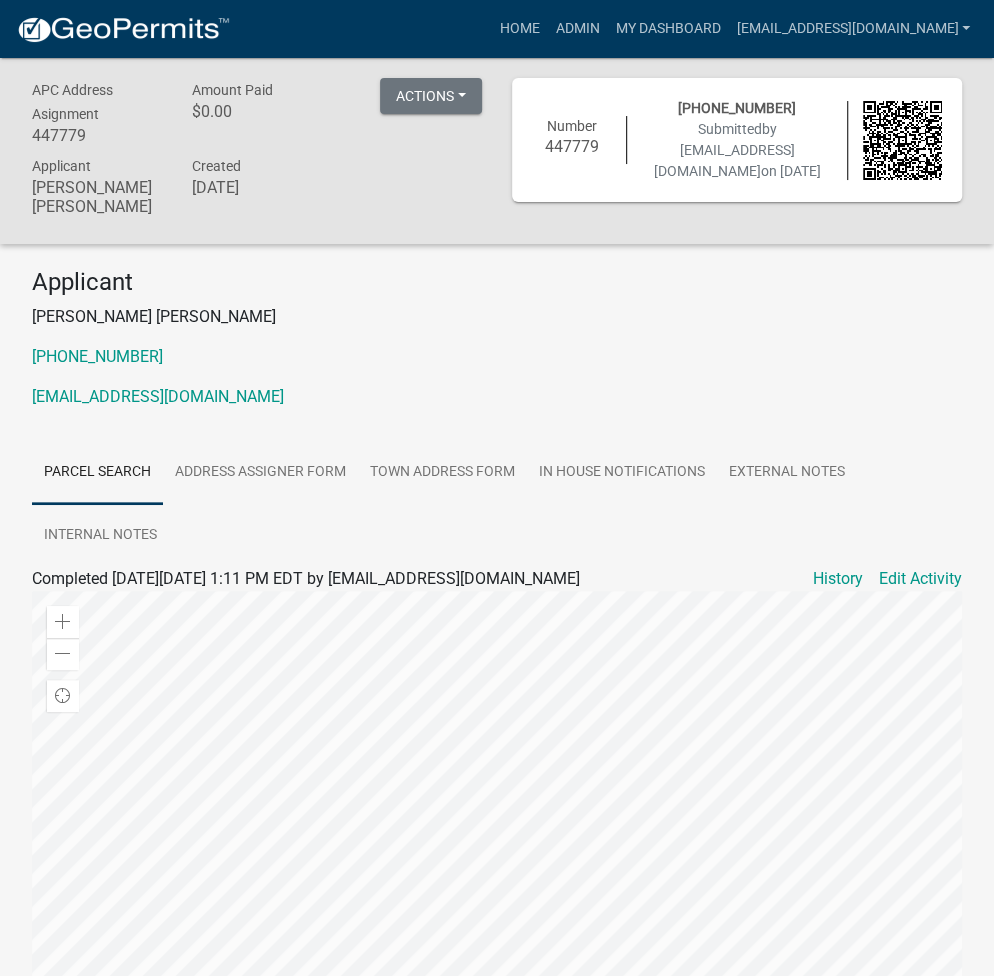 scroll, scrollTop: 292, scrollLeft: 0, axis: vertical 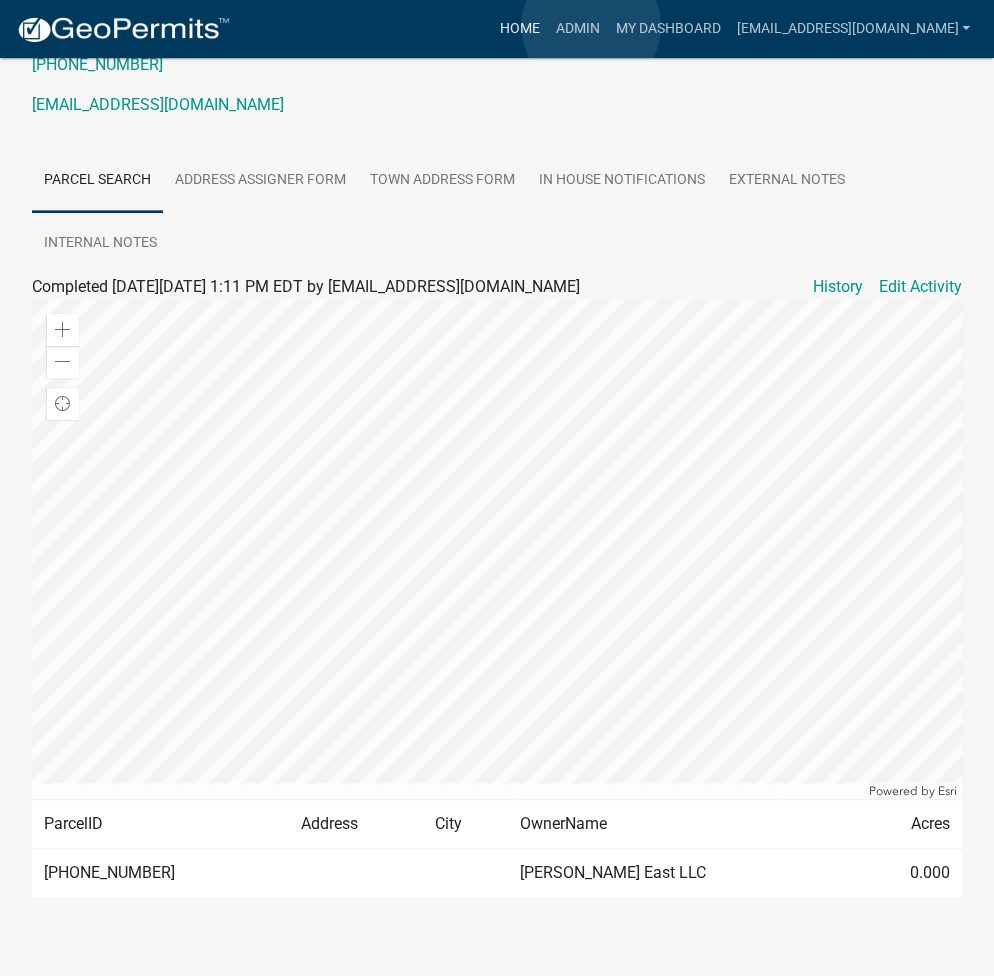 click on "Home" at bounding box center [519, 29] 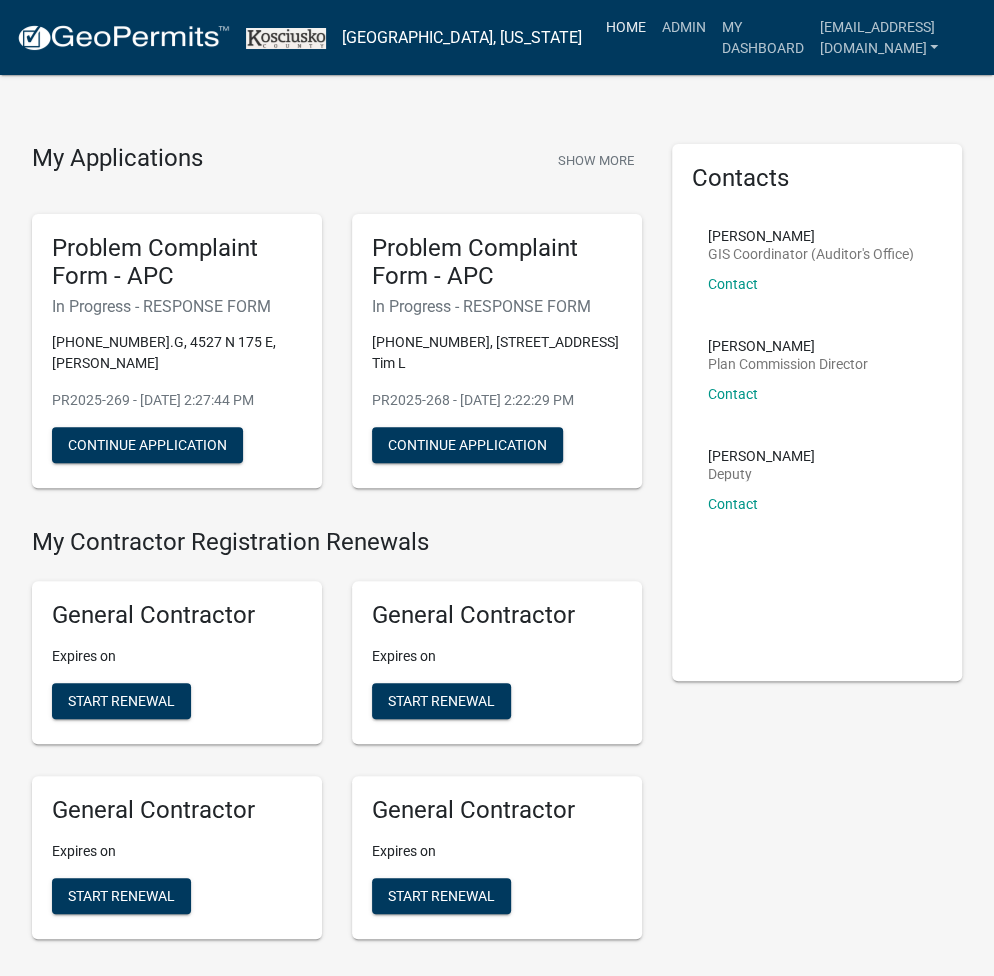scroll, scrollTop: 4914, scrollLeft: 0, axis: vertical 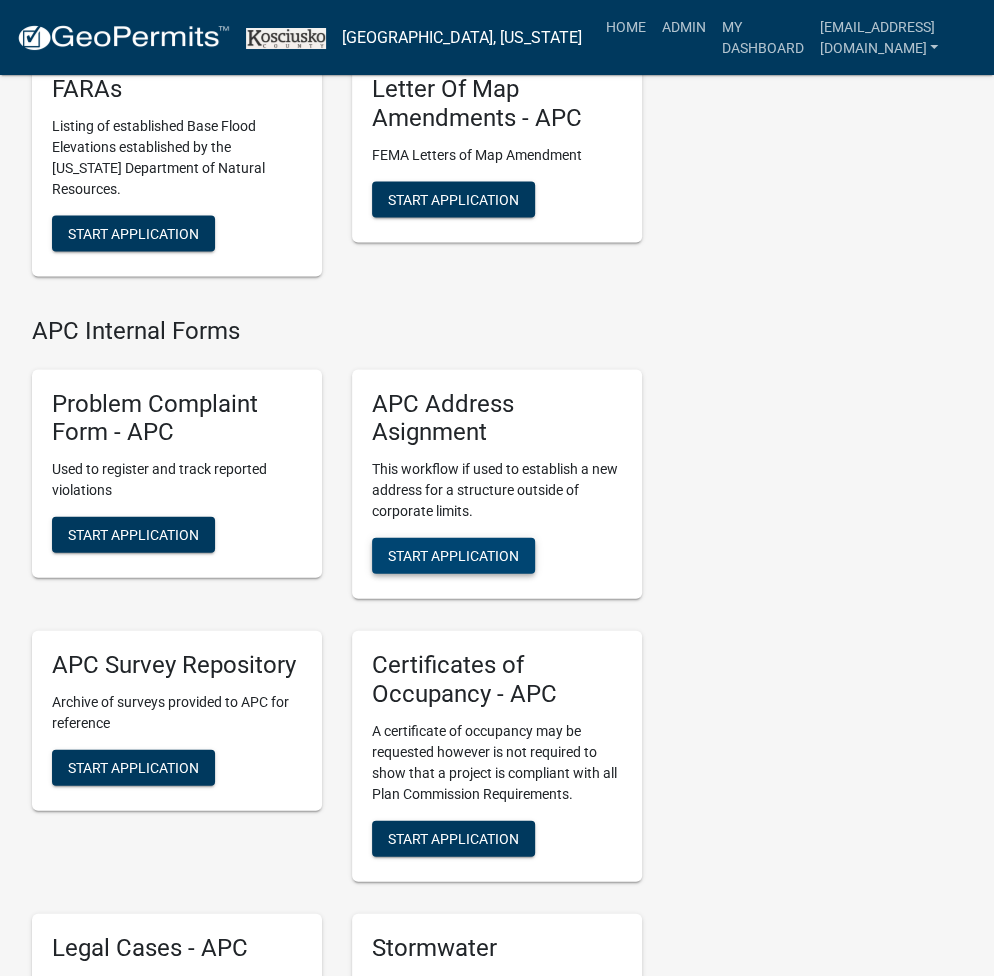 click on "Start Application" at bounding box center (453, 555) 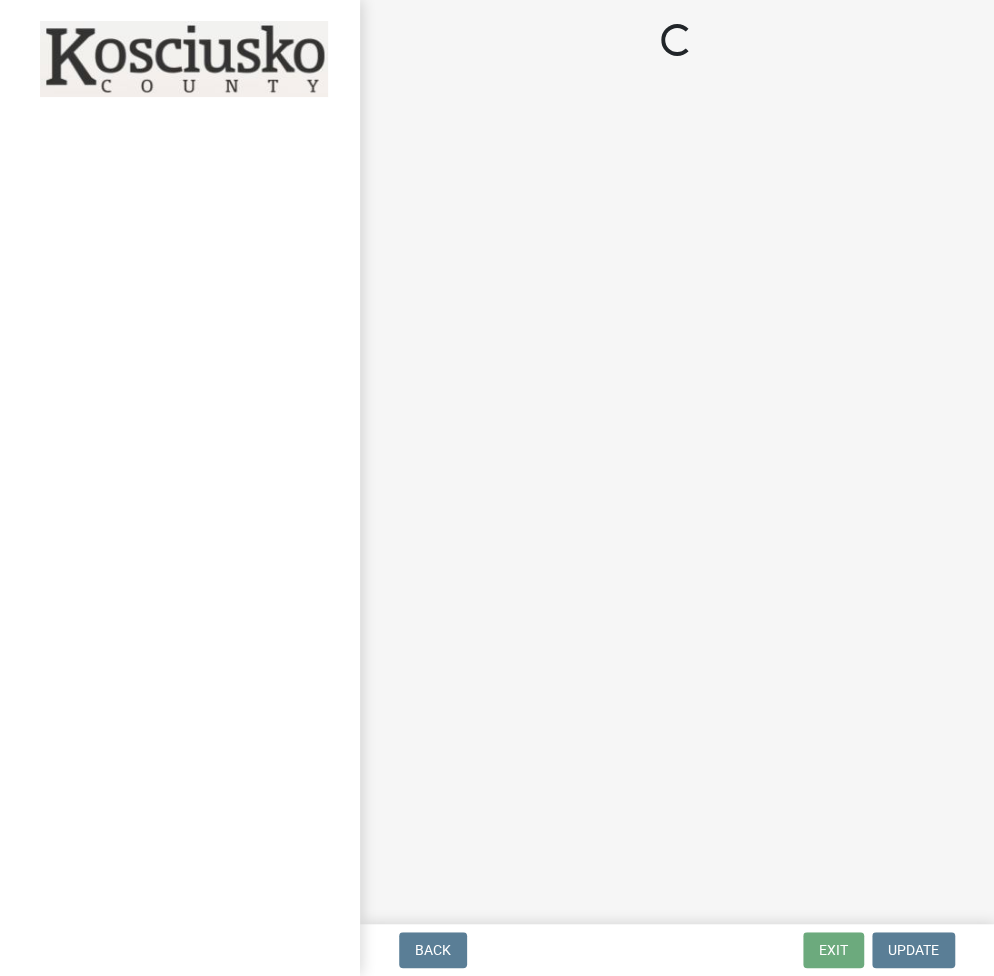 scroll, scrollTop: 0, scrollLeft: 0, axis: both 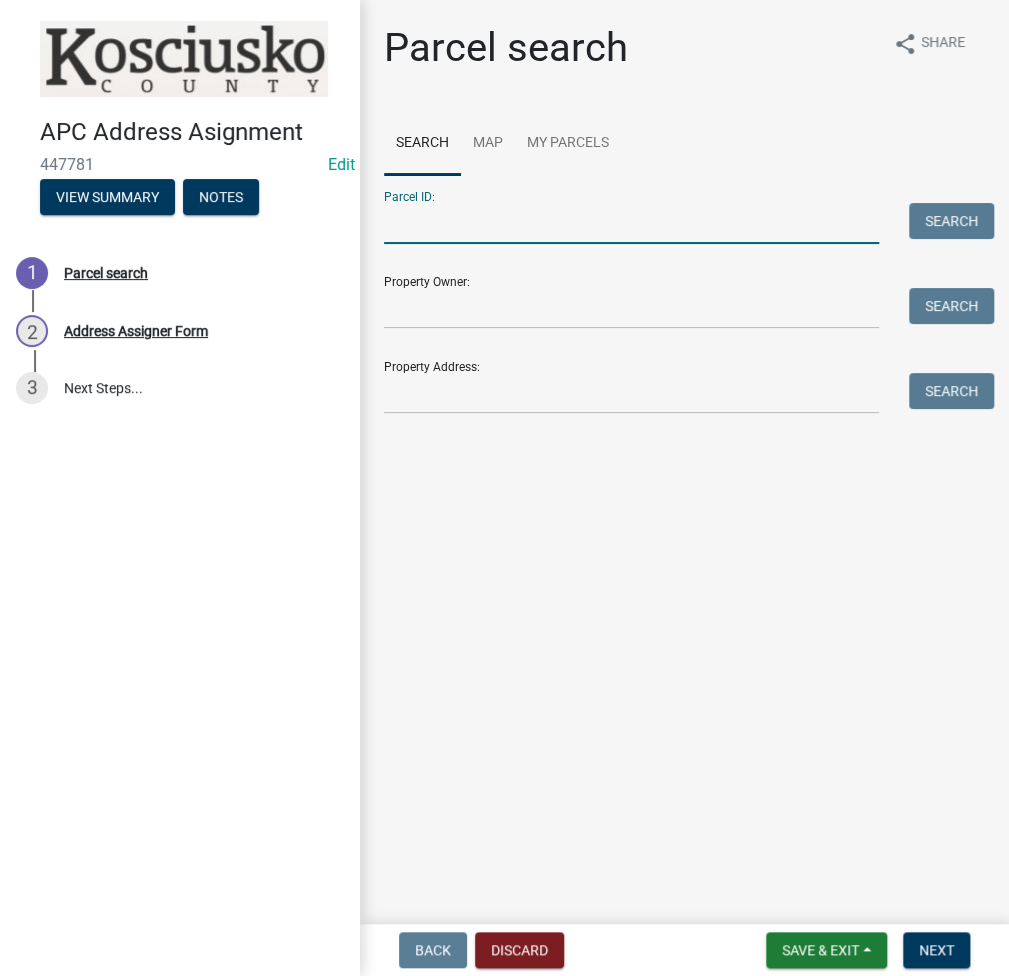 click on "Parcel ID:" at bounding box center (631, 223) 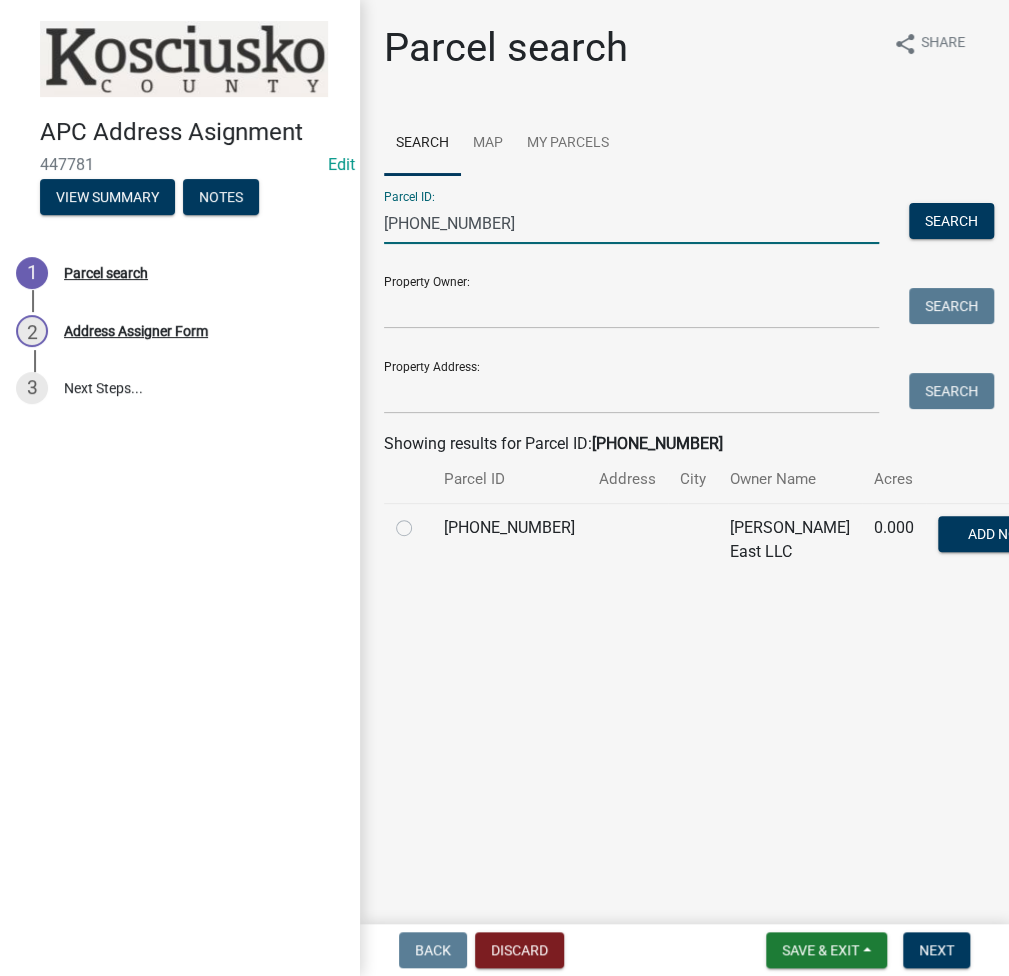 type on "020-036-017" 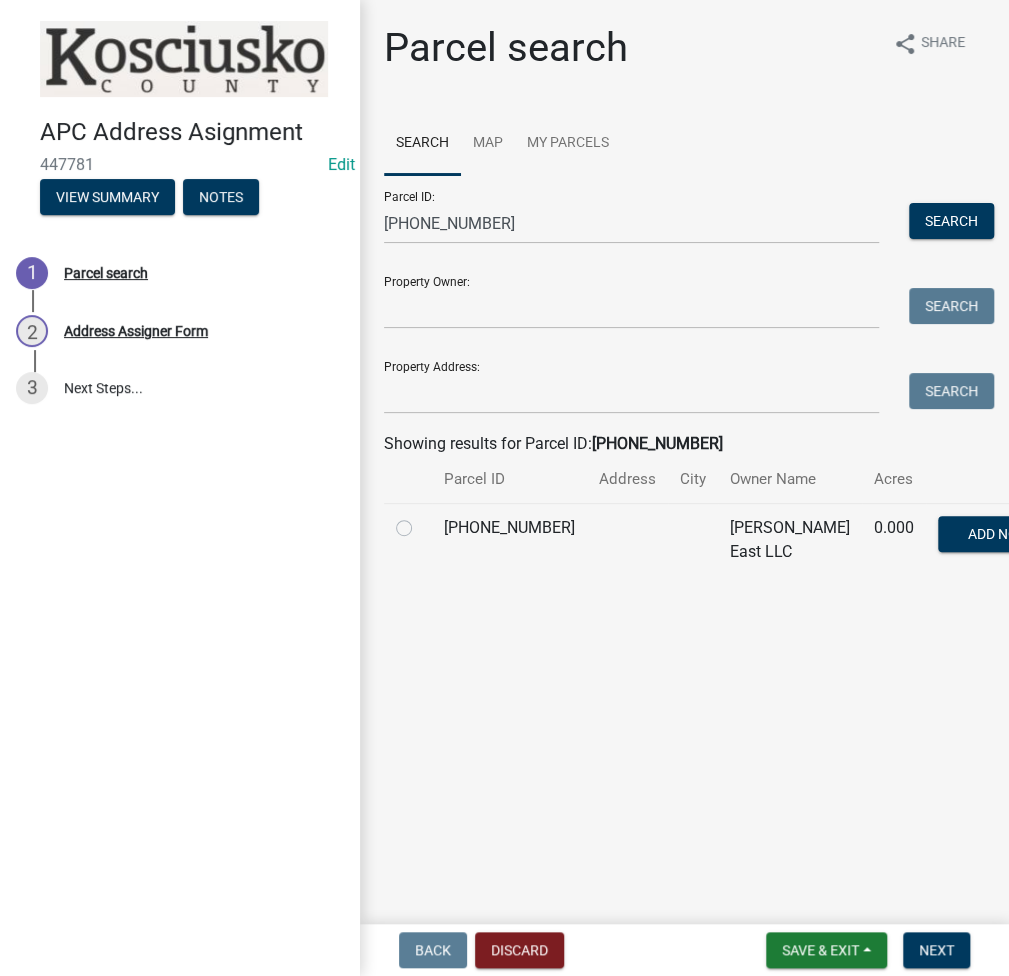 click 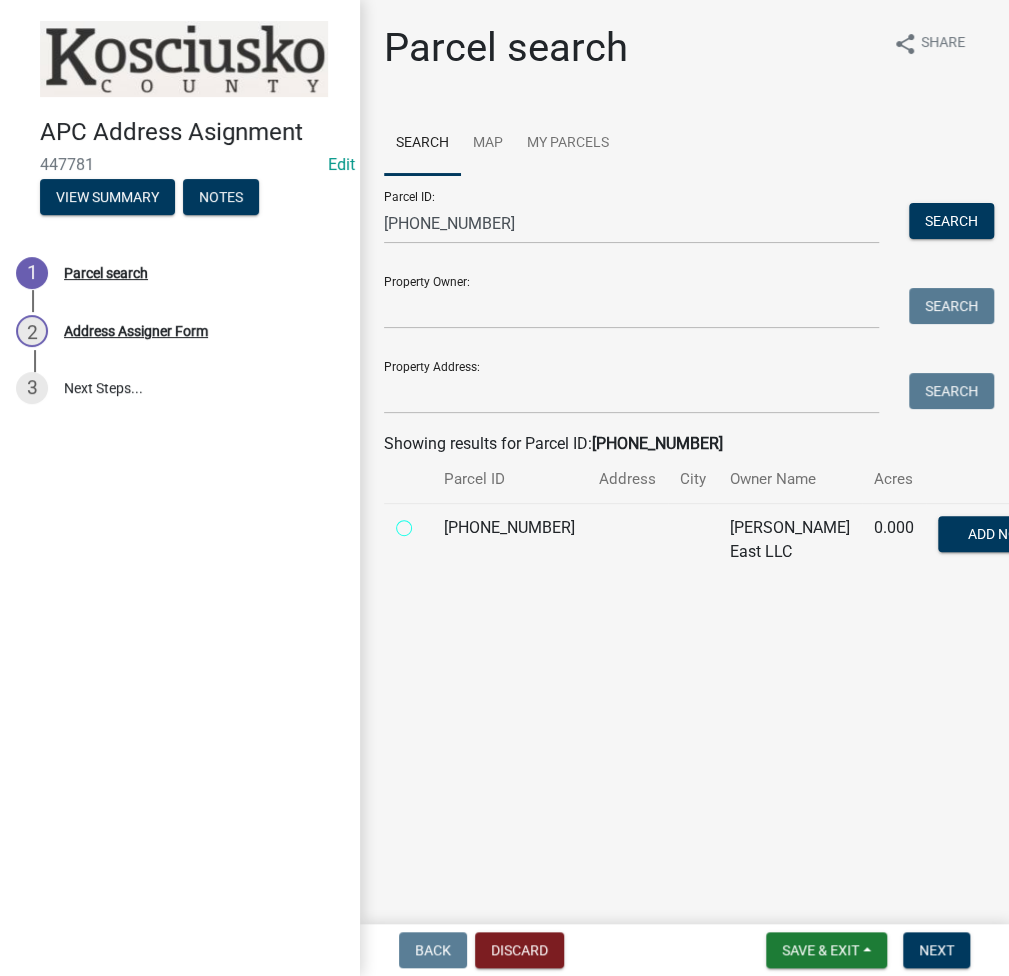 radio on "true" 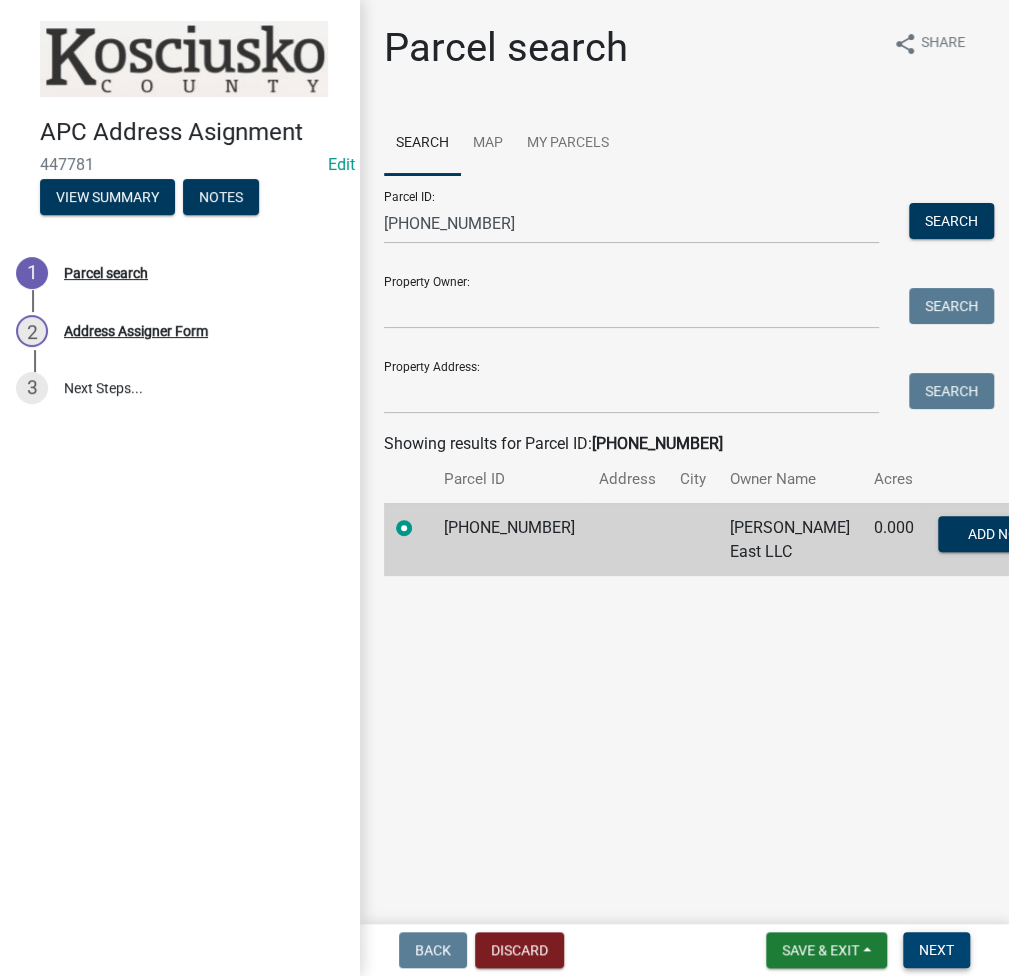 click on "Next" at bounding box center (936, 950) 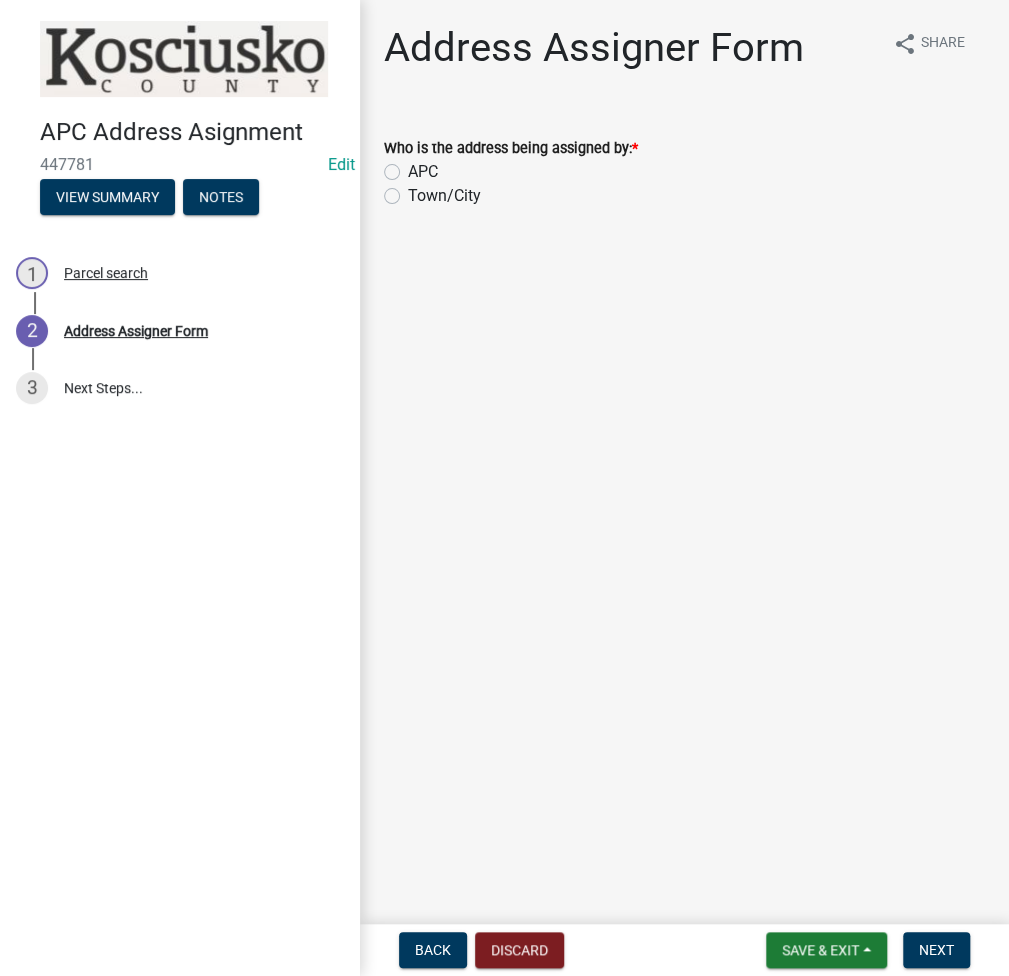click on "Town/City" 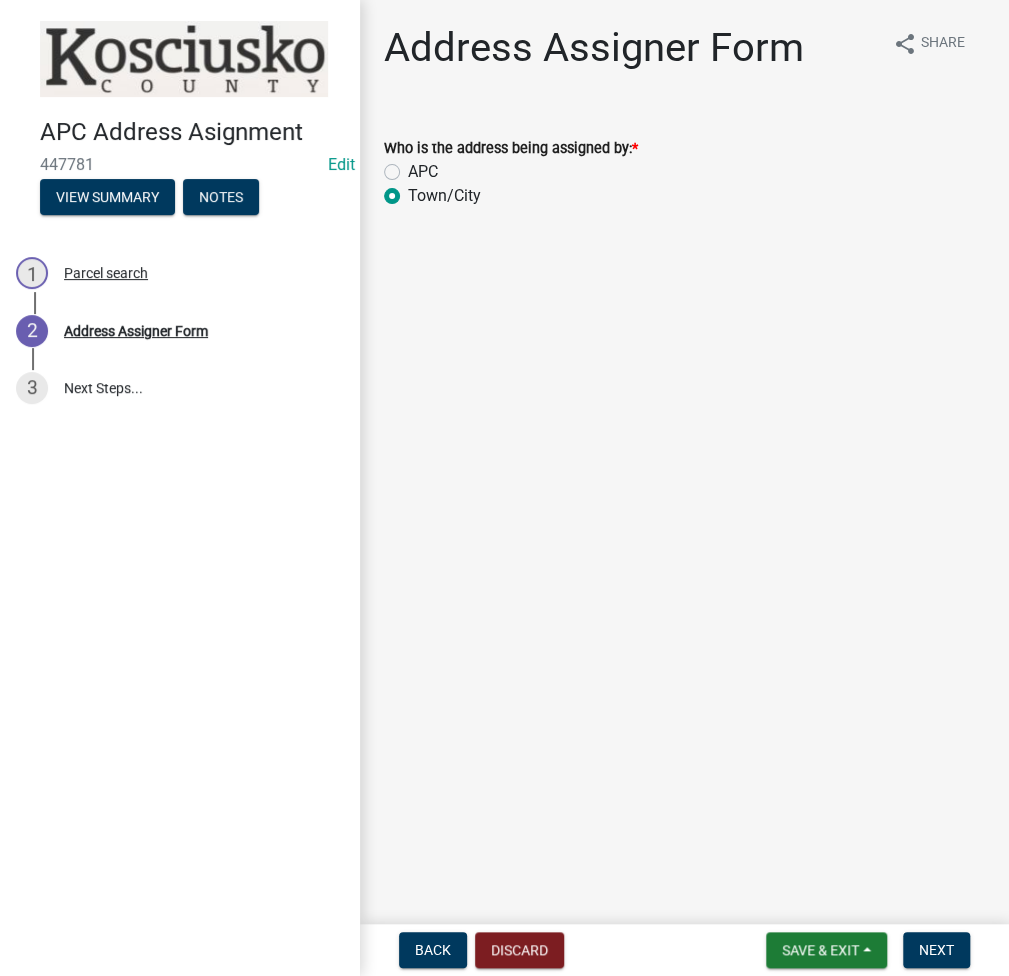 radio on "true" 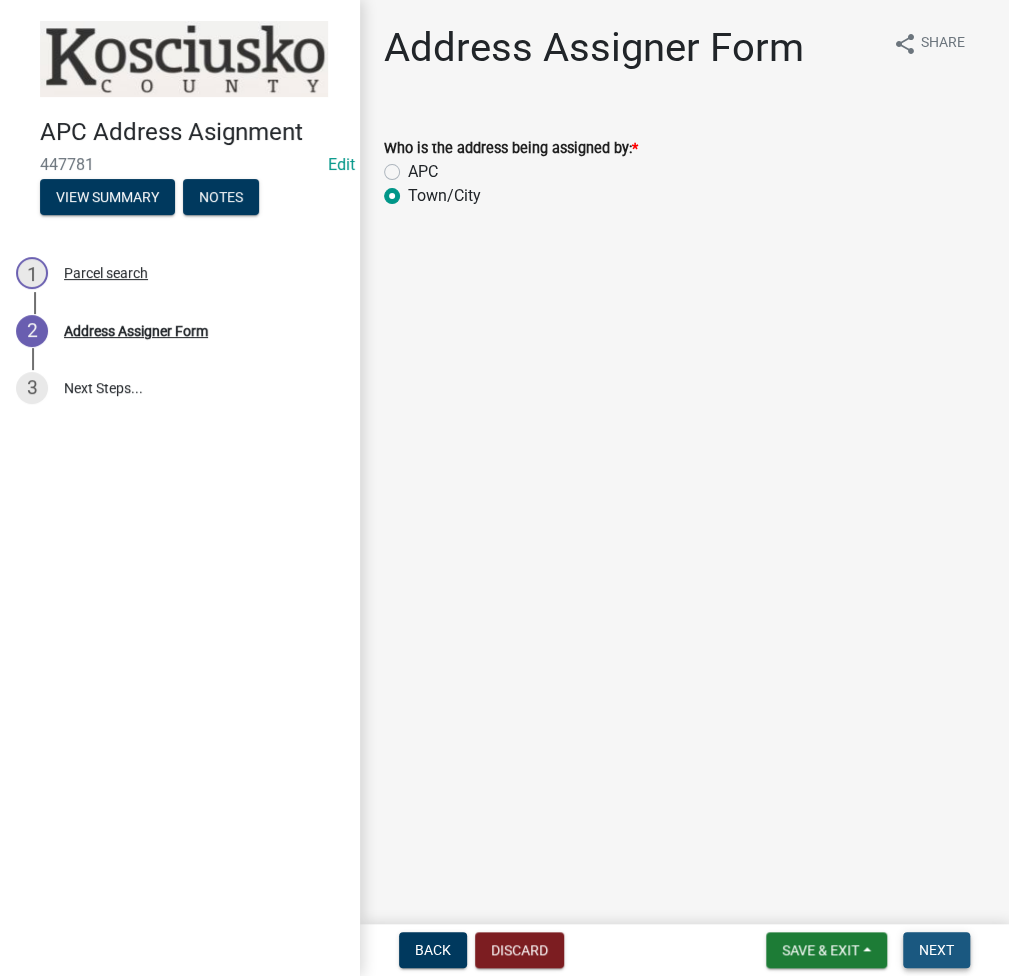 click on "Next" at bounding box center (936, 950) 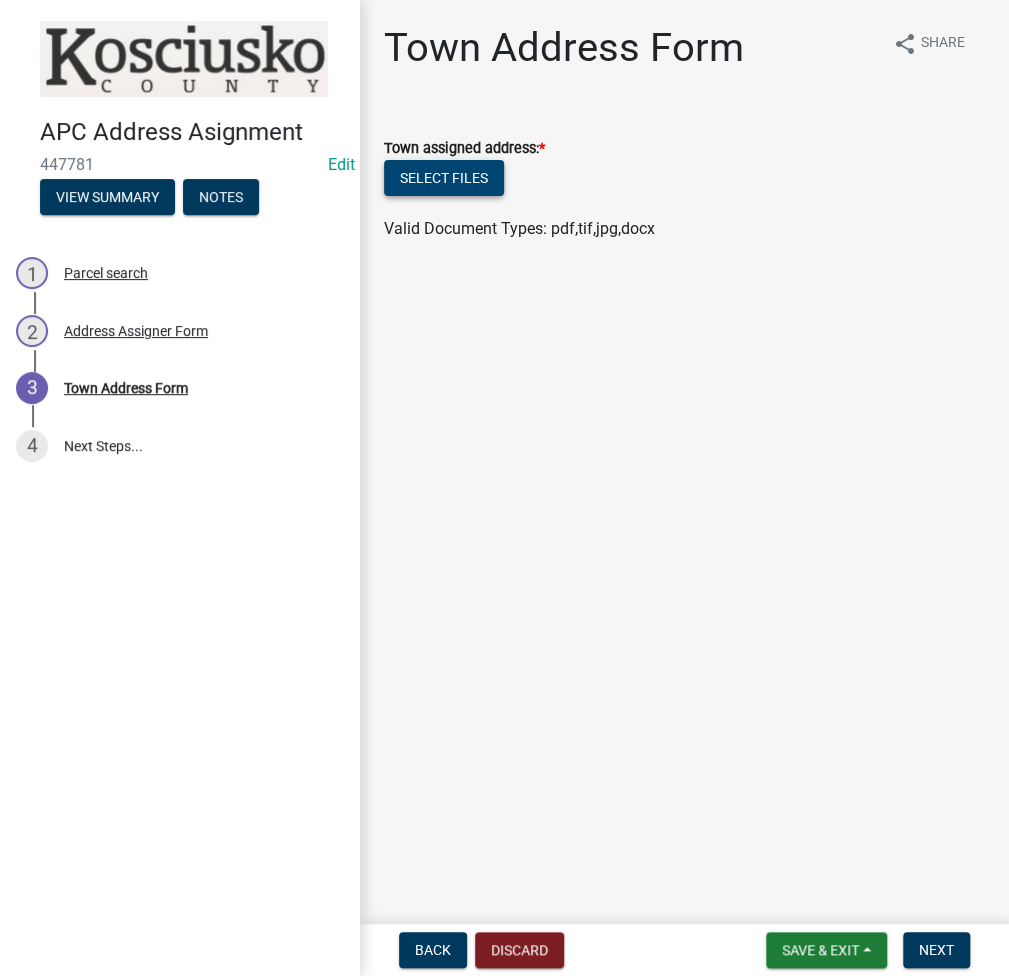click on "Select files" 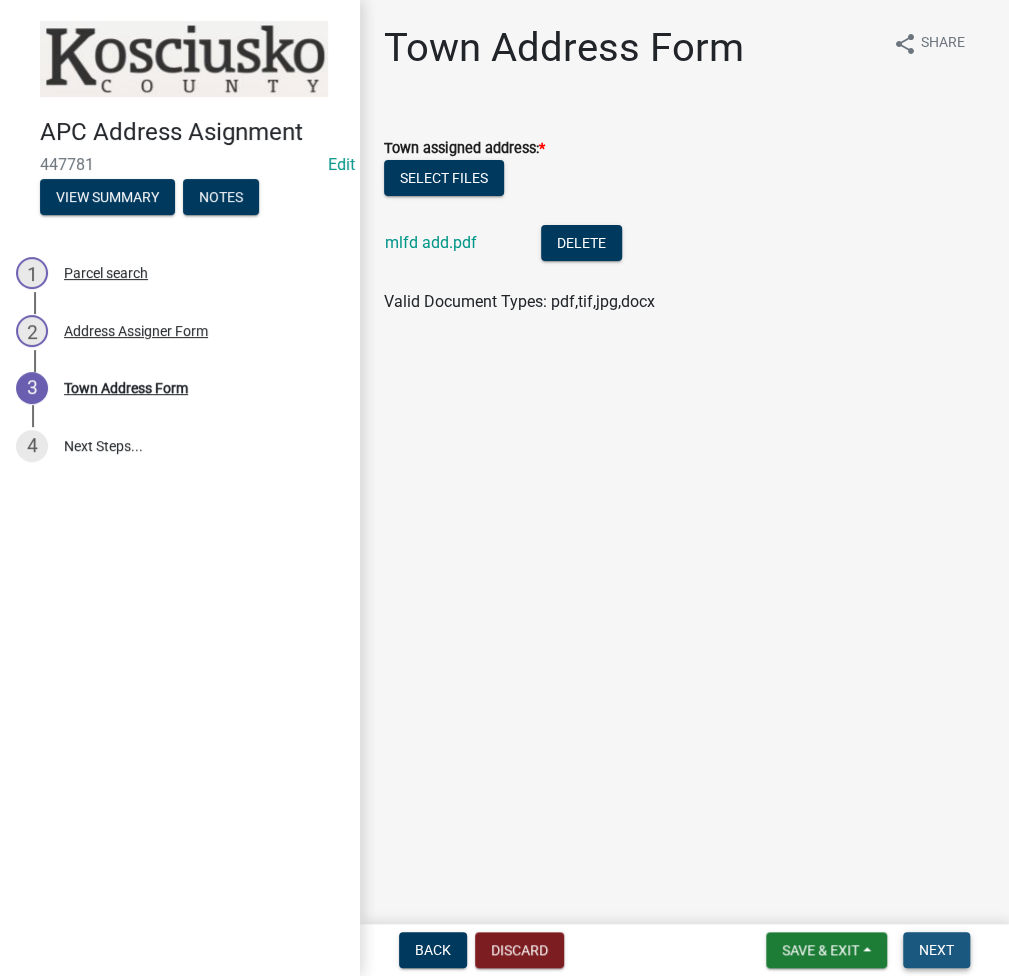 click on "Next" at bounding box center (936, 950) 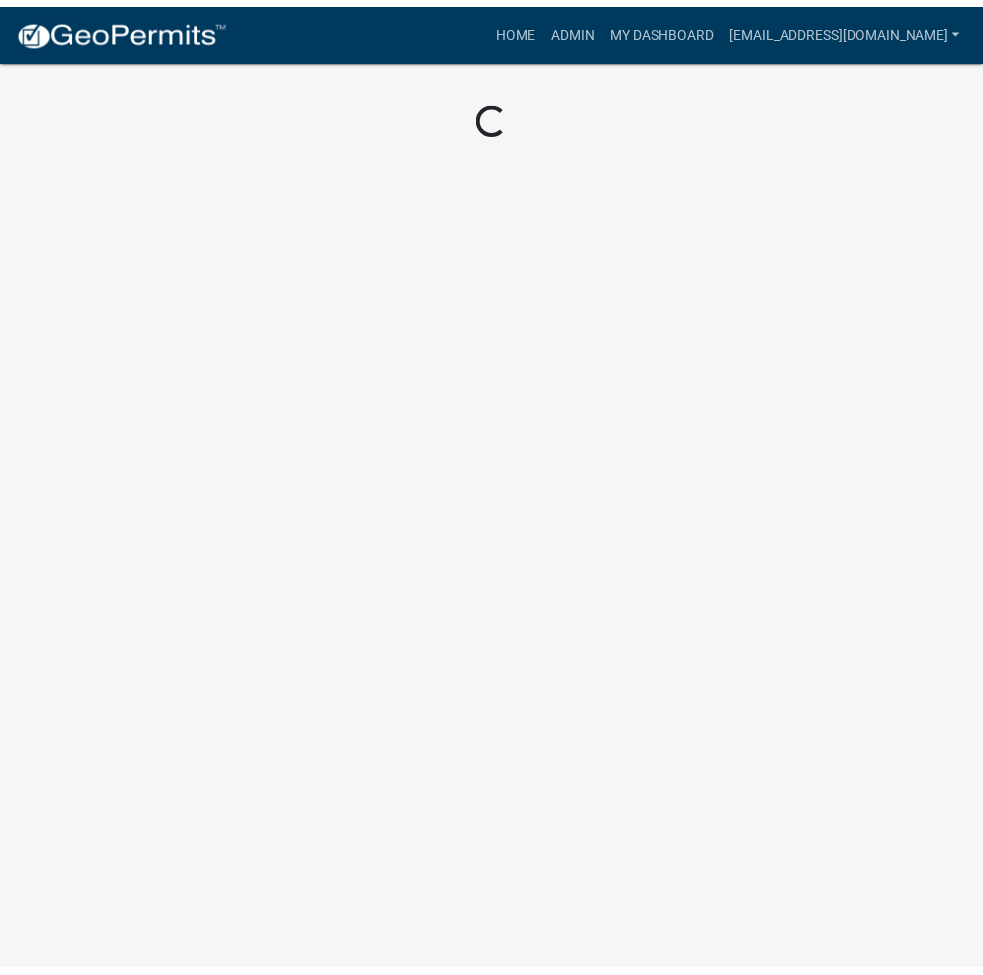 scroll, scrollTop: 0, scrollLeft: 0, axis: both 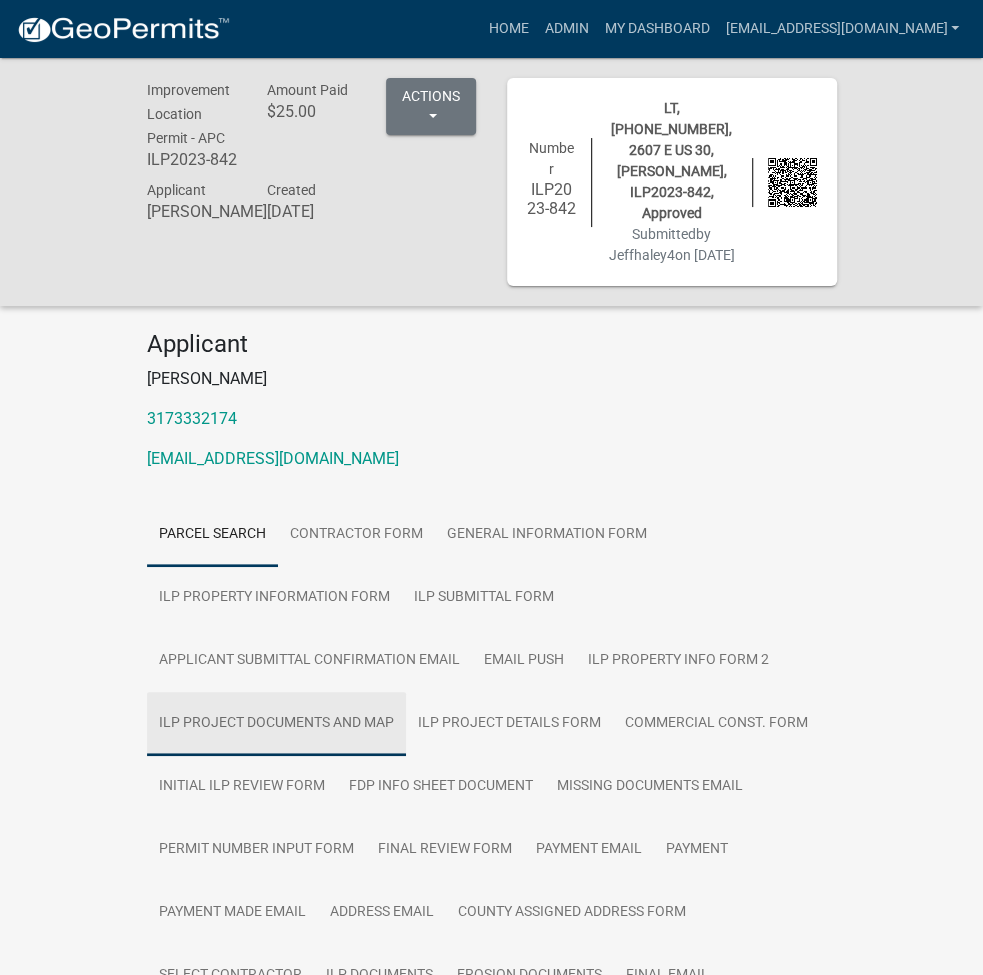 click on "ILP Project Documents and Map" at bounding box center [276, 724] 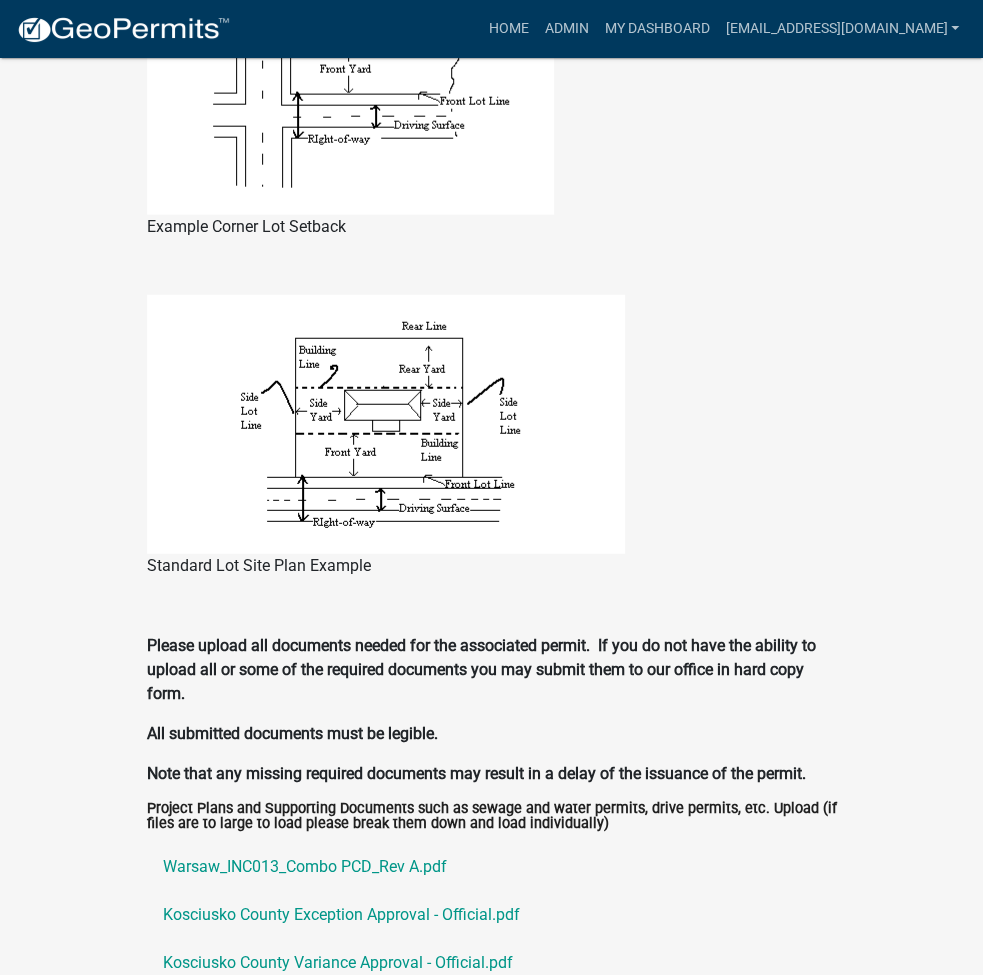scroll, scrollTop: 1600, scrollLeft: 0, axis: vertical 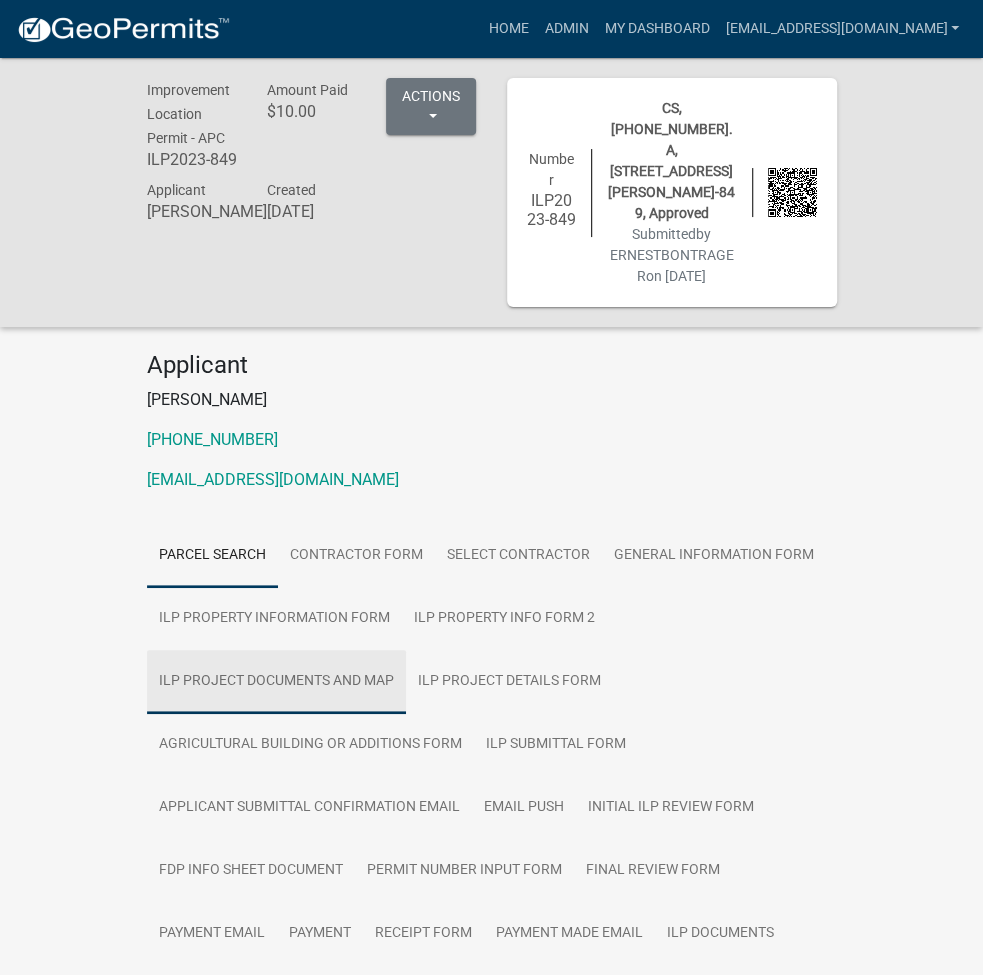 click on "ILP Project Documents and Map" at bounding box center (276, 682) 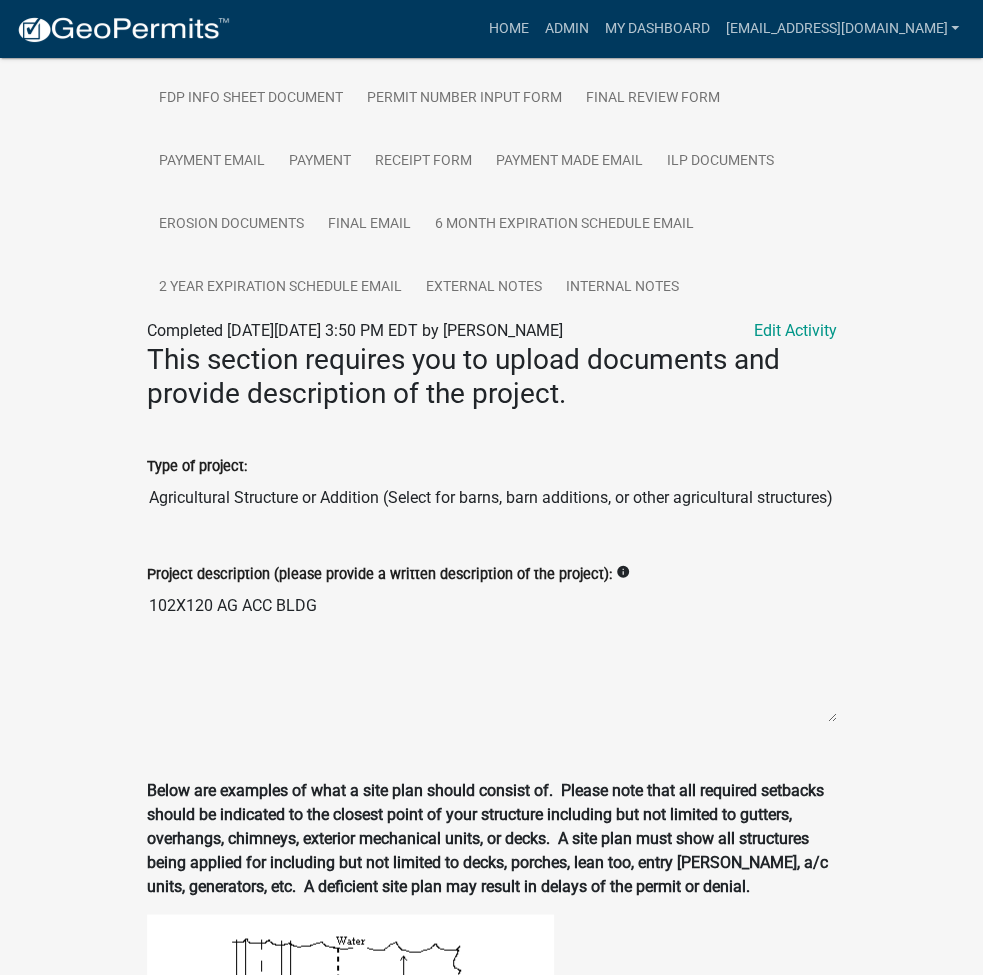 scroll, scrollTop: 800, scrollLeft: 0, axis: vertical 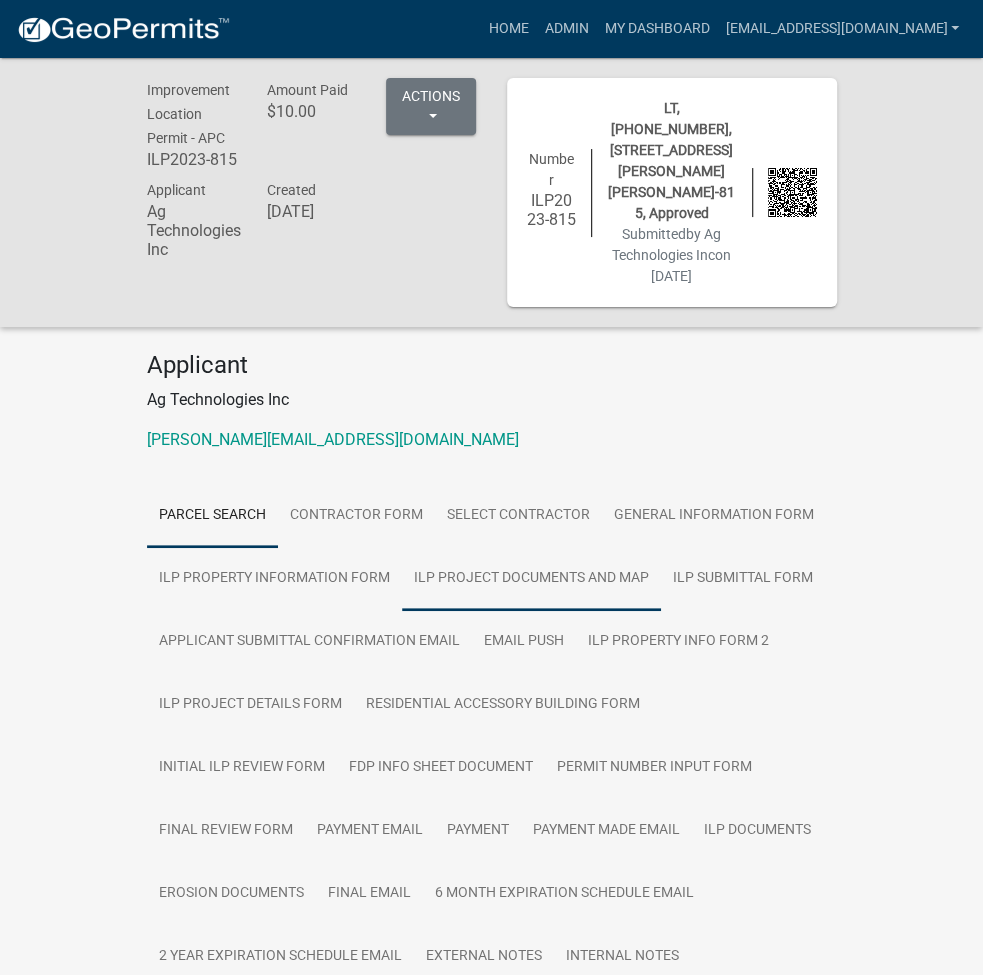 click on "ILP Project Documents and Map" at bounding box center (531, 579) 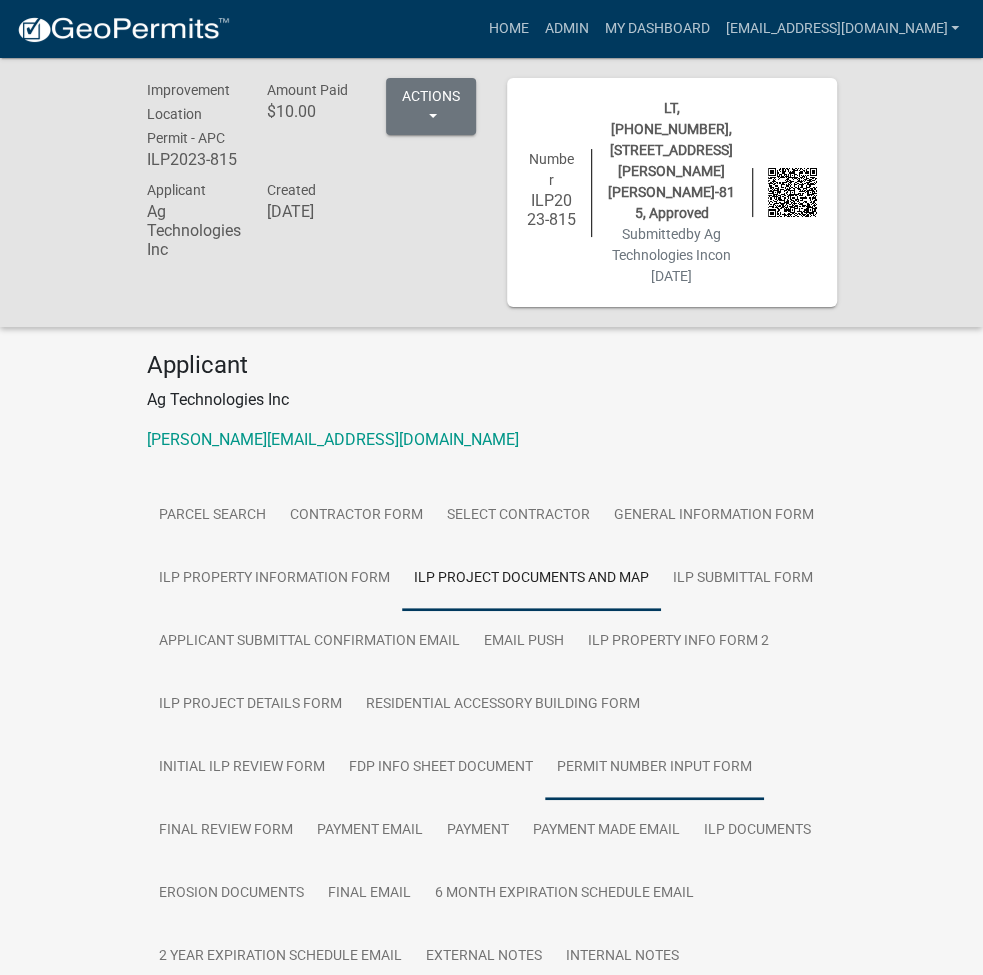 scroll, scrollTop: 533, scrollLeft: 0, axis: vertical 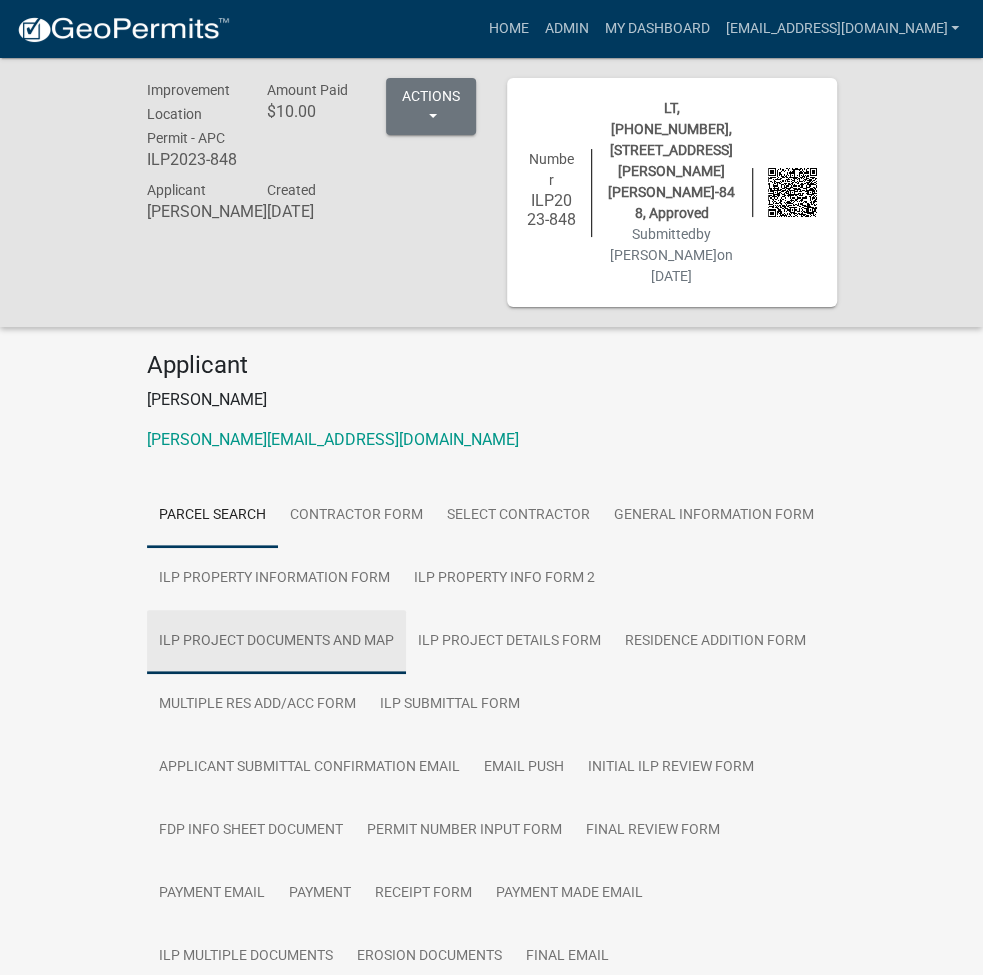click on "ILP Project Documents and Map" at bounding box center [276, 642] 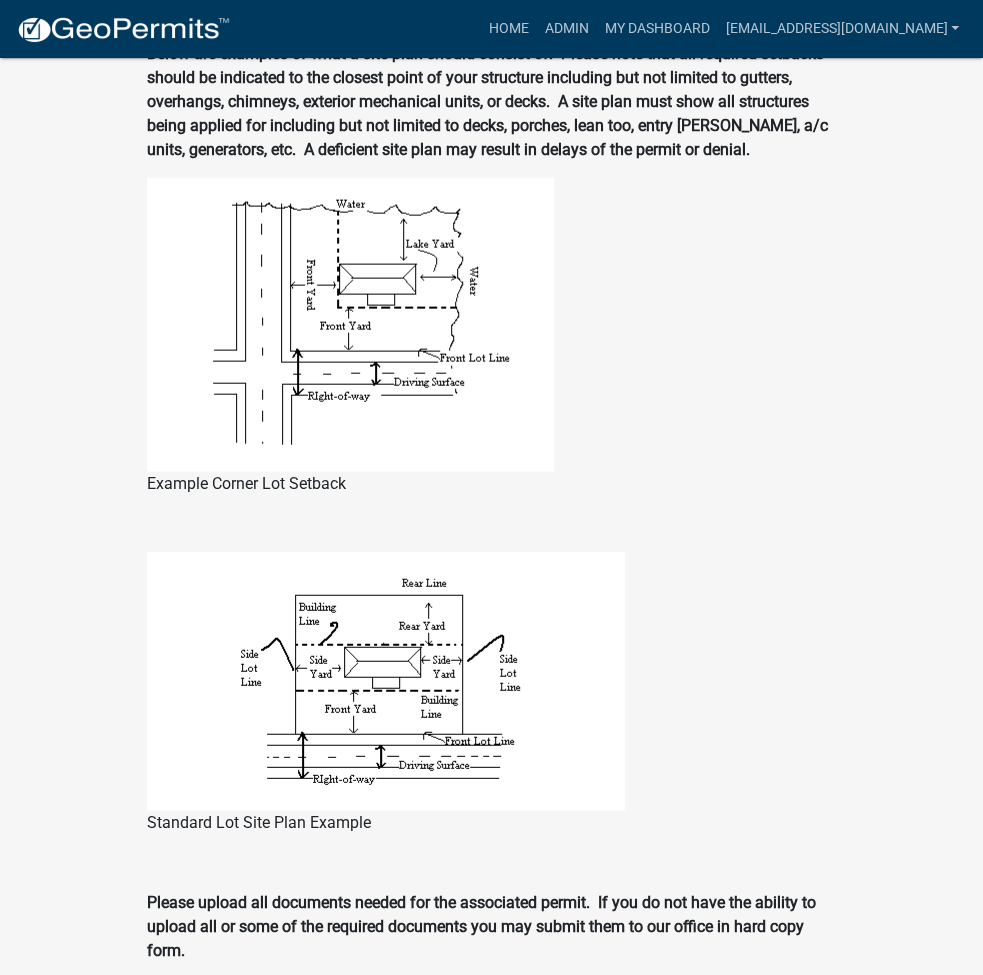 scroll, scrollTop: 1600, scrollLeft: 0, axis: vertical 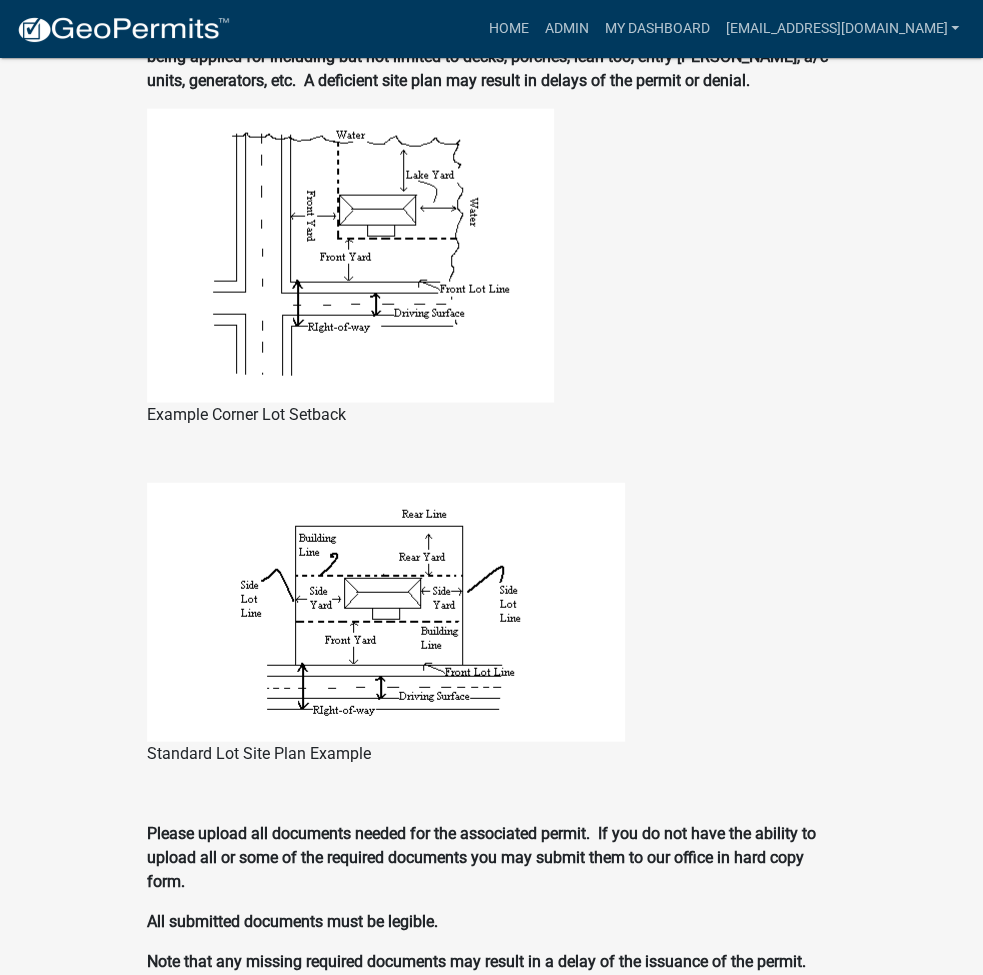 click on "304 E.pdf" 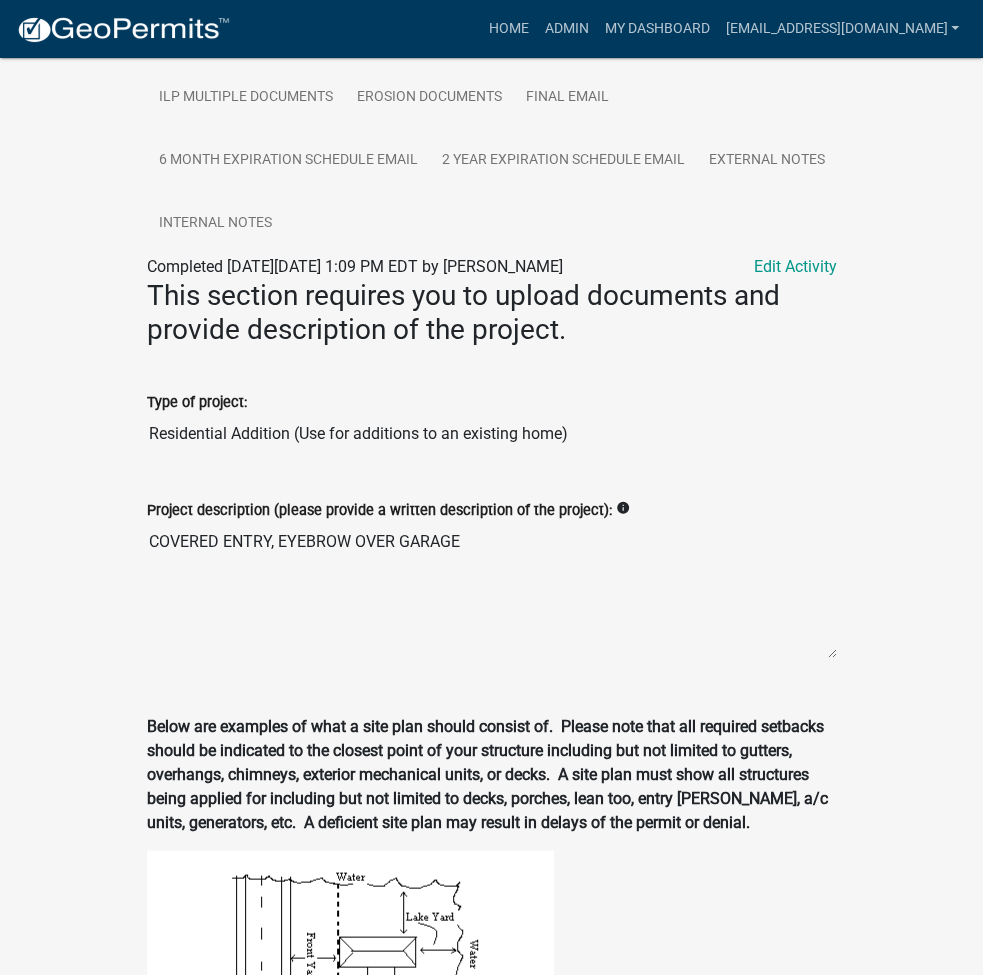 scroll, scrollTop: 533, scrollLeft: 0, axis: vertical 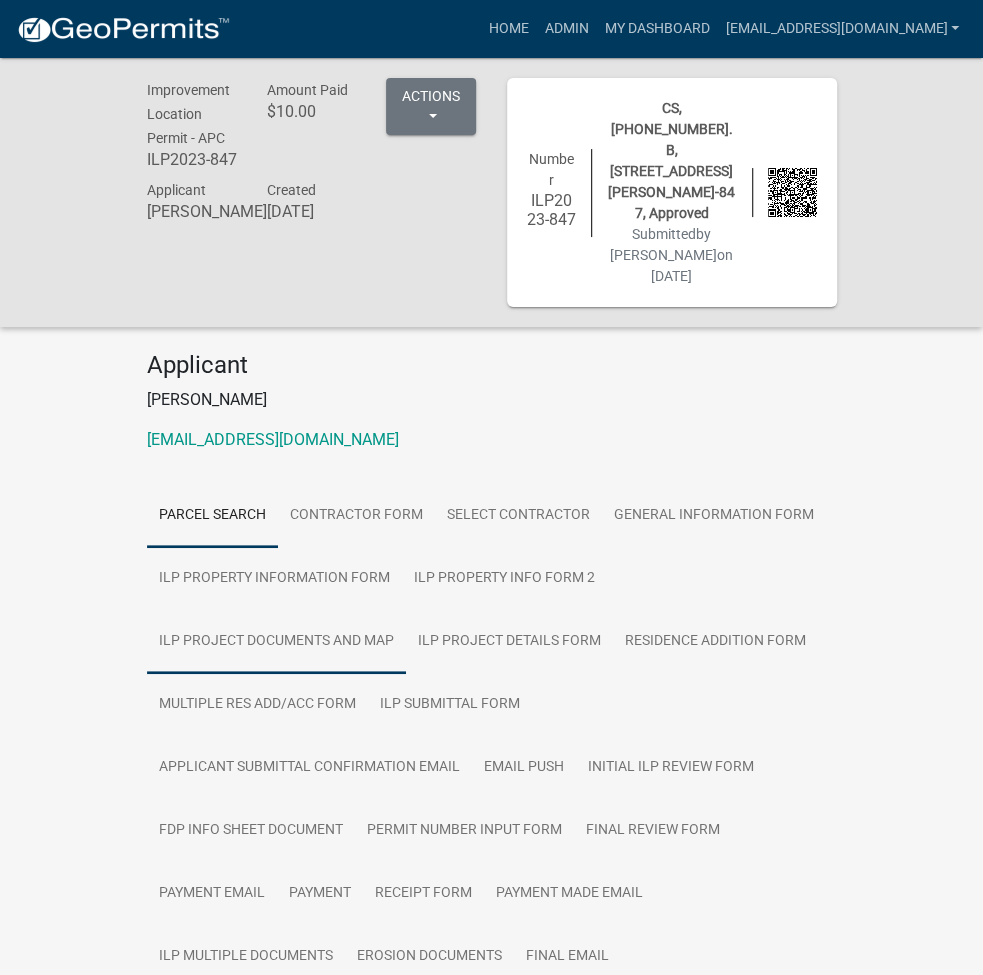 click on "ILP Project Documents and Map" at bounding box center [276, 642] 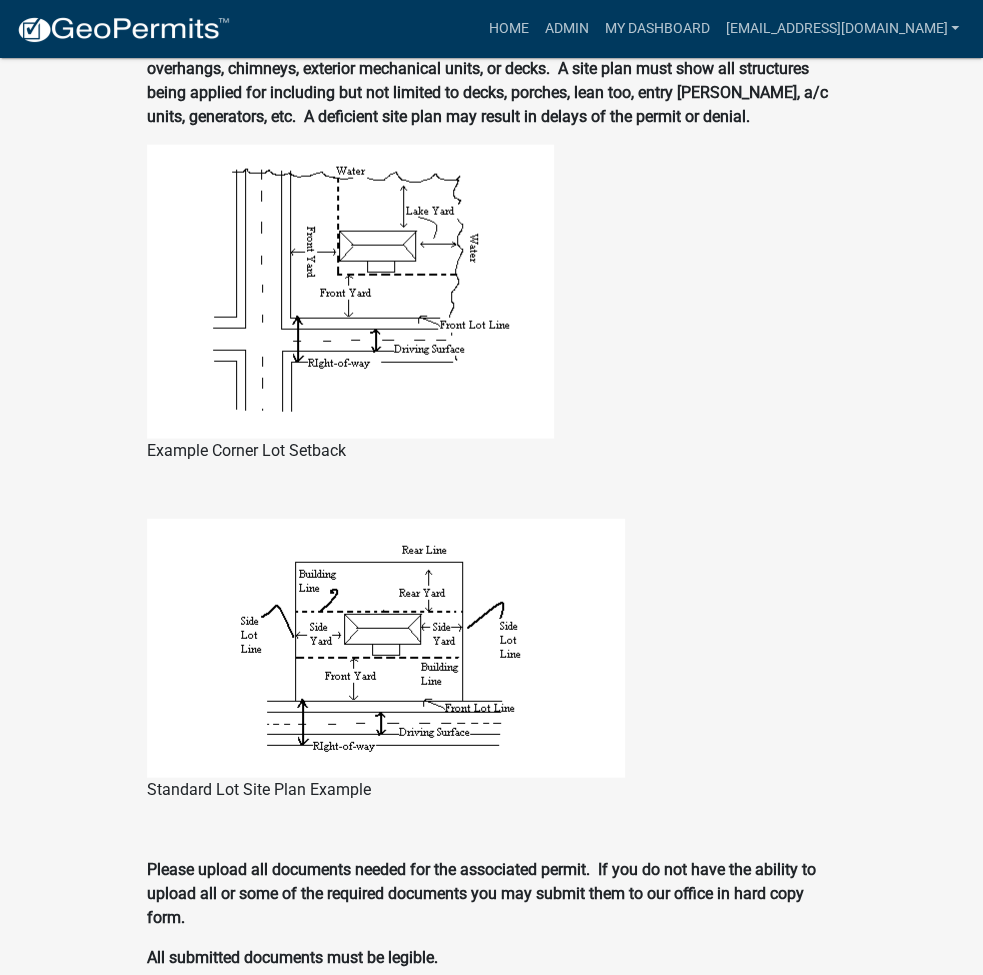 scroll, scrollTop: 1600, scrollLeft: 0, axis: vertical 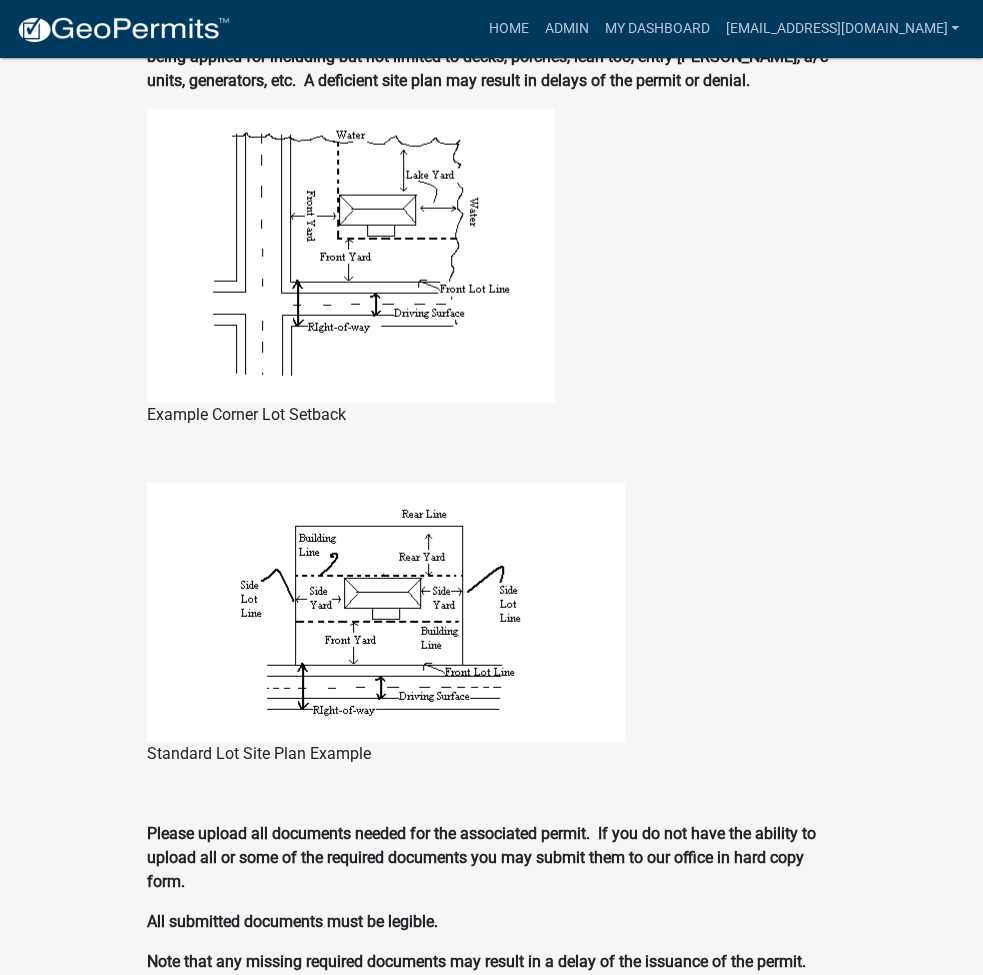 click on "[PERSON_NAME].pdf" 